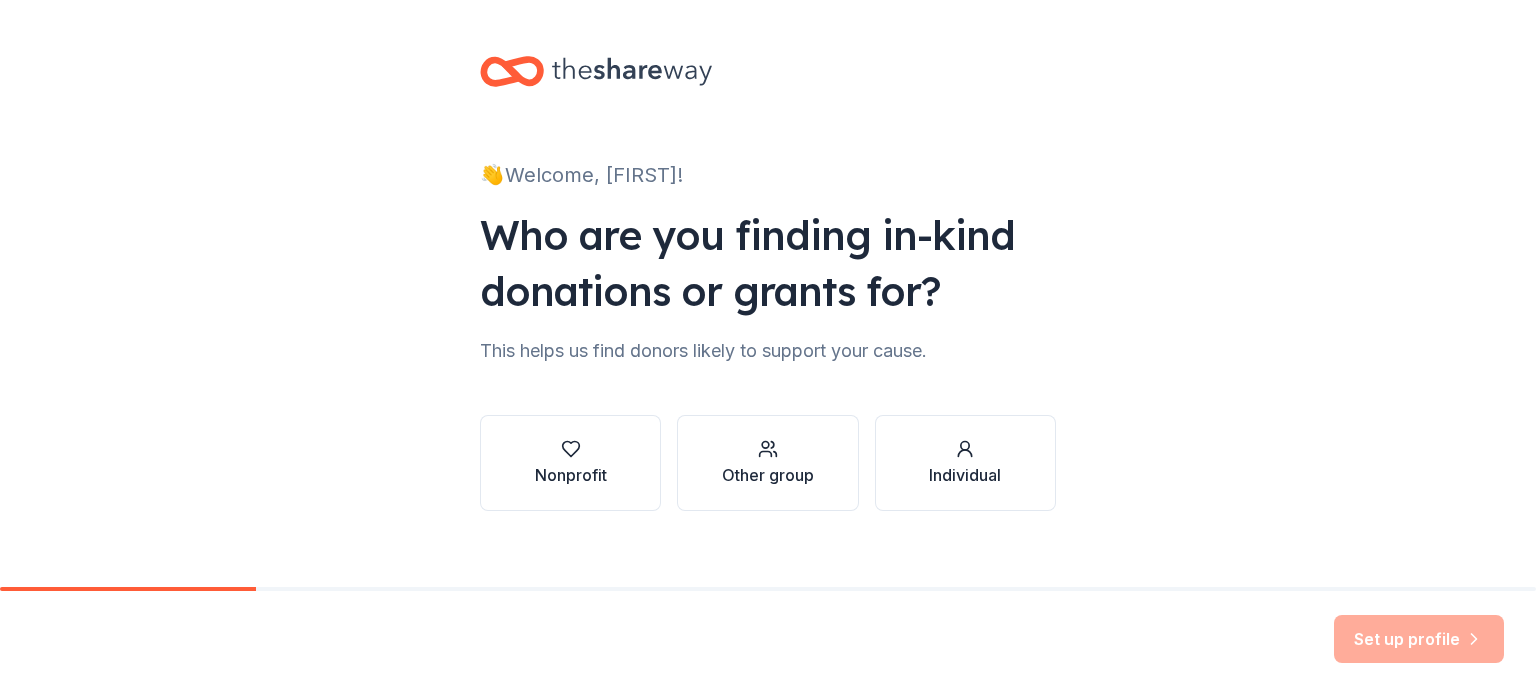 scroll, scrollTop: 0, scrollLeft: 0, axis: both 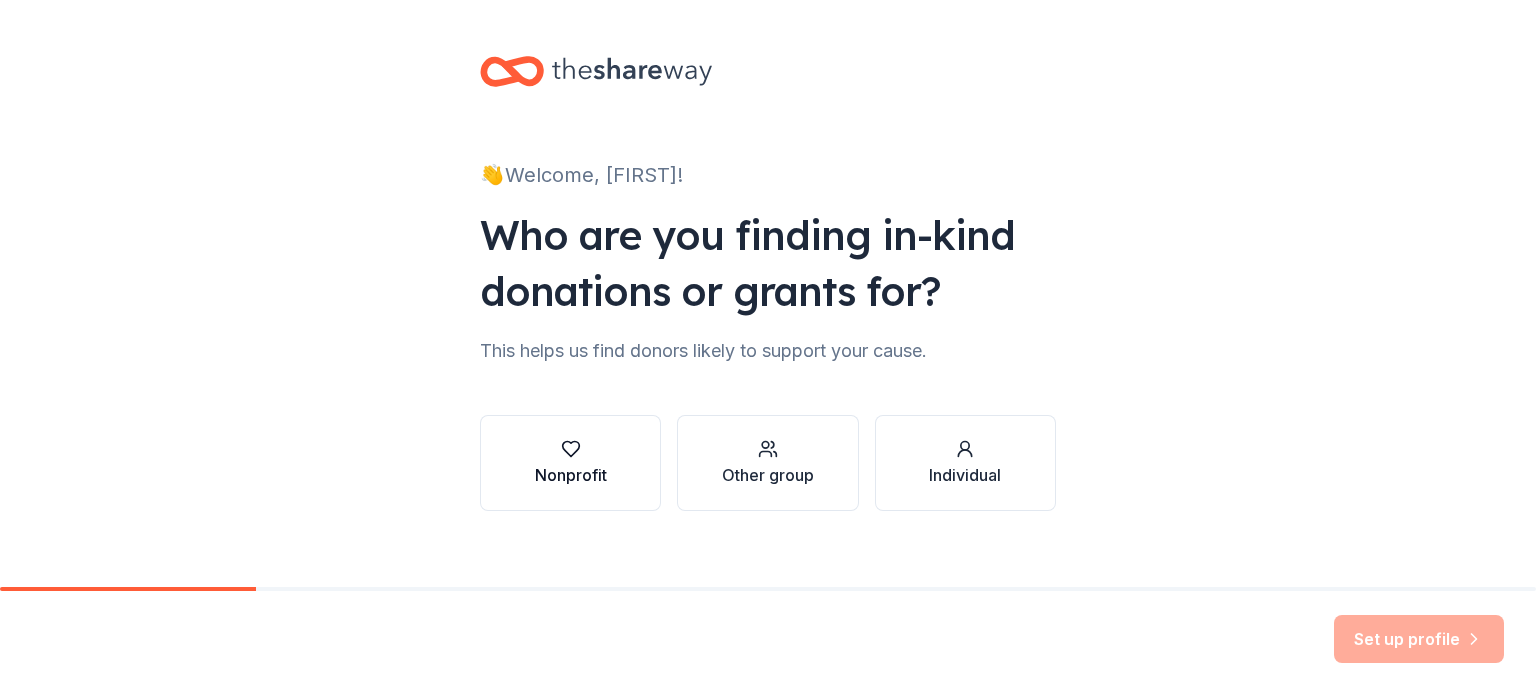 click on "Nonprofit" at bounding box center (571, 475) 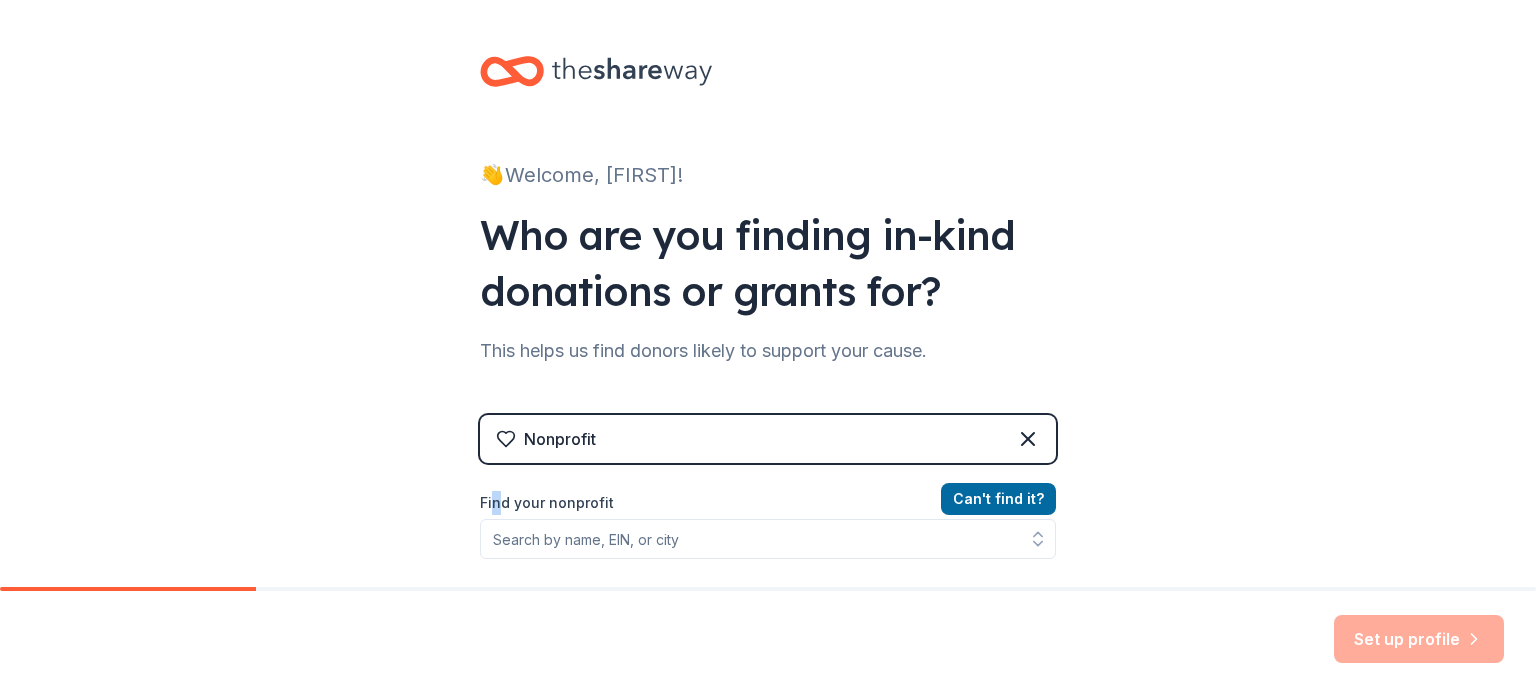 click on "Find your nonprofit" at bounding box center [768, 503] 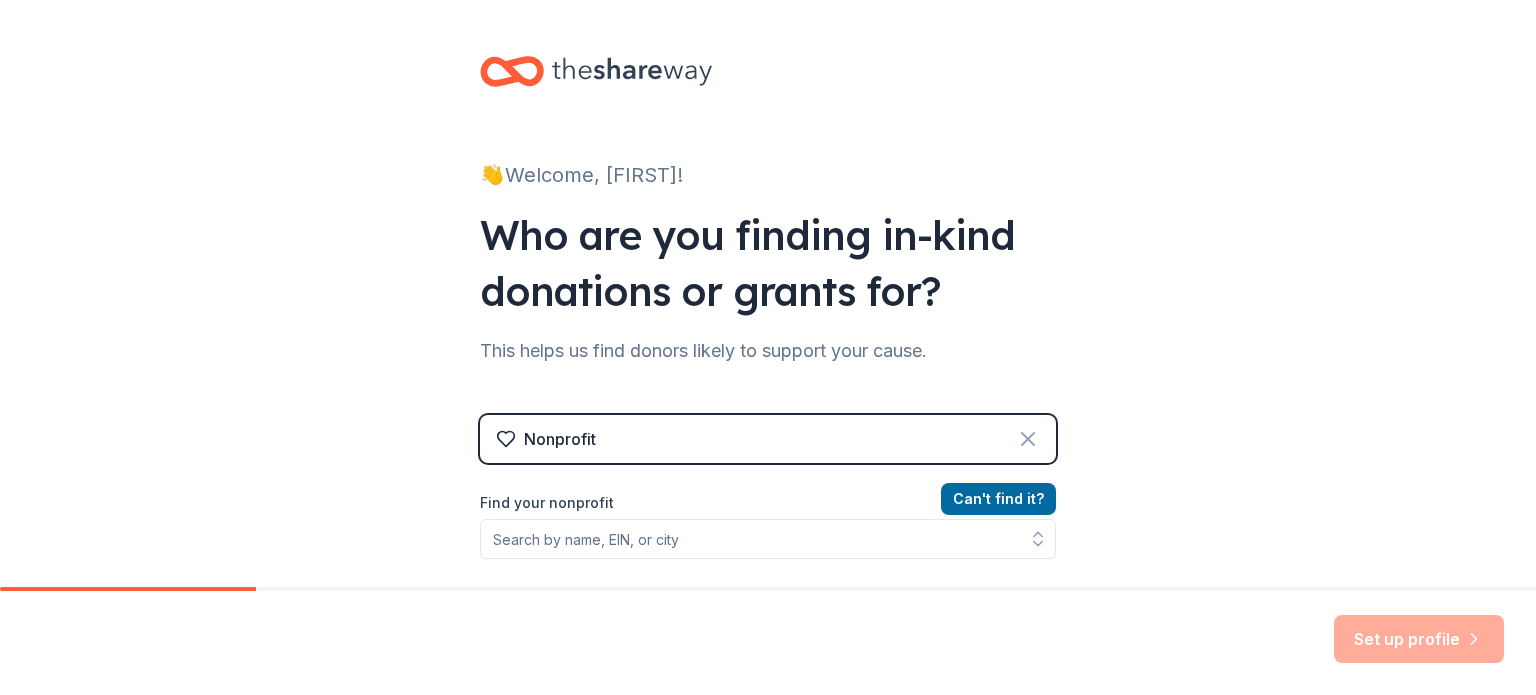 click 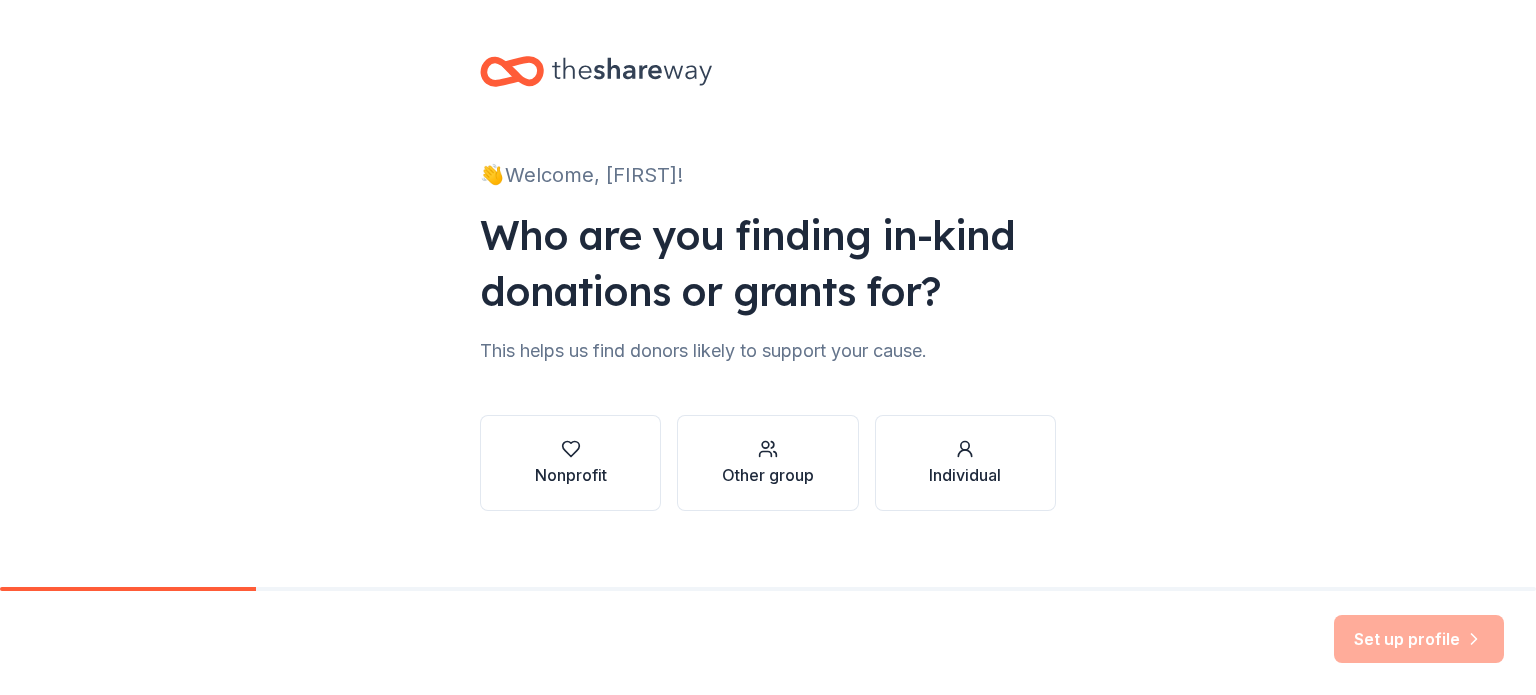 click on "Nonprofit" at bounding box center [571, 475] 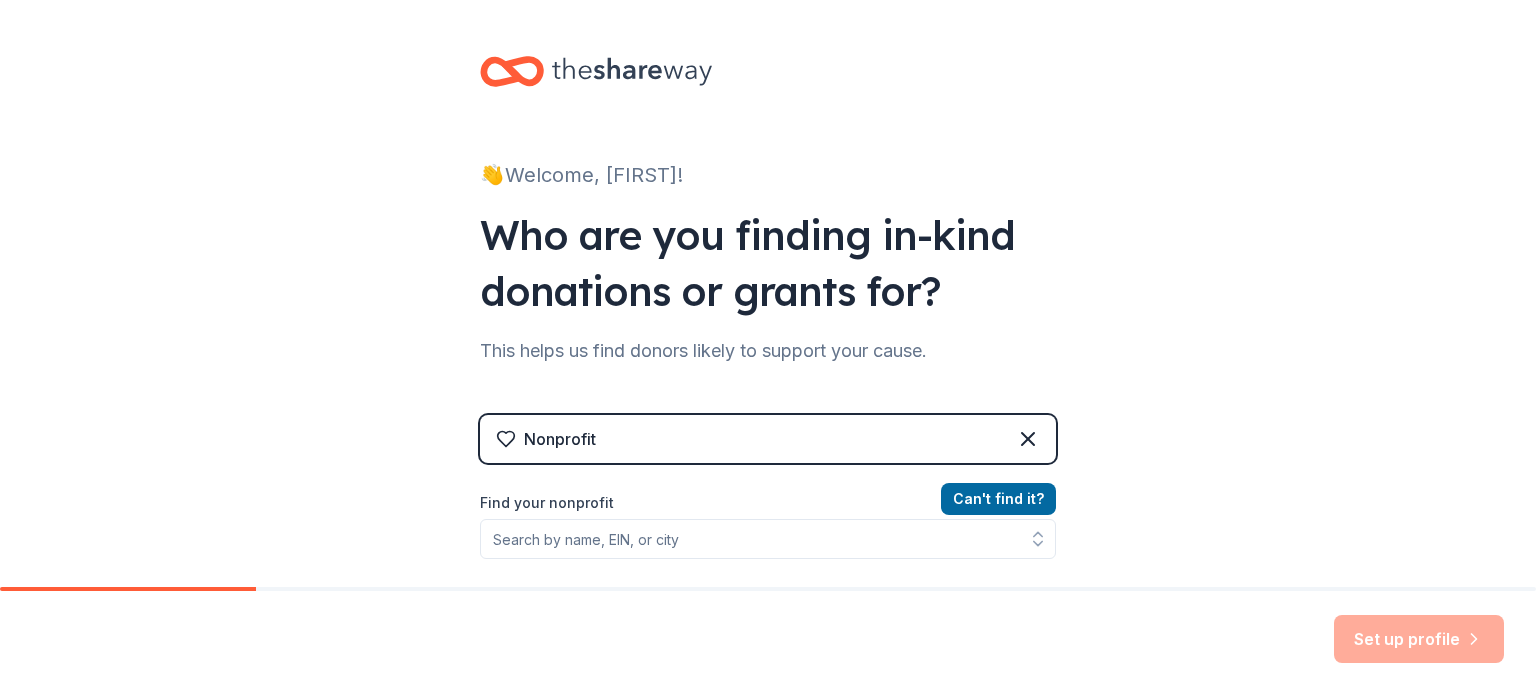 click on "Welcome, [FIRST]! Who are you finding in-kind donations or grants for? This helps us find donors likely to support your cause. Nonprofit Can ' t find it? Find your nonprofit" at bounding box center (768, 427) 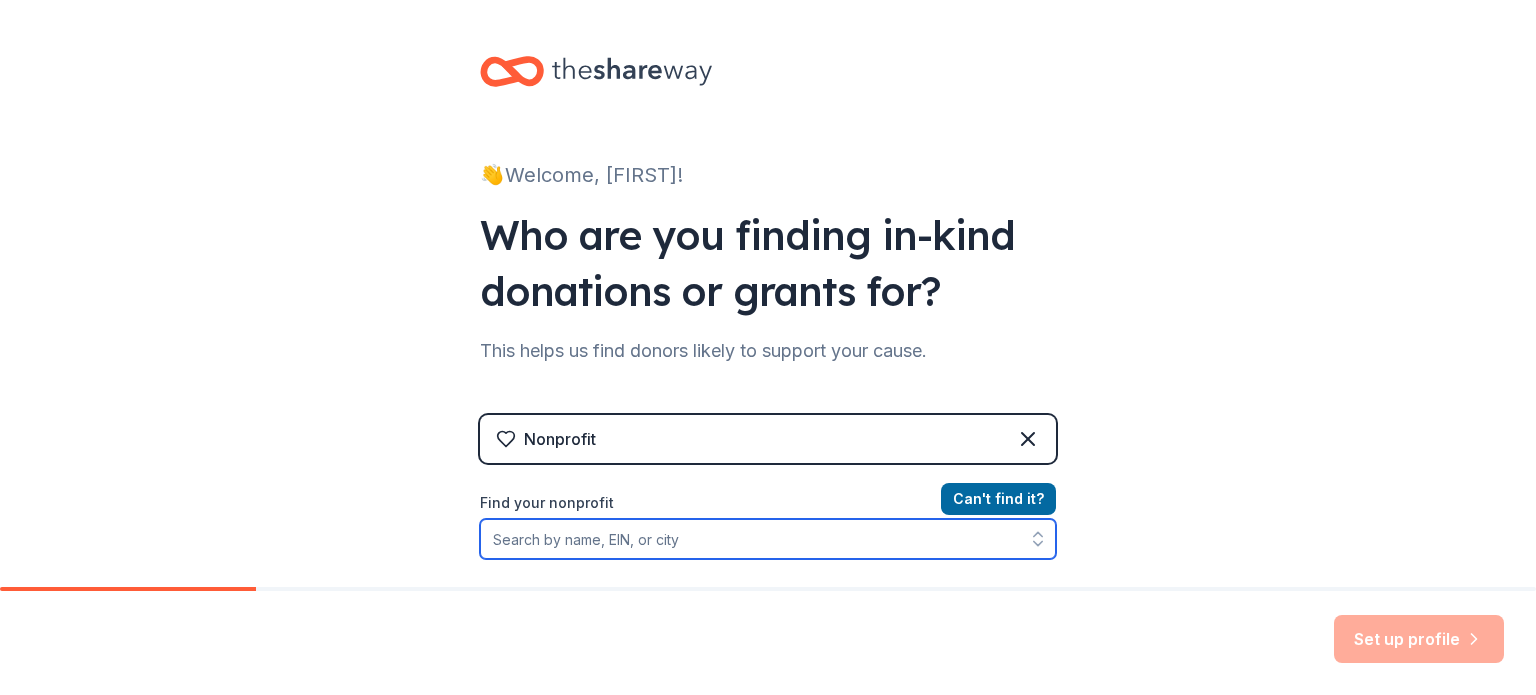 click on "Find your nonprofit" at bounding box center (768, 539) 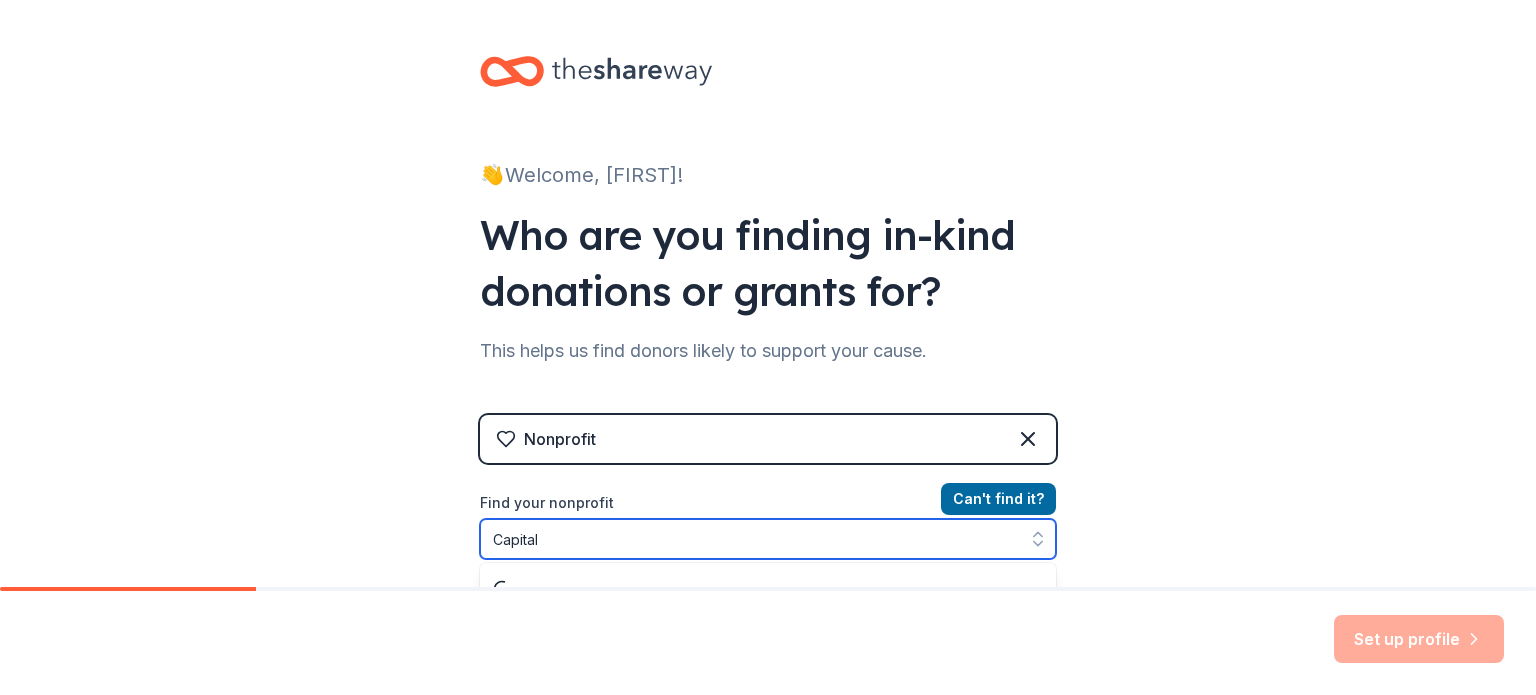 scroll, scrollTop: 72, scrollLeft: 0, axis: vertical 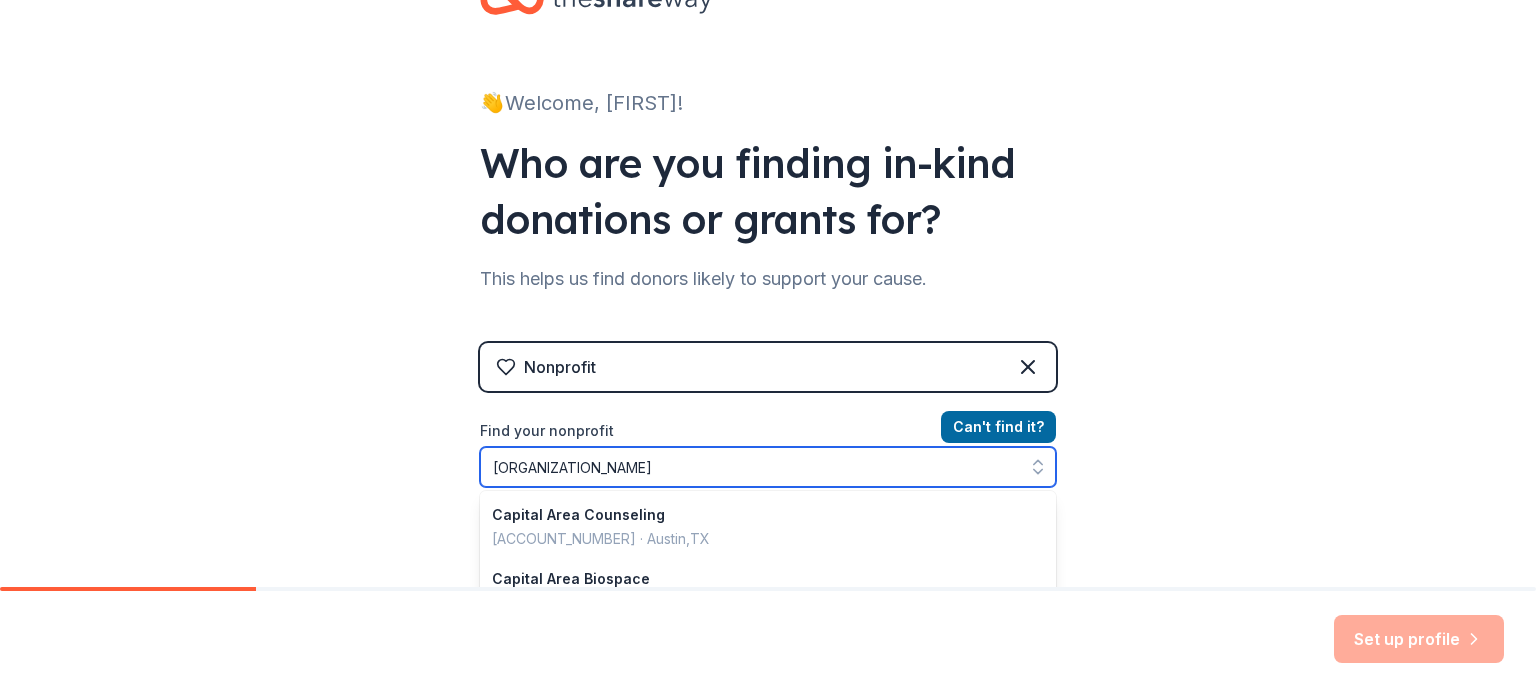 type on "[ORGANIZATION_NAME]" 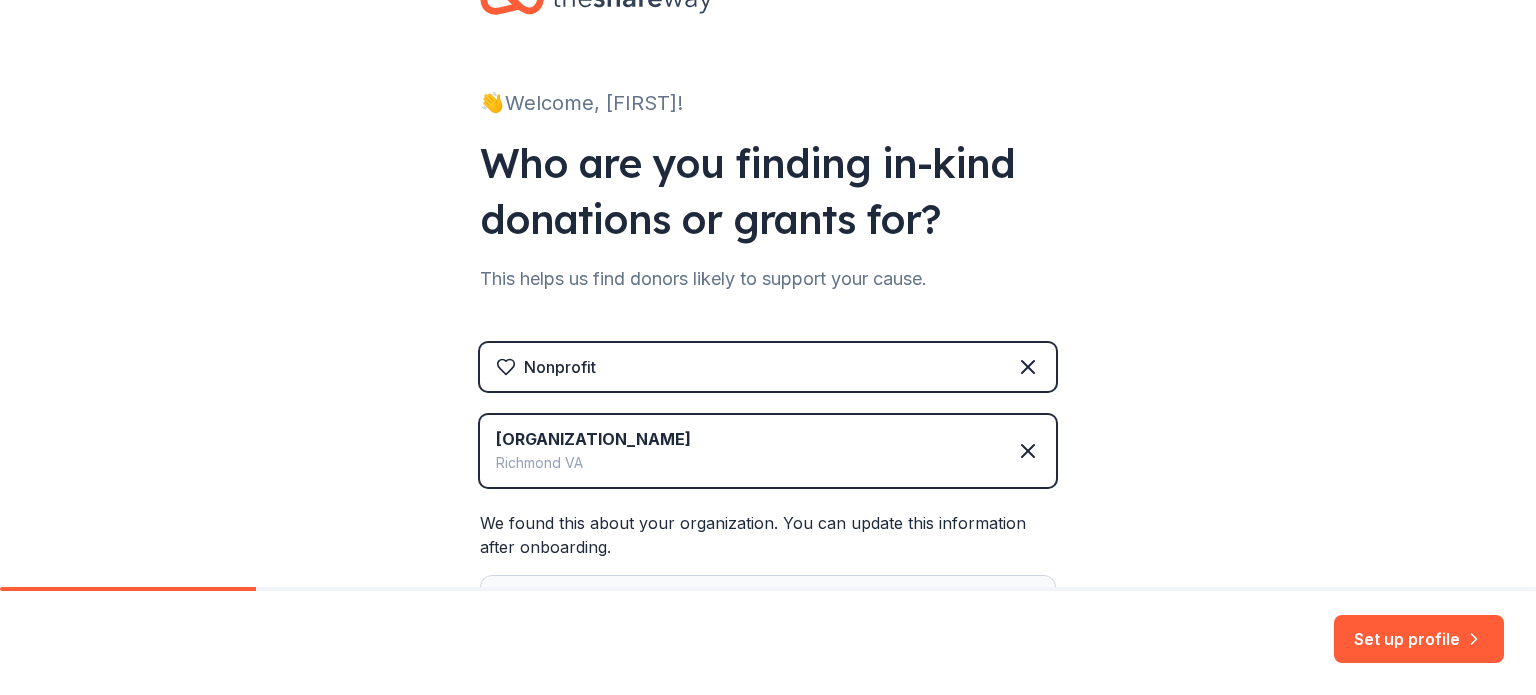 click on "We found this about your organization. You can update this information after onboarding. Website cahealthnet.org Mission Statement Vernon J Harris East End Community Health Center is a nonprofit organization focused on healthcare. It is based in [CITY], [STATE]. It received its nonprofit status in [YEAR]." at bounding box center (768, 648) 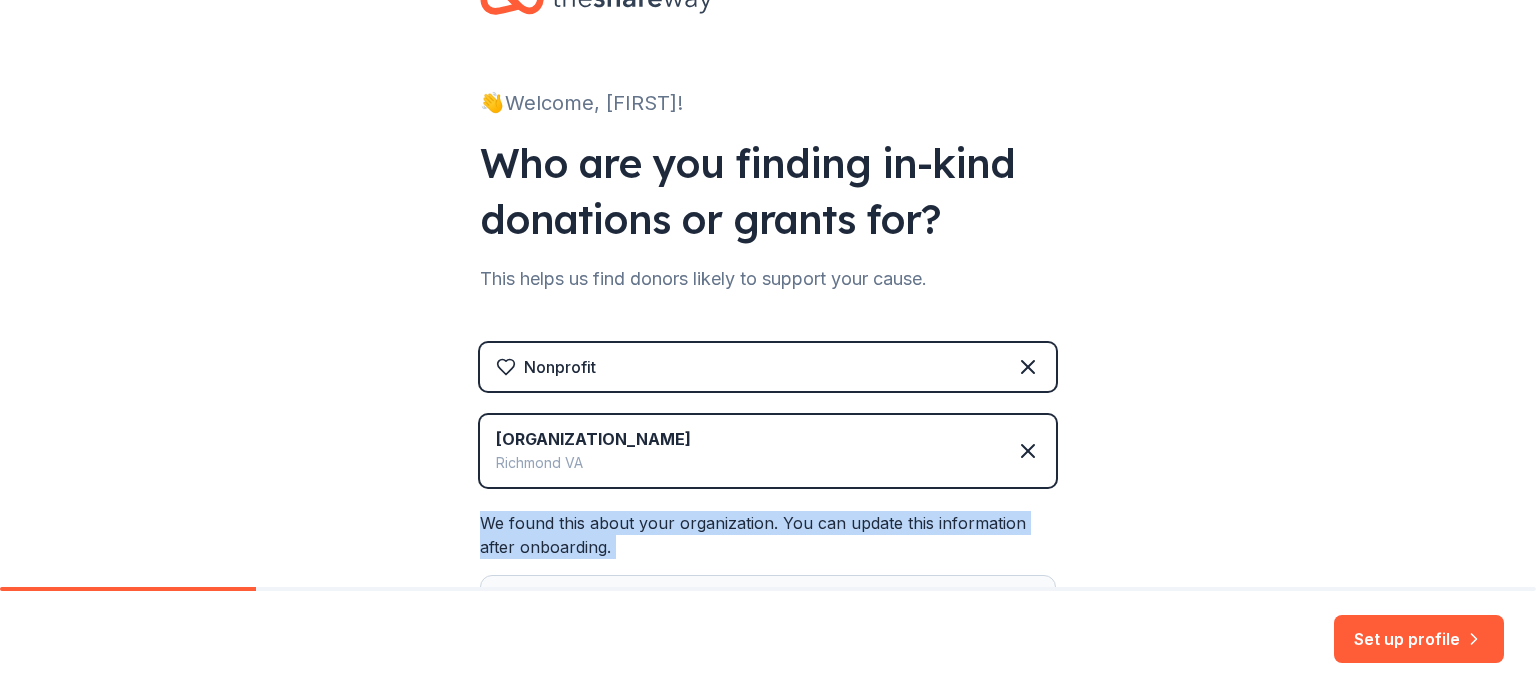 click on "We found this about your organization. You can update this information after onboarding. Website cahealthnet.org Mission Statement Vernon J Harris East End Community Health Center is a nonprofit organization focused on healthcare. It is based in [CITY], [STATE]. It received its nonprofit status in [YEAR]." at bounding box center (768, 648) 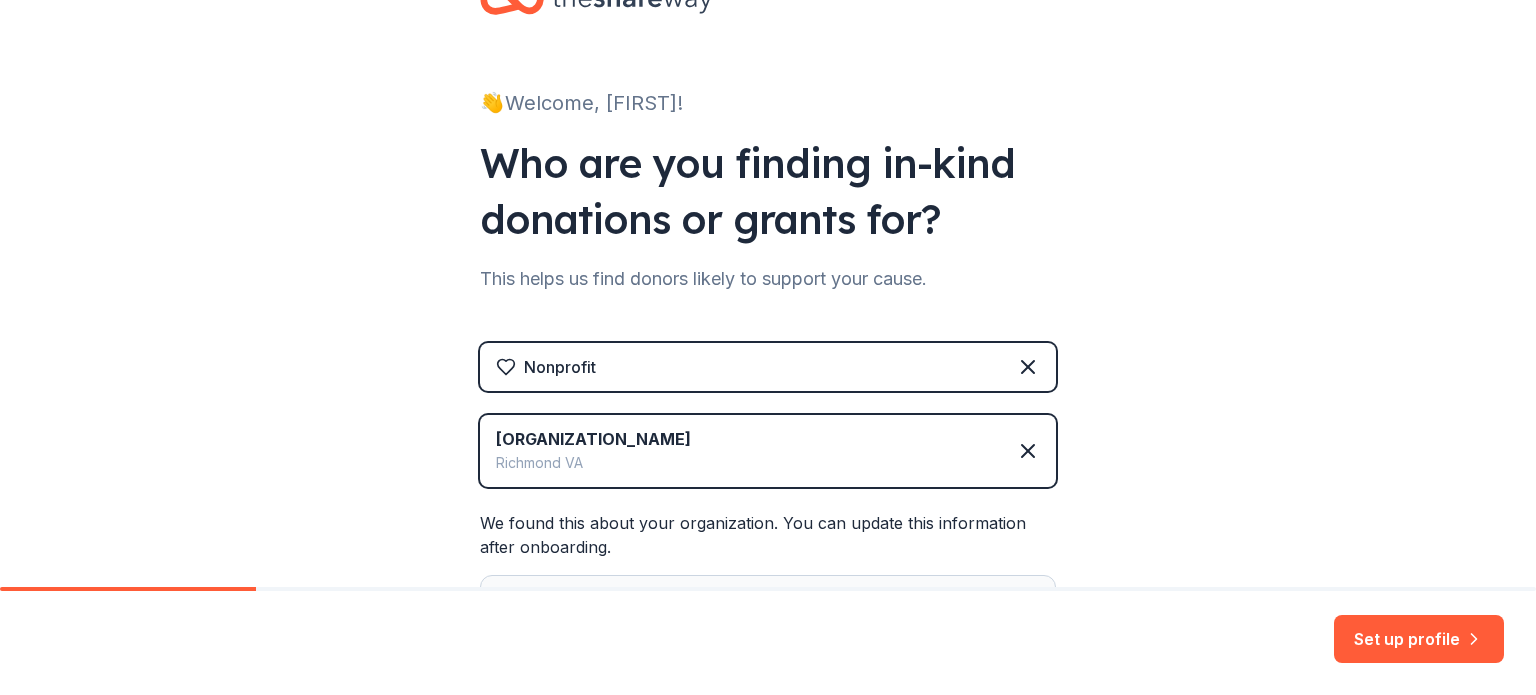 click on "We found this about your organization. You can update this information after onboarding. Website cahealthnet.org Mission Statement Vernon J Harris East End Community Health Center is a nonprofit organization focused on healthcare. It is based in [CITY], [STATE]. It received its nonprofit status in [YEAR]." at bounding box center (768, 648) 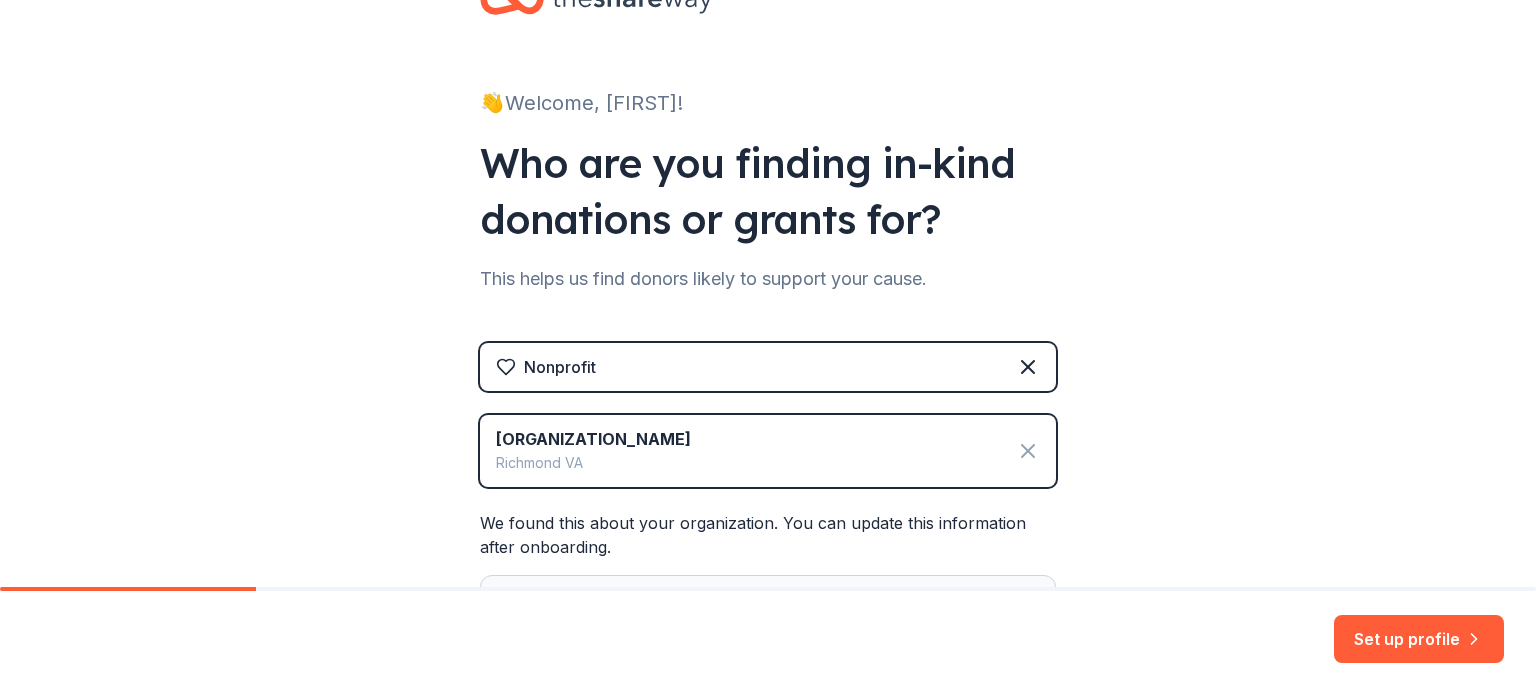 click 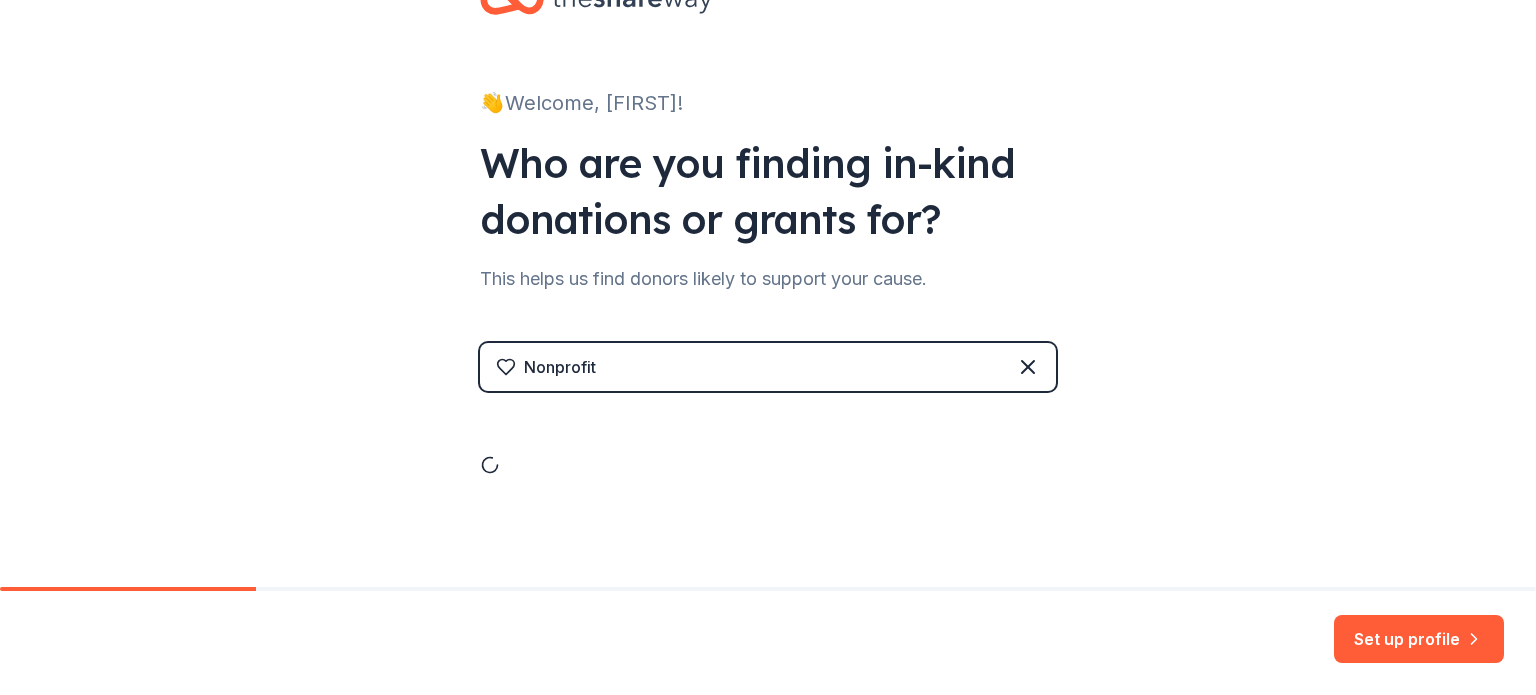 scroll, scrollTop: 20, scrollLeft: 0, axis: vertical 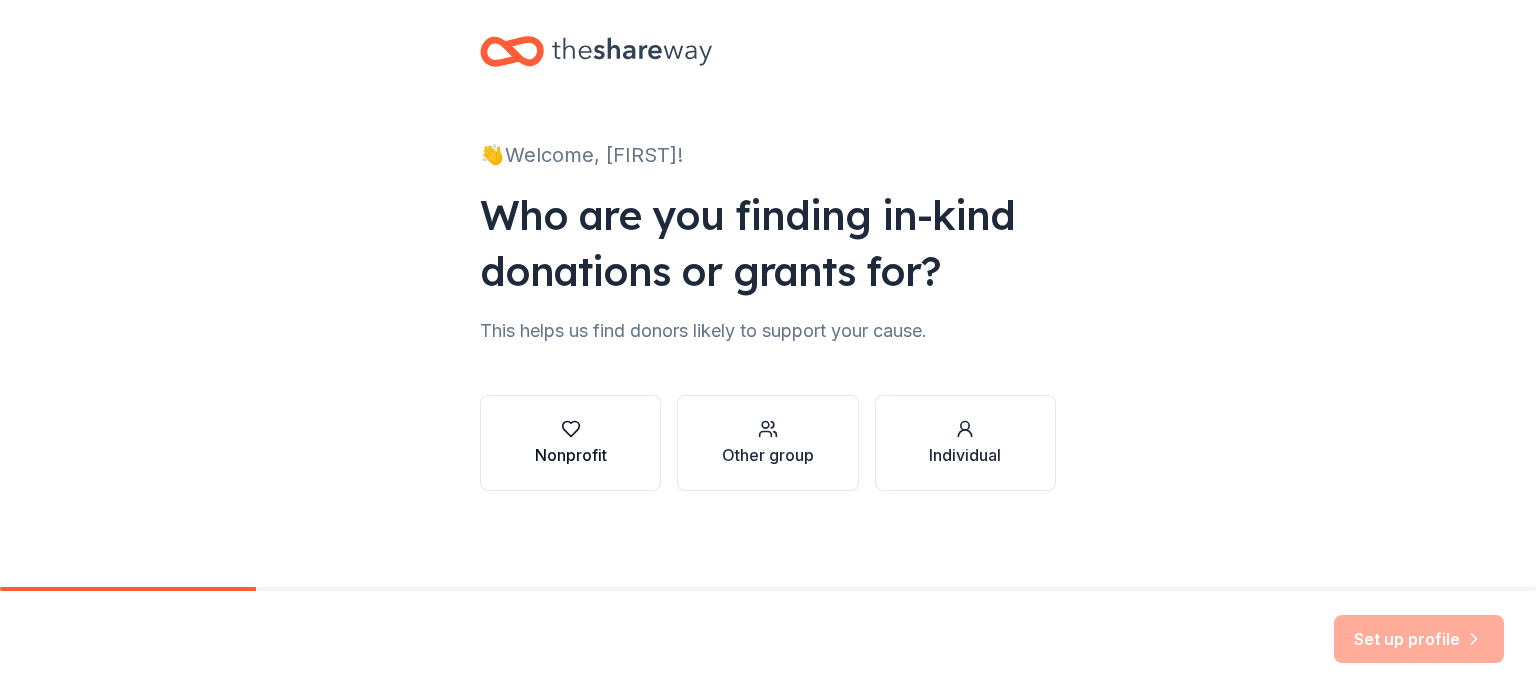 click on "Nonprofit" at bounding box center [571, 455] 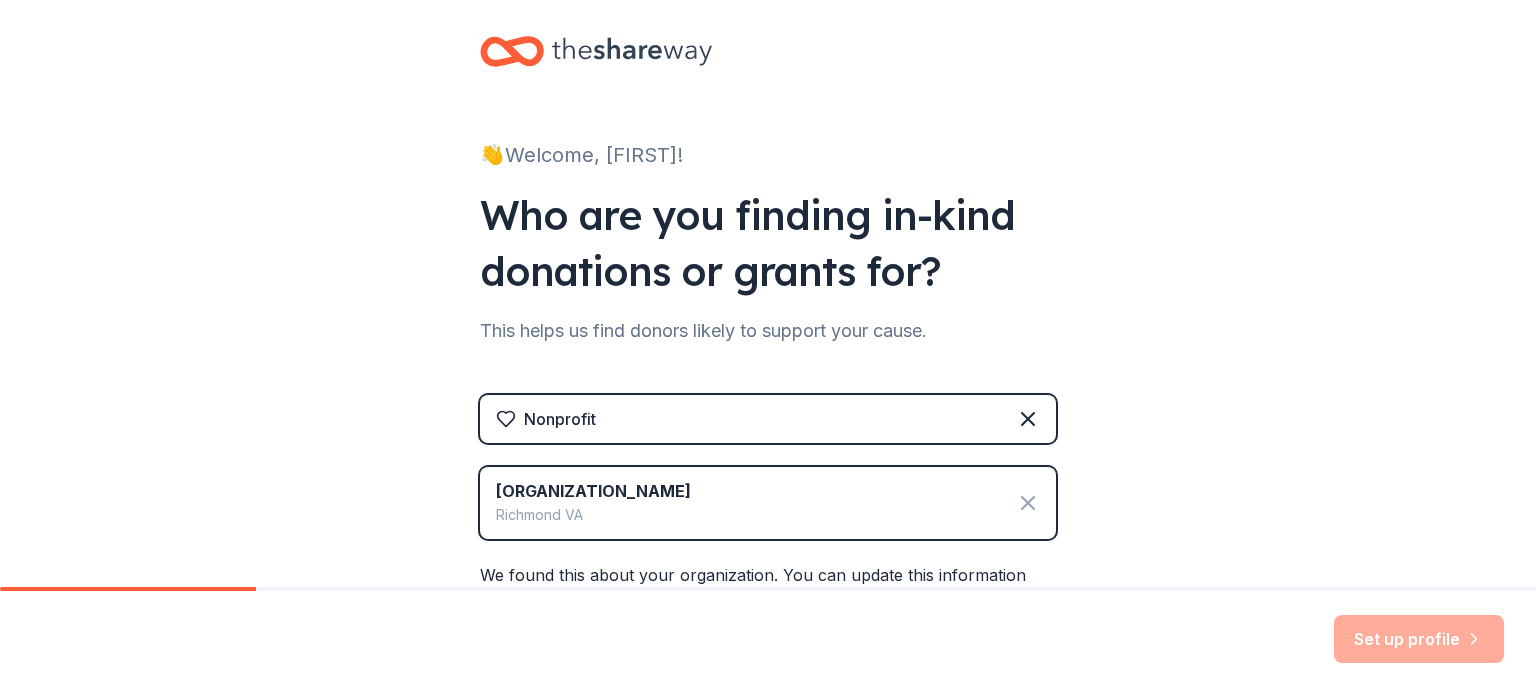 click 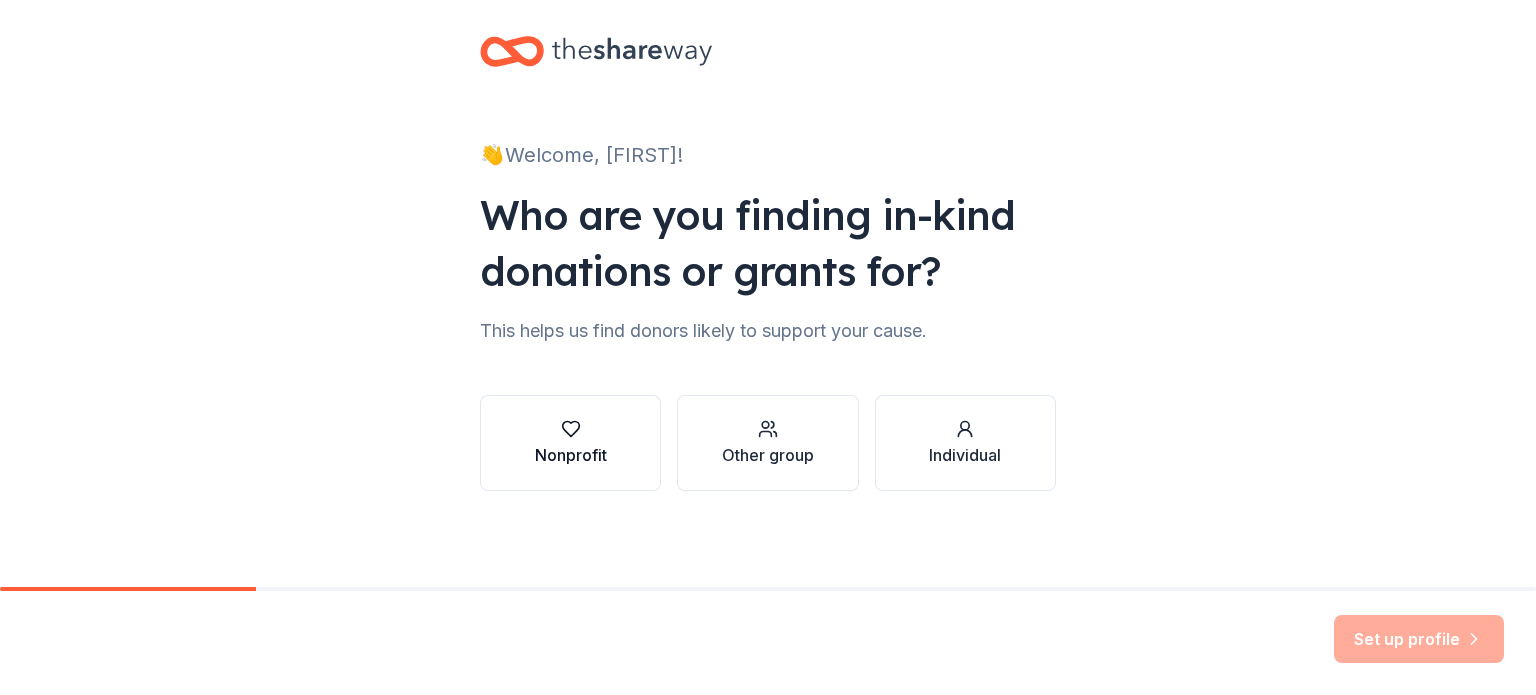 click on "Nonprofit" at bounding box center [571, 443] 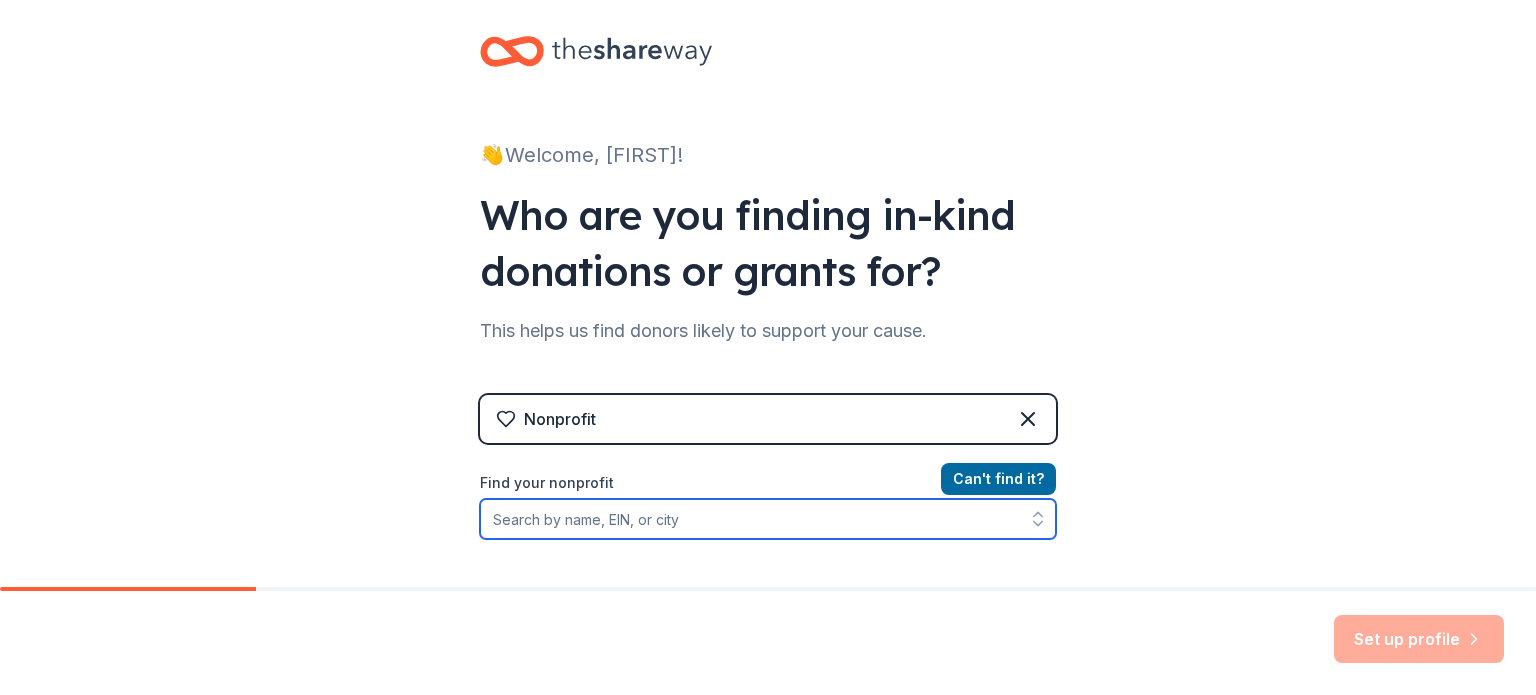 click on "Find your nonprofit" at bounding box center (768, 519) 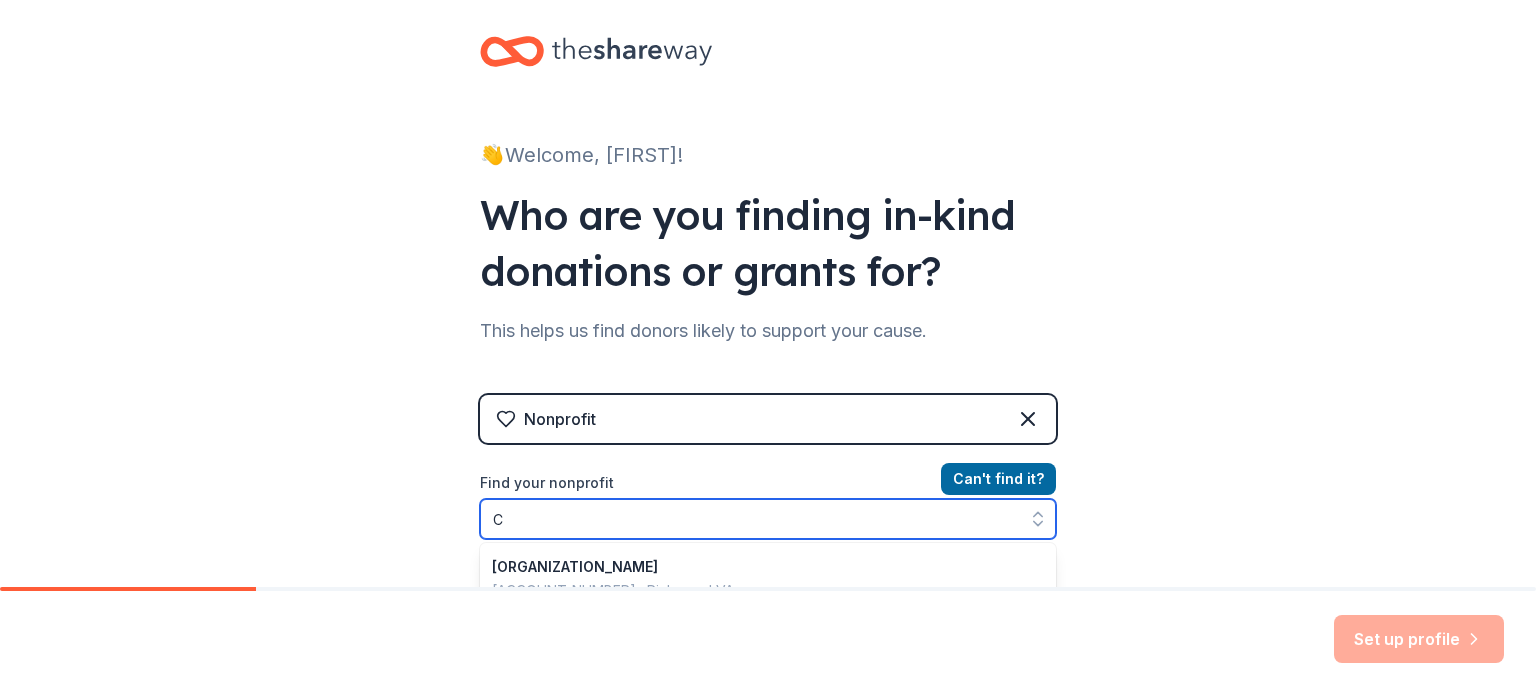 scroll, scrollTop: 92, scrollLeft: 0, axis: vertical 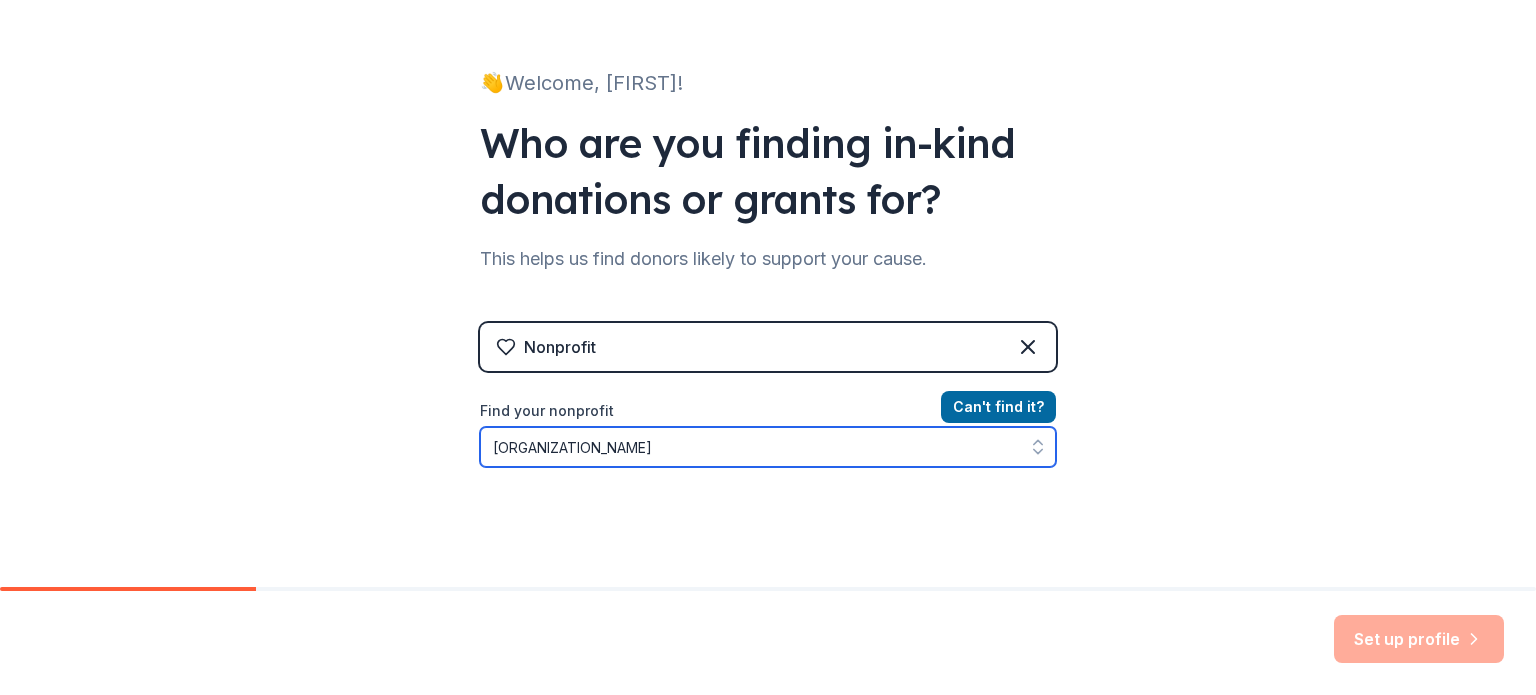 type on "[ORGANIZATION_NAME]" 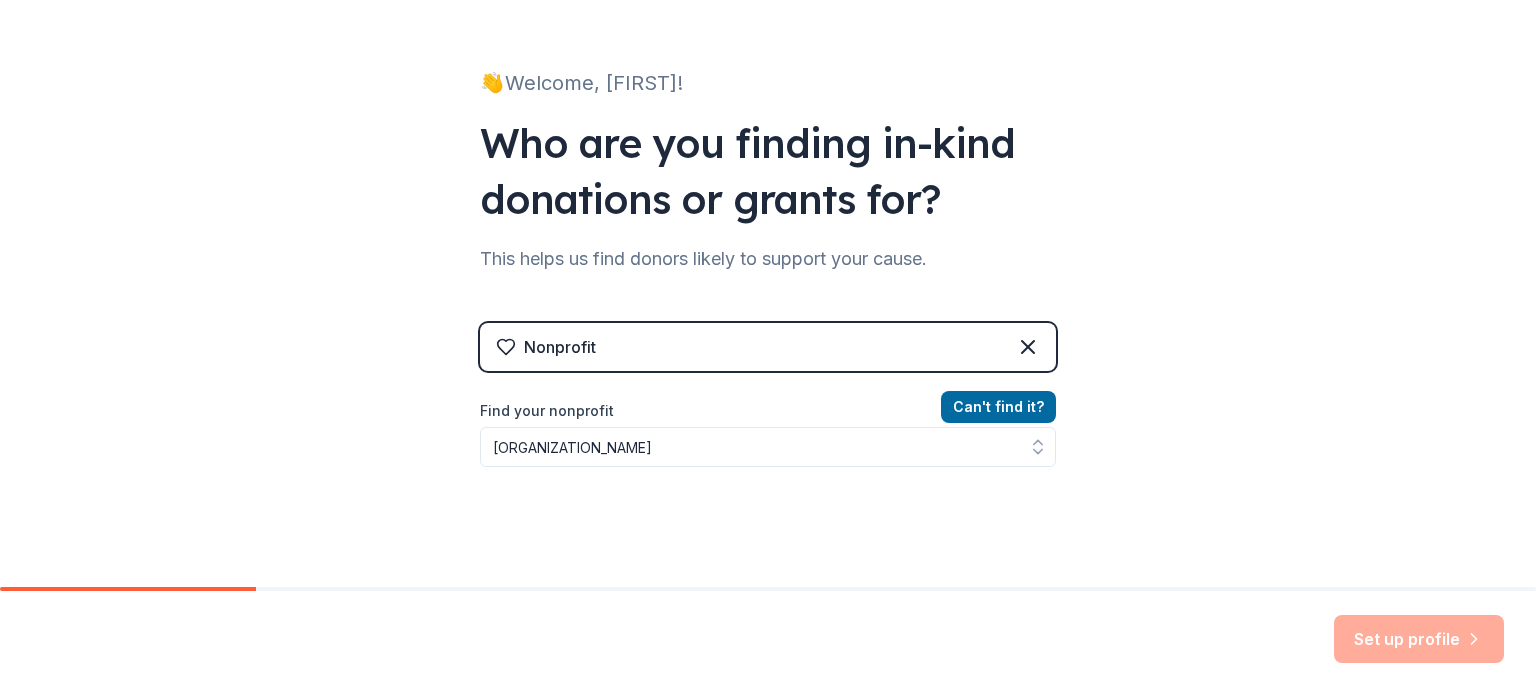 type 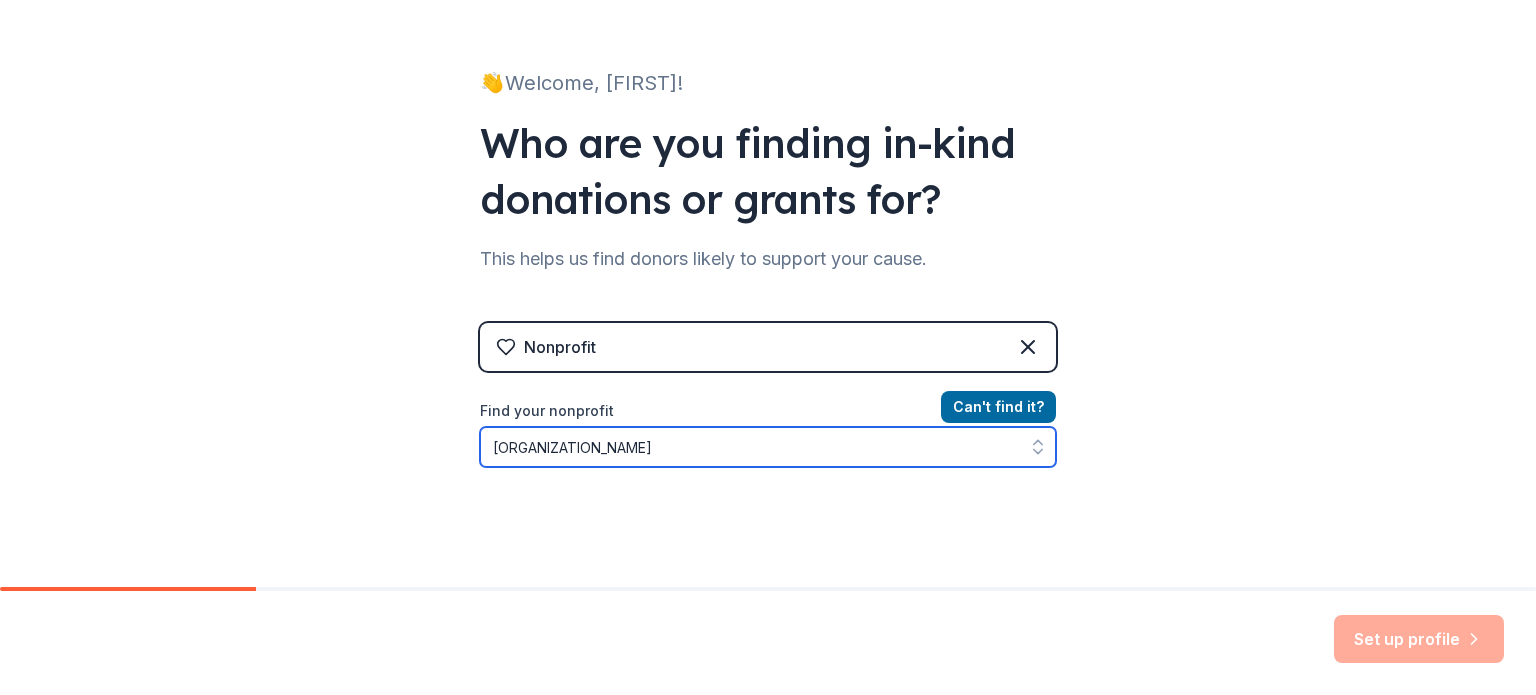 click on "Capital Area Health Network Outreach Department" at bounding box center (768, 447) 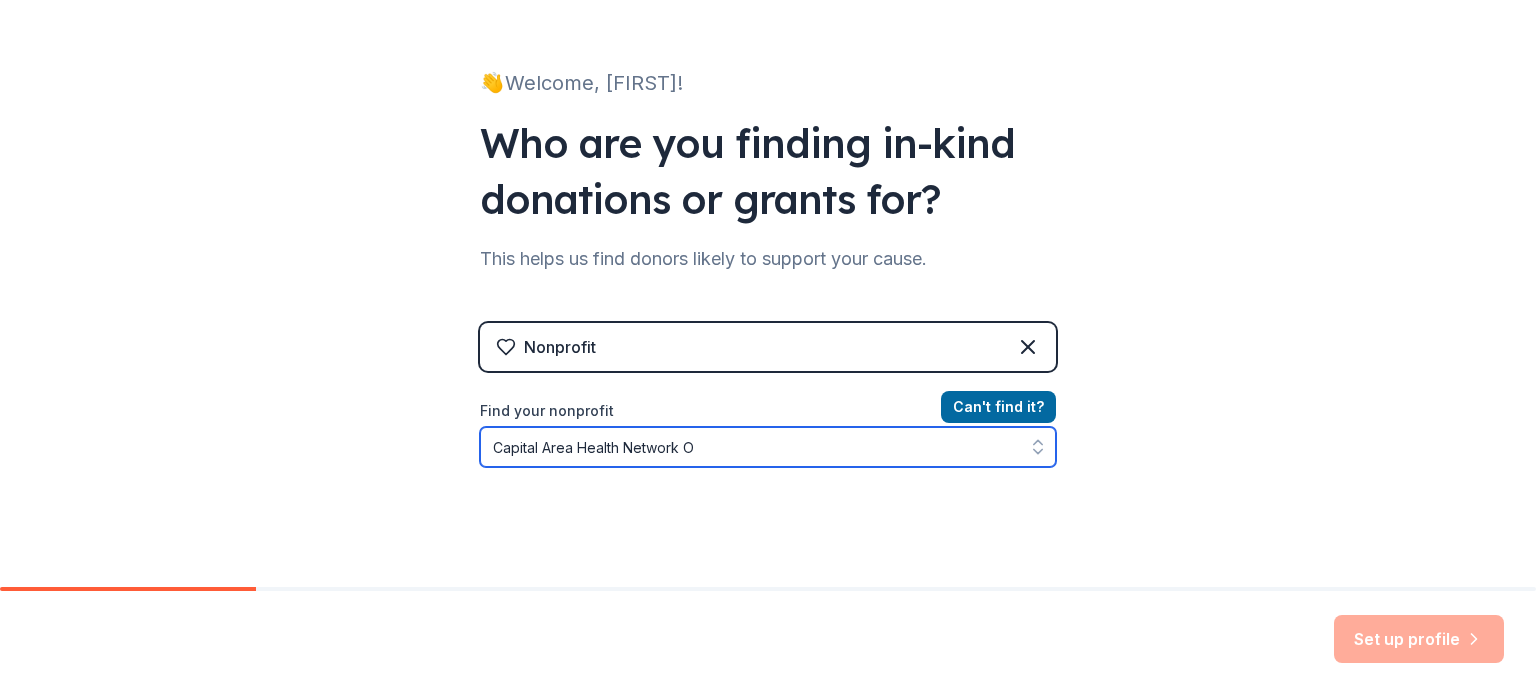 type on "Capital Area Health Network" 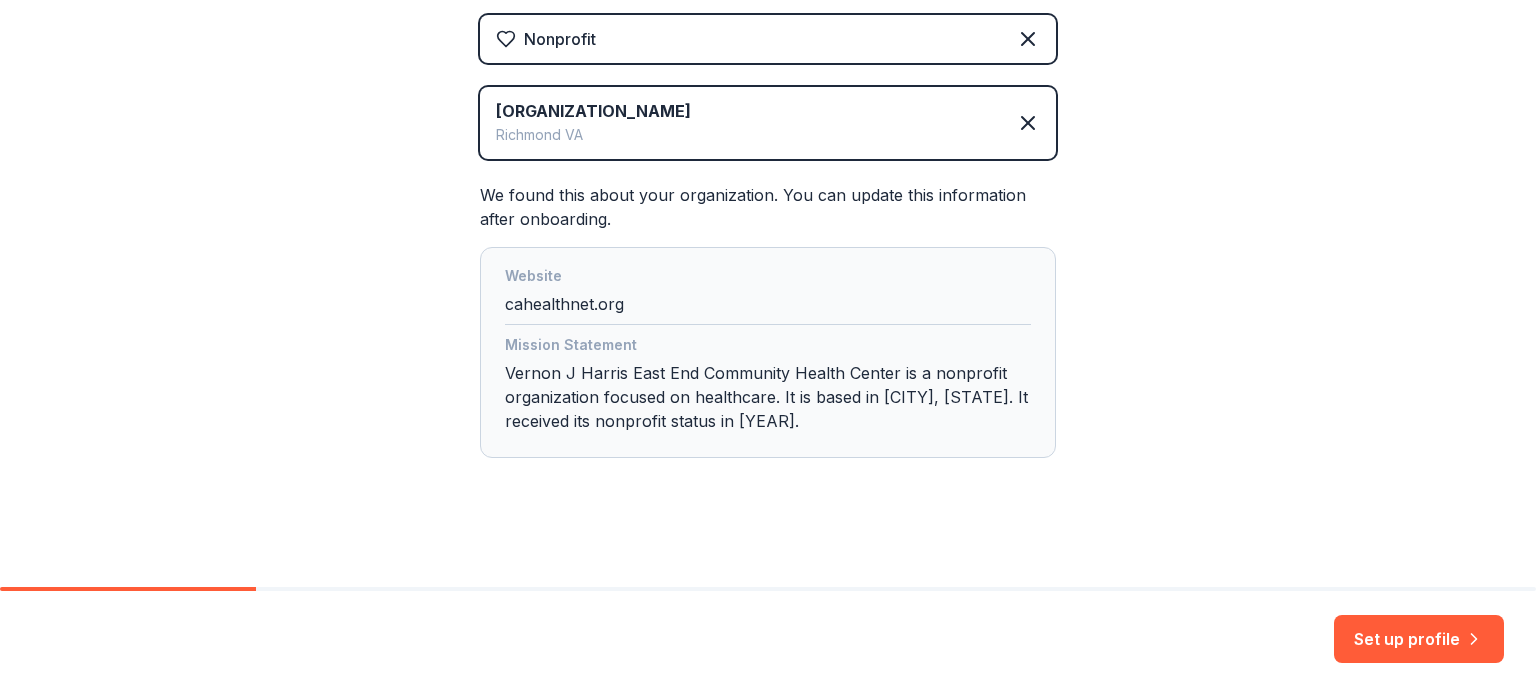 scroll, scrollTop: 406, scrollLeft: 0, axis: vertical 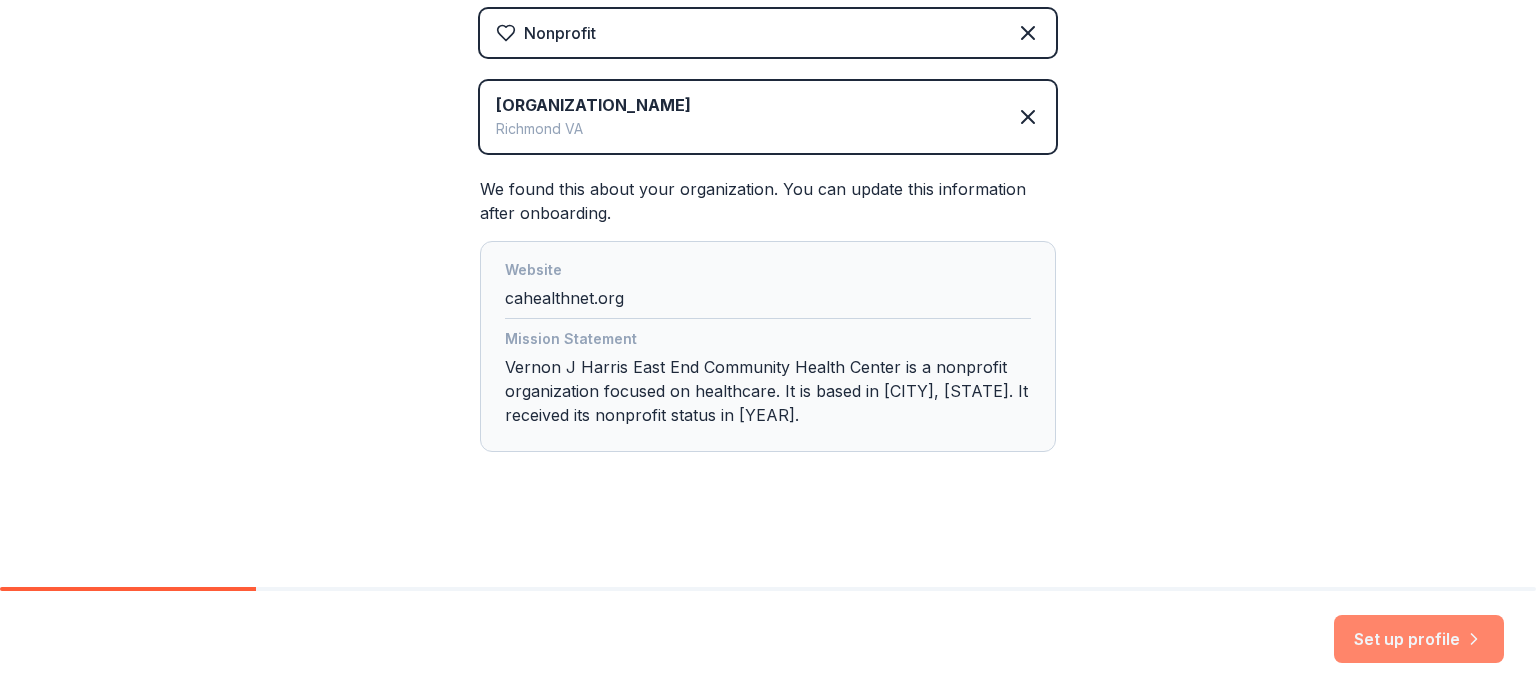 click on "Set up profile" at bounding box center (1419, 639) 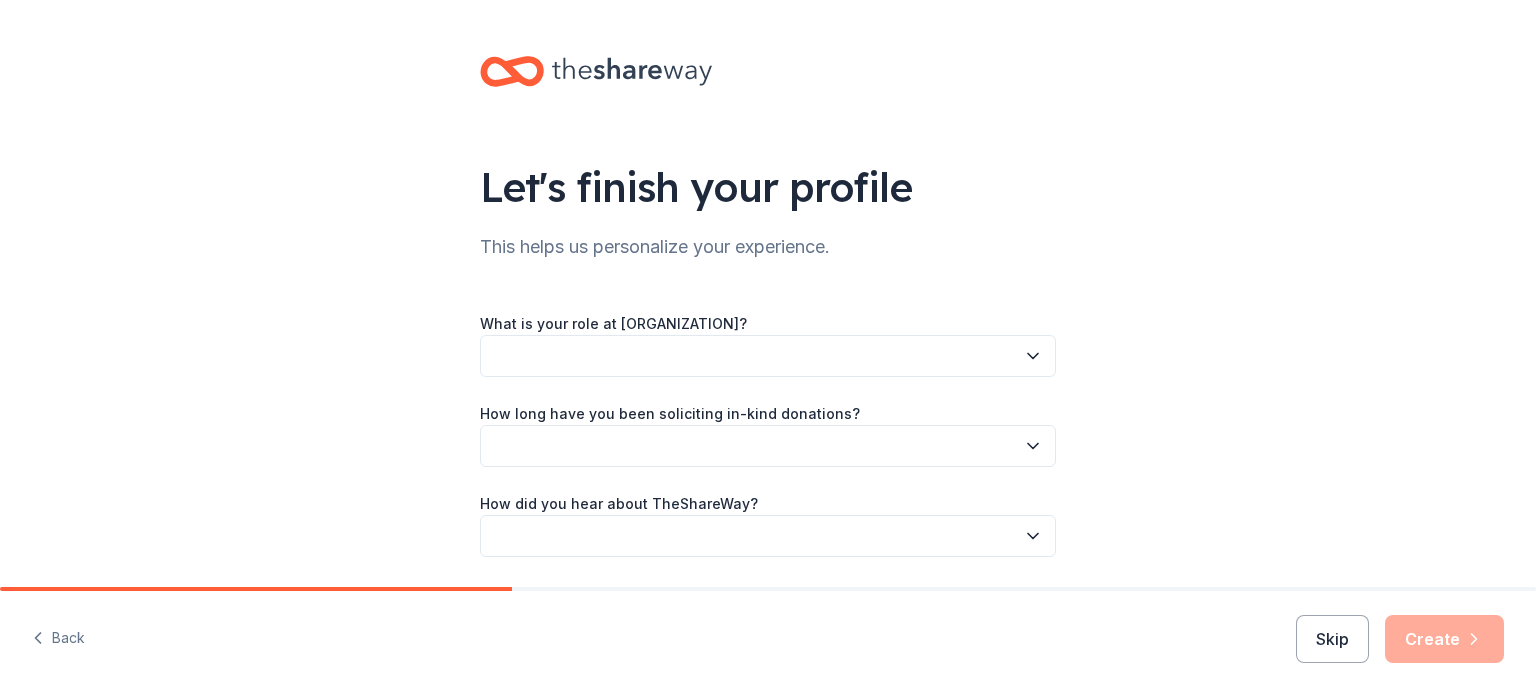 scroll, scrollTop: 0, scrollLeft: 0, axis: both 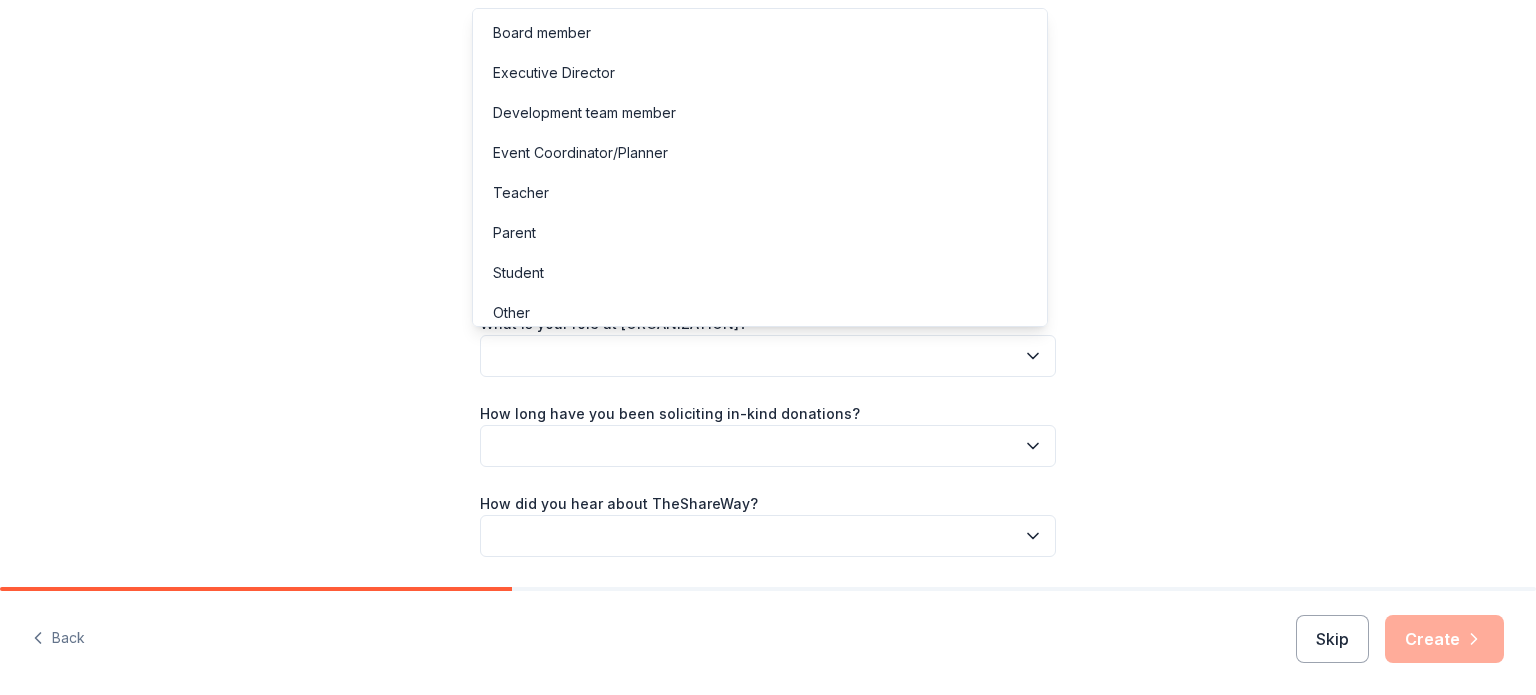 click 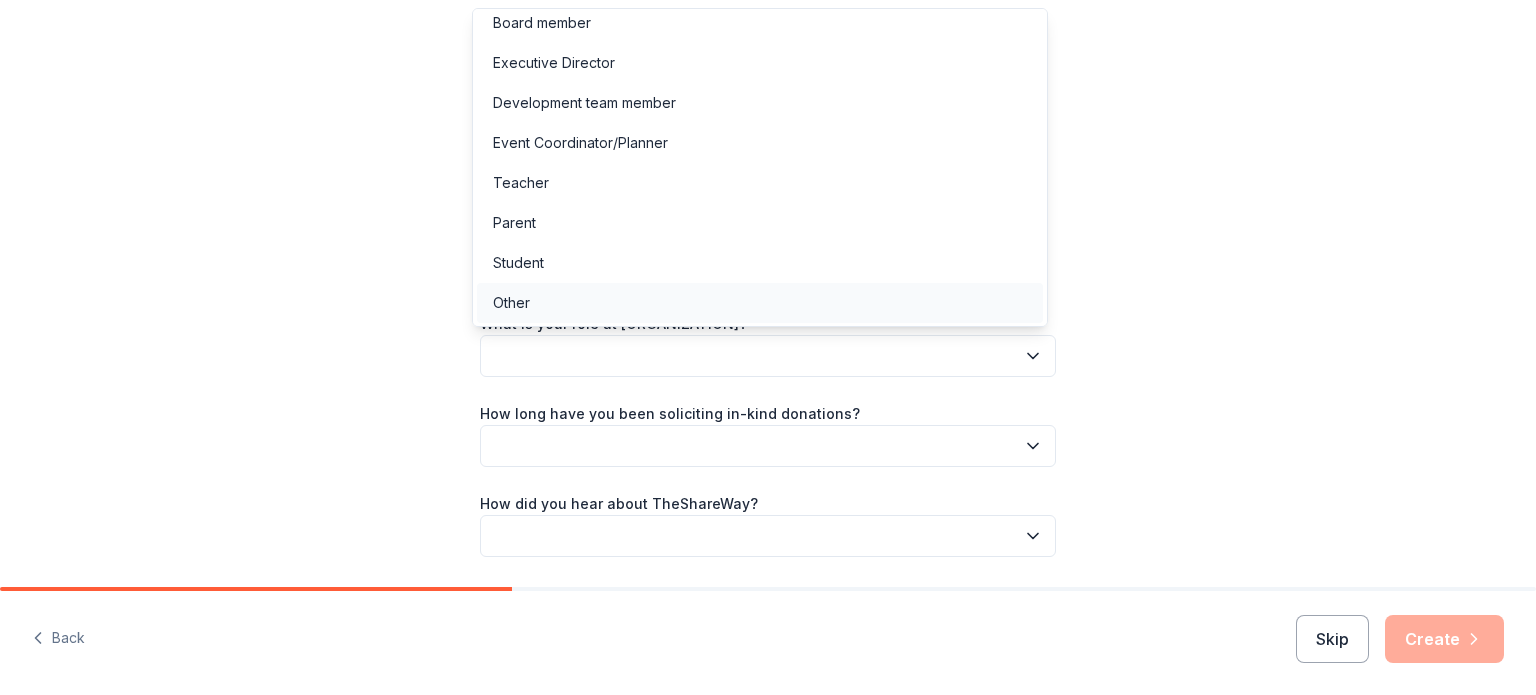 click on "Other" at bounding box center (511, 303) 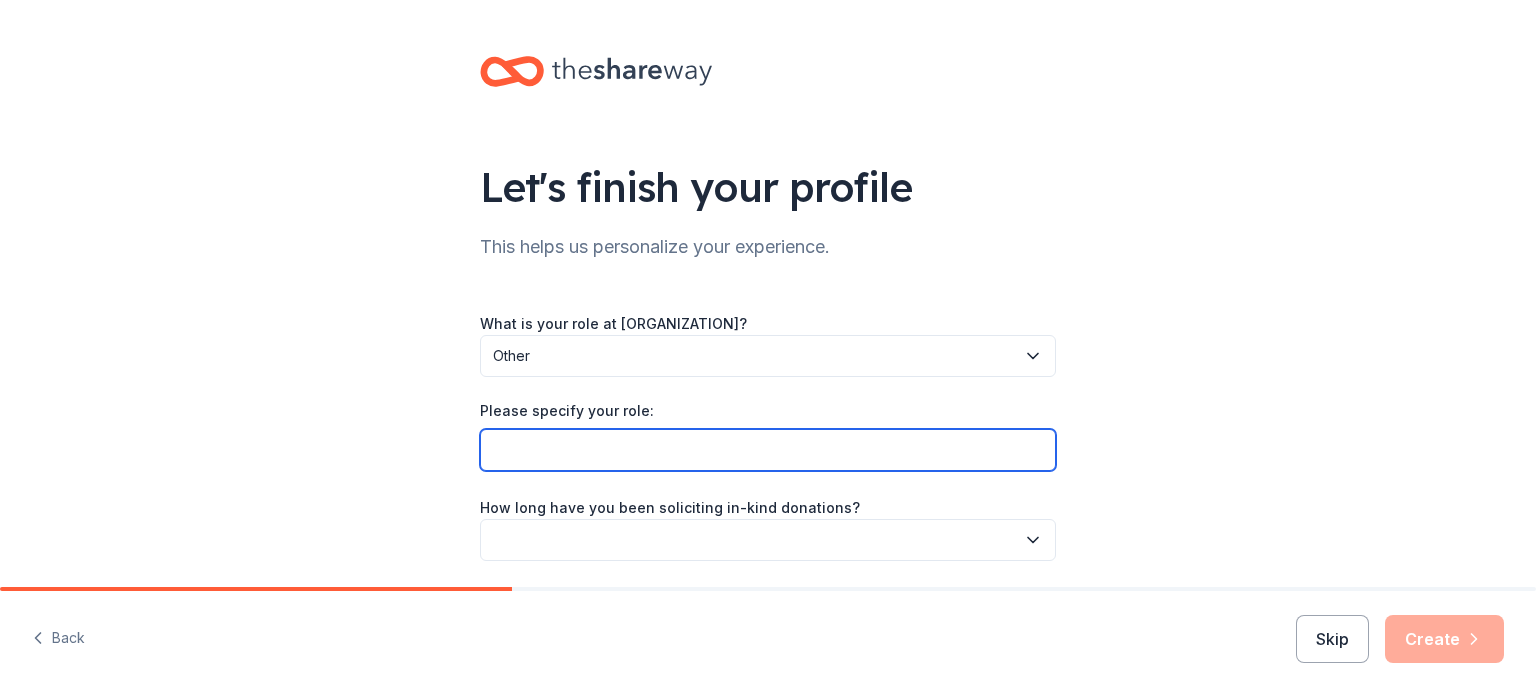 click on "Please specify your role:" at bounding box center (768, 450) 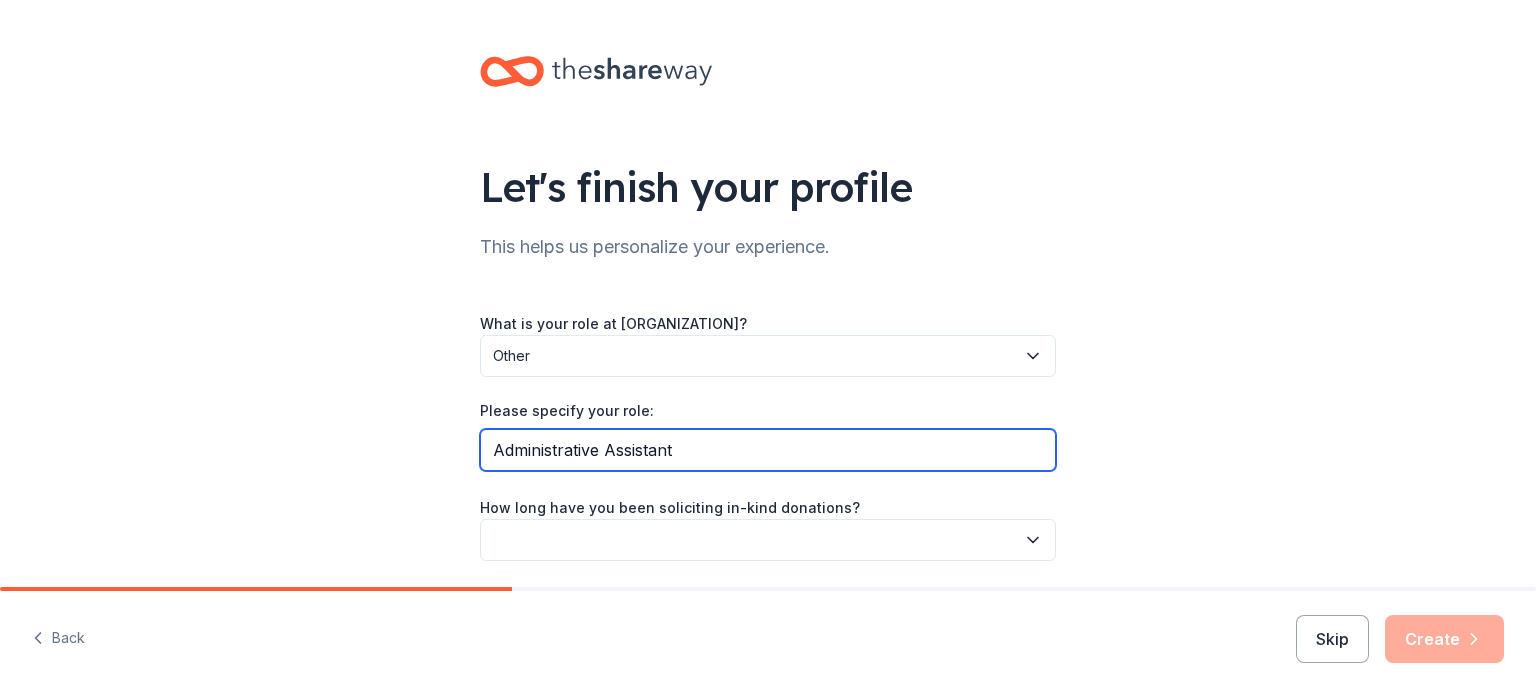 type on "Administrative Assistant" 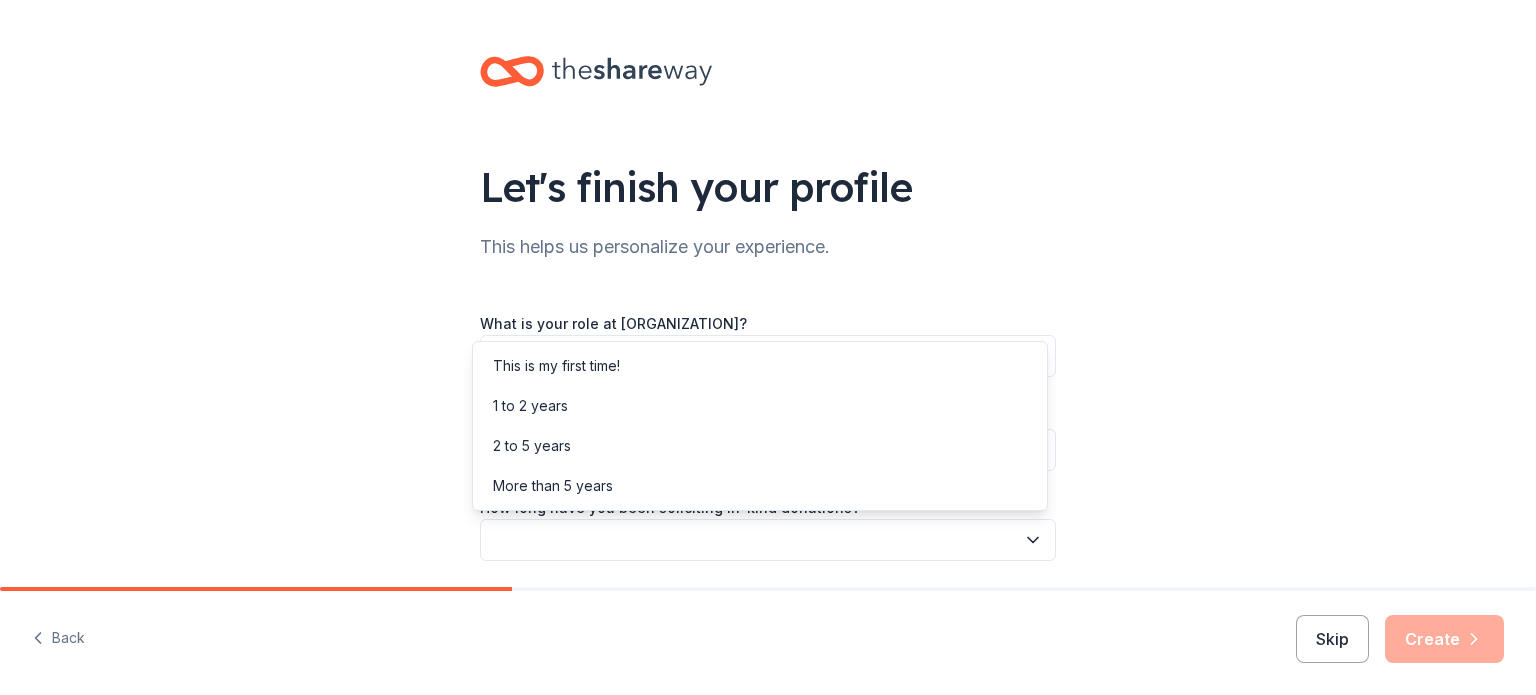 click 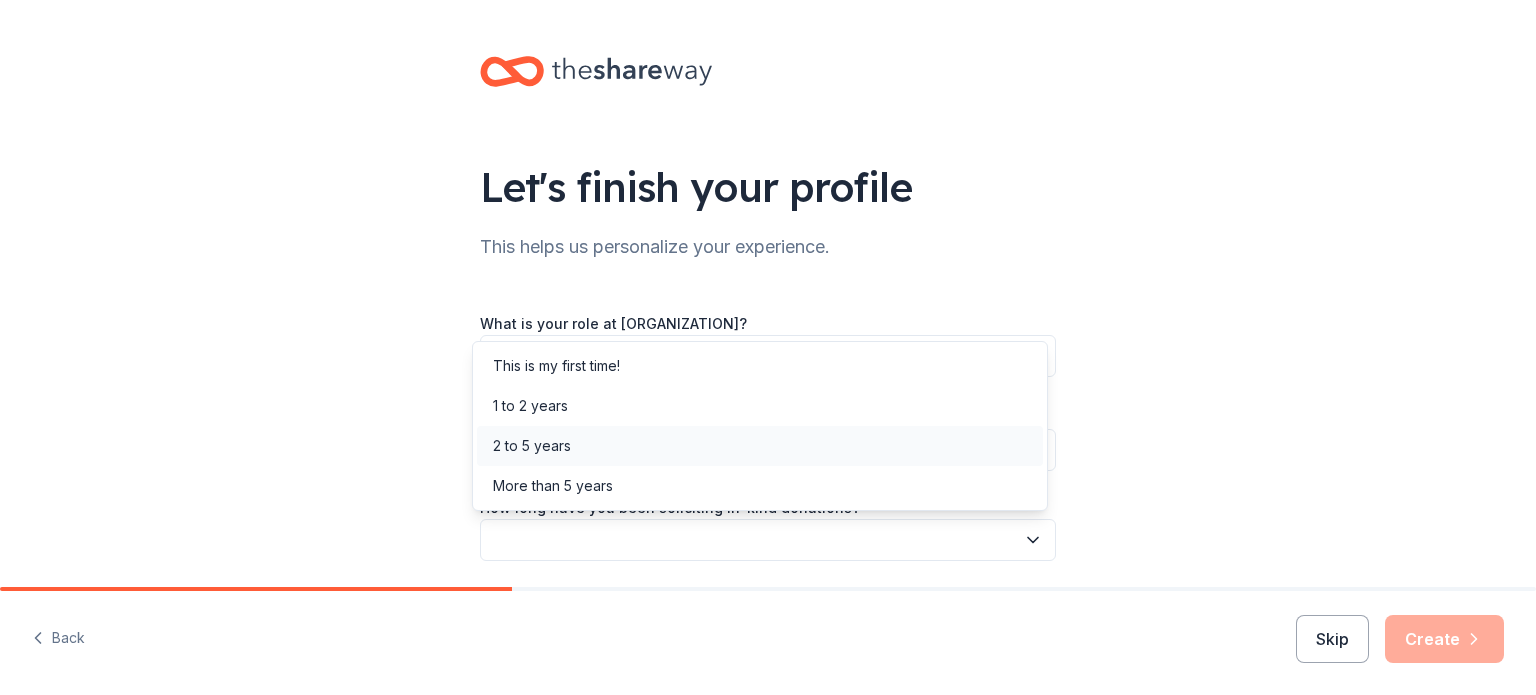 click on "2 to 5 years" at bounding box center [532, 446] 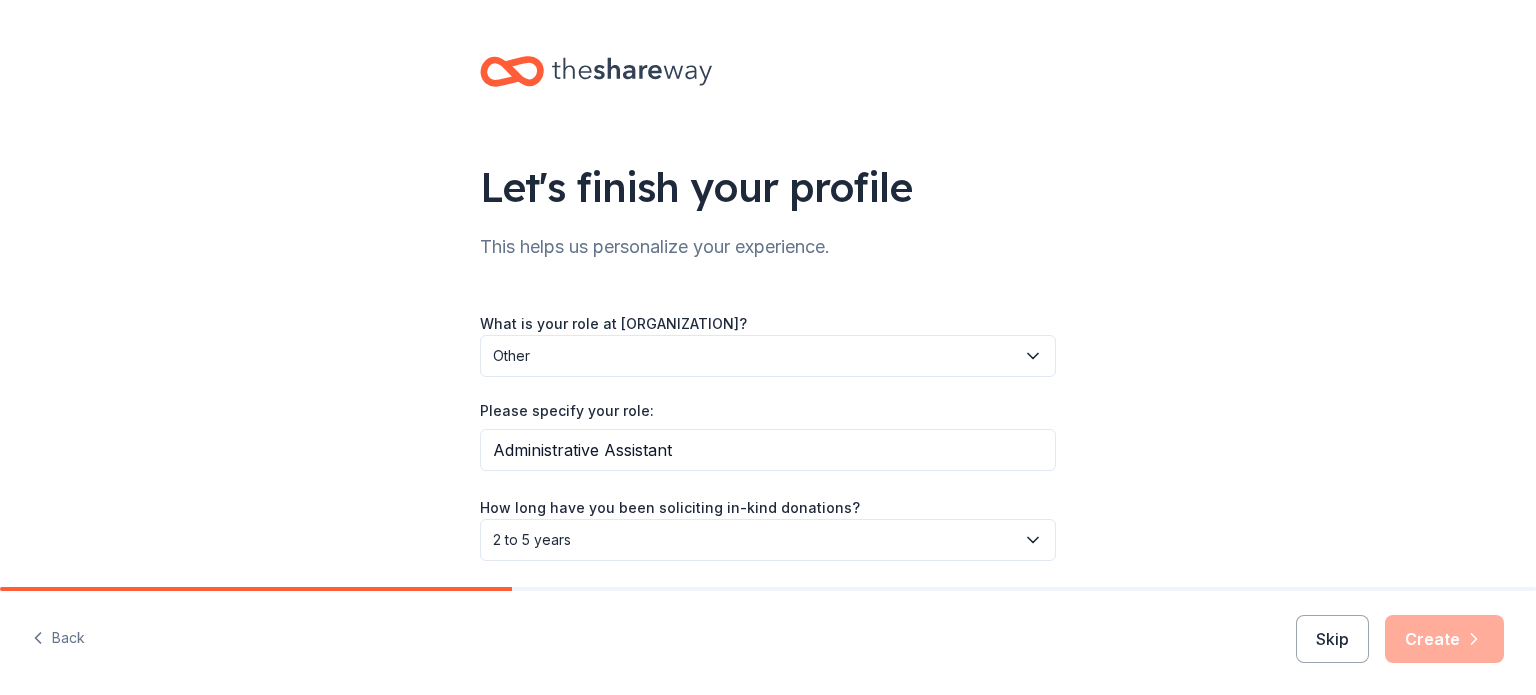 type 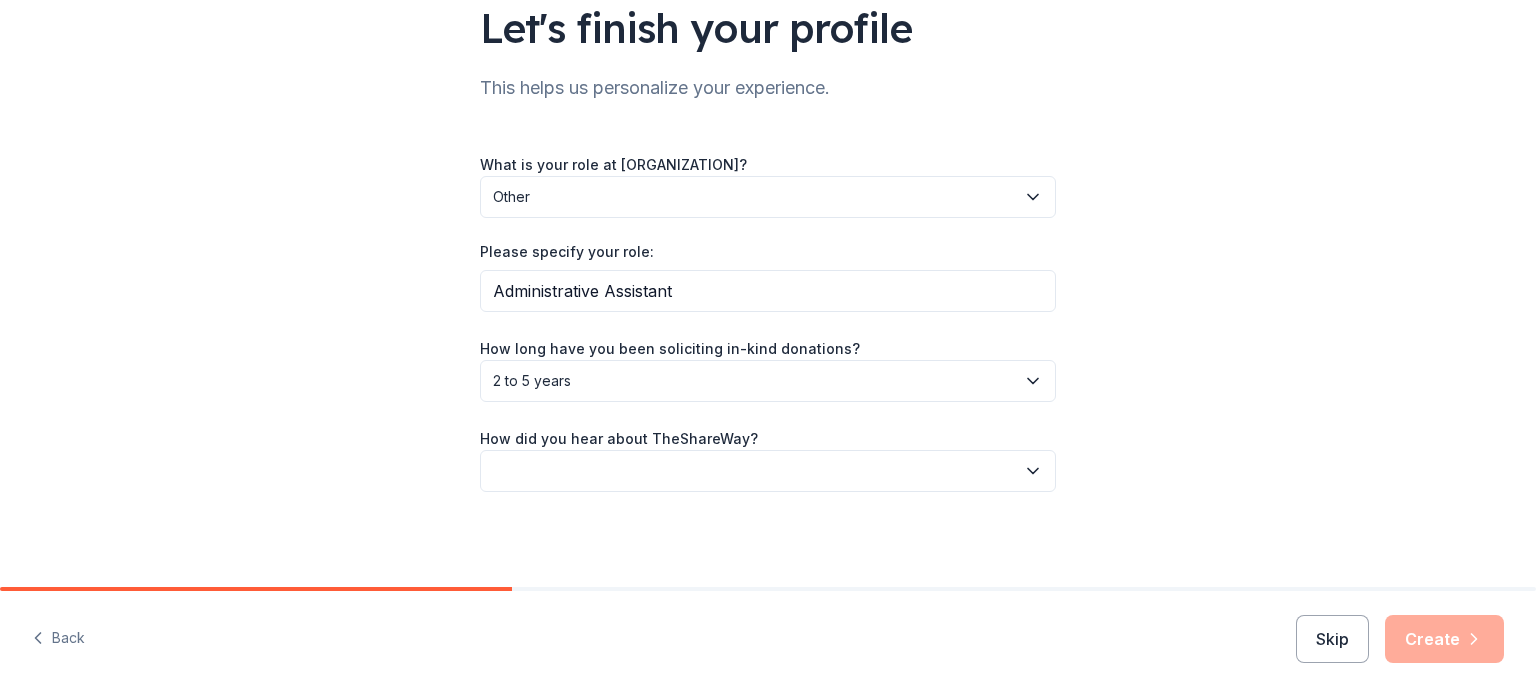 type 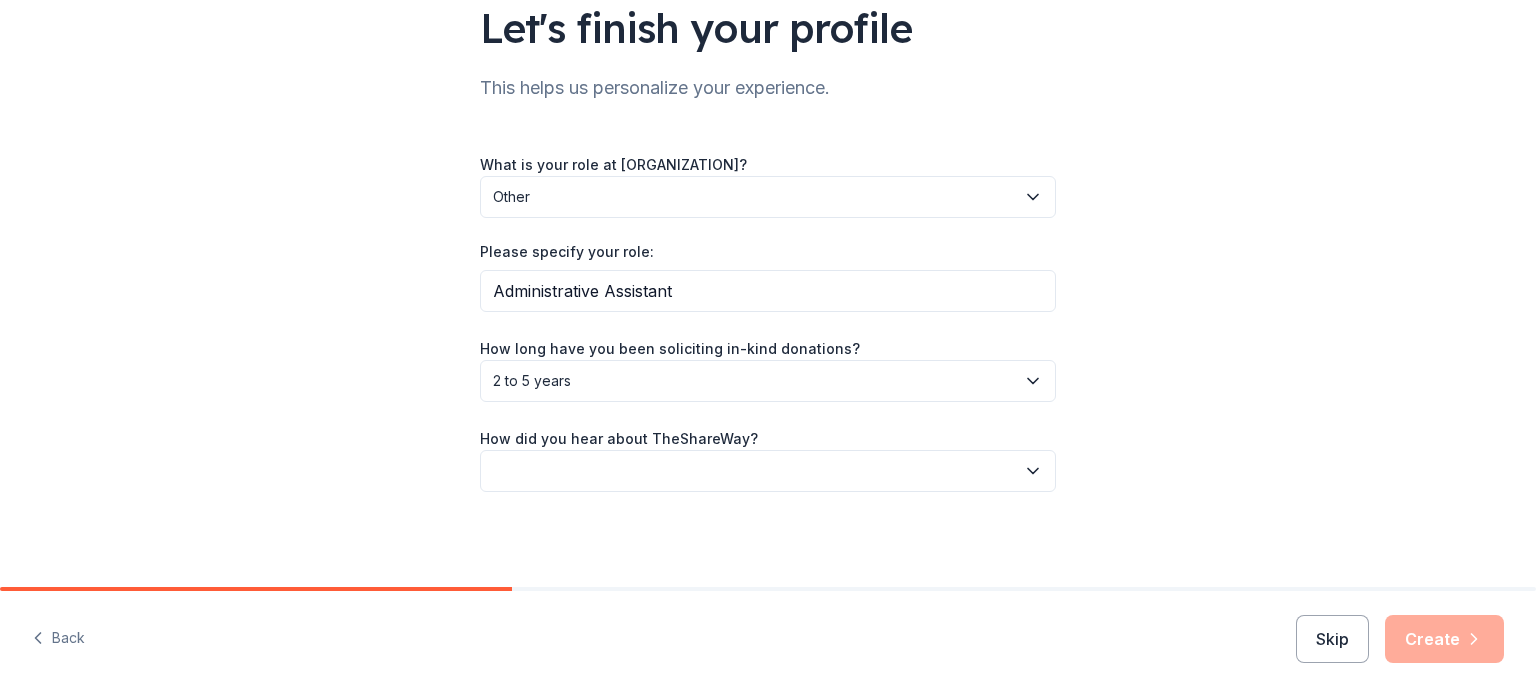 click 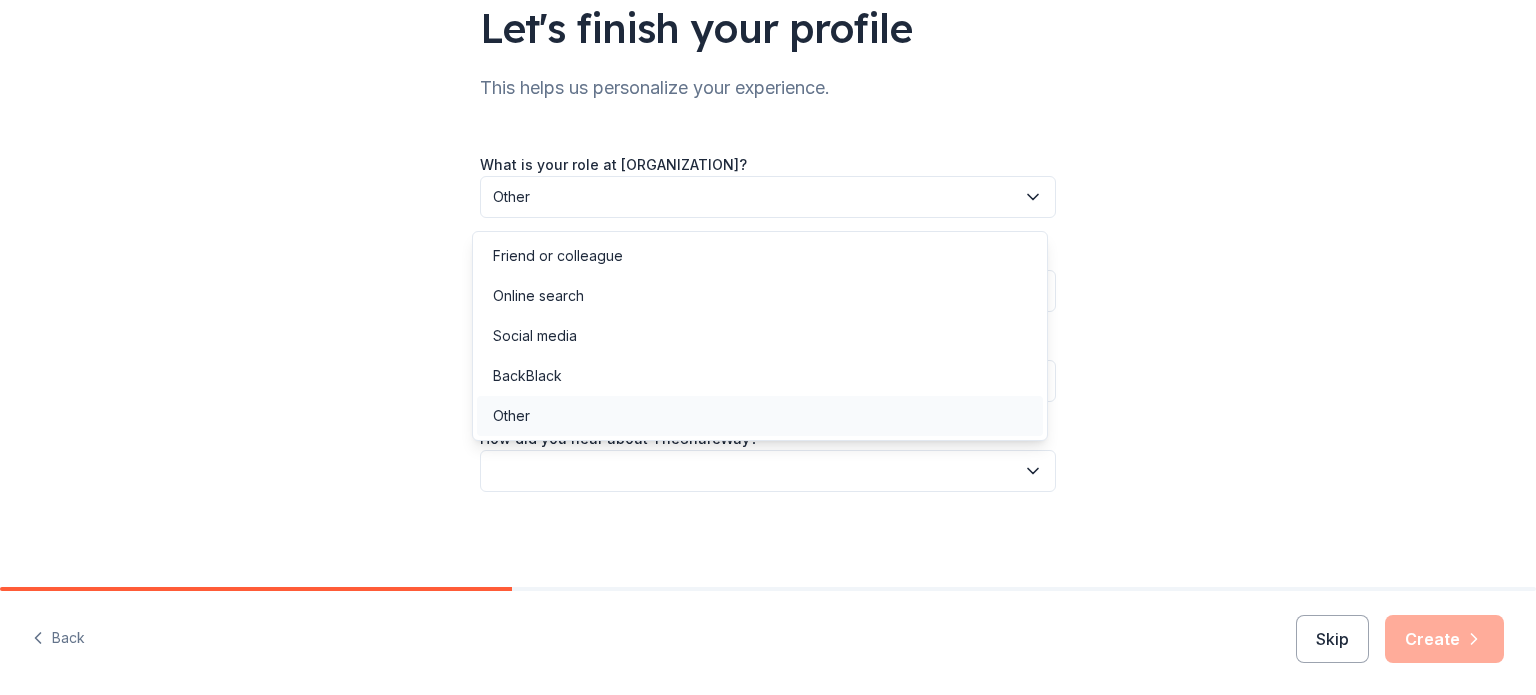 click on "Other" at bounding box center (511, 416) 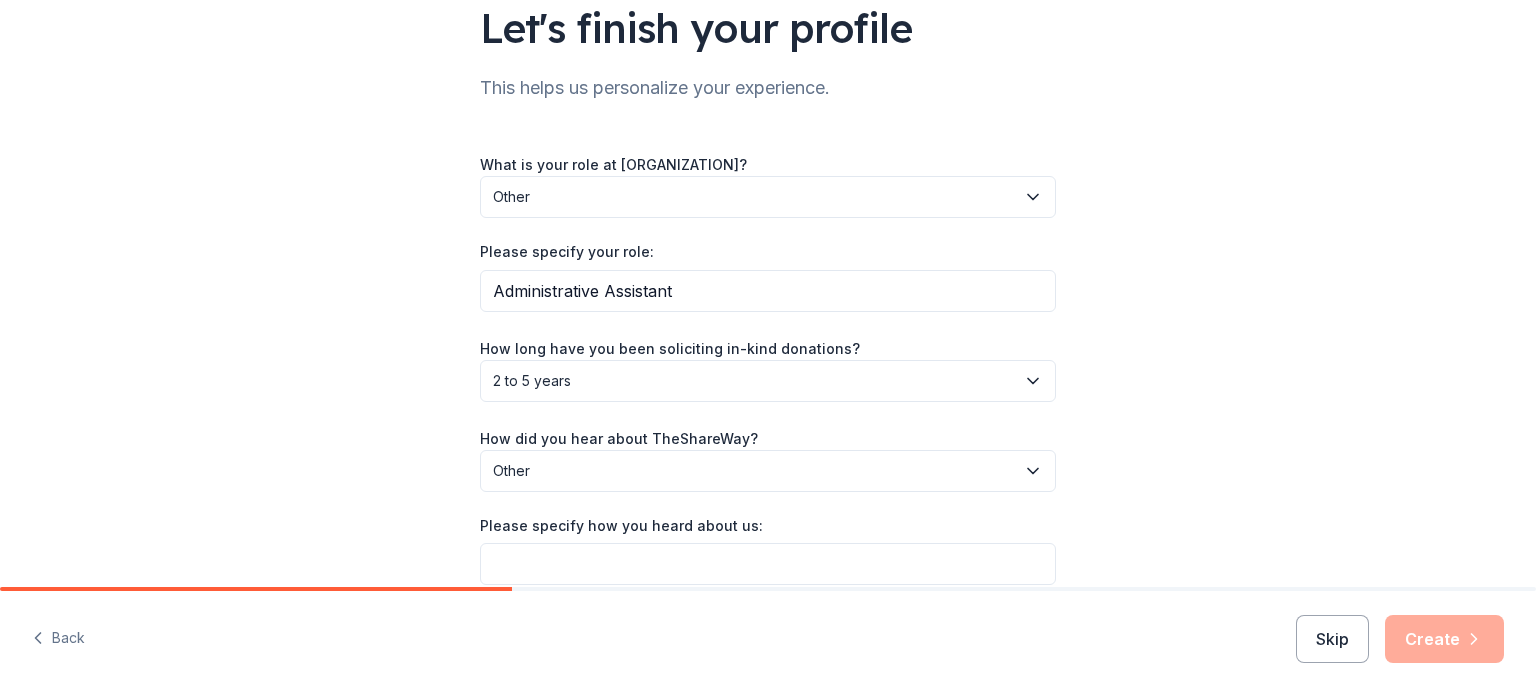 click on "Let's finish your profile This helps us personalize your experience. What is your role at [ORGANIZATION]? Other Please specify your role: Administrative Assistant How long have you been soliciting in-kind donations? 2 to 5 years How did you hear about TheShareWay? Other Please specify how you heard about us:" at bounding box center [768, 261] 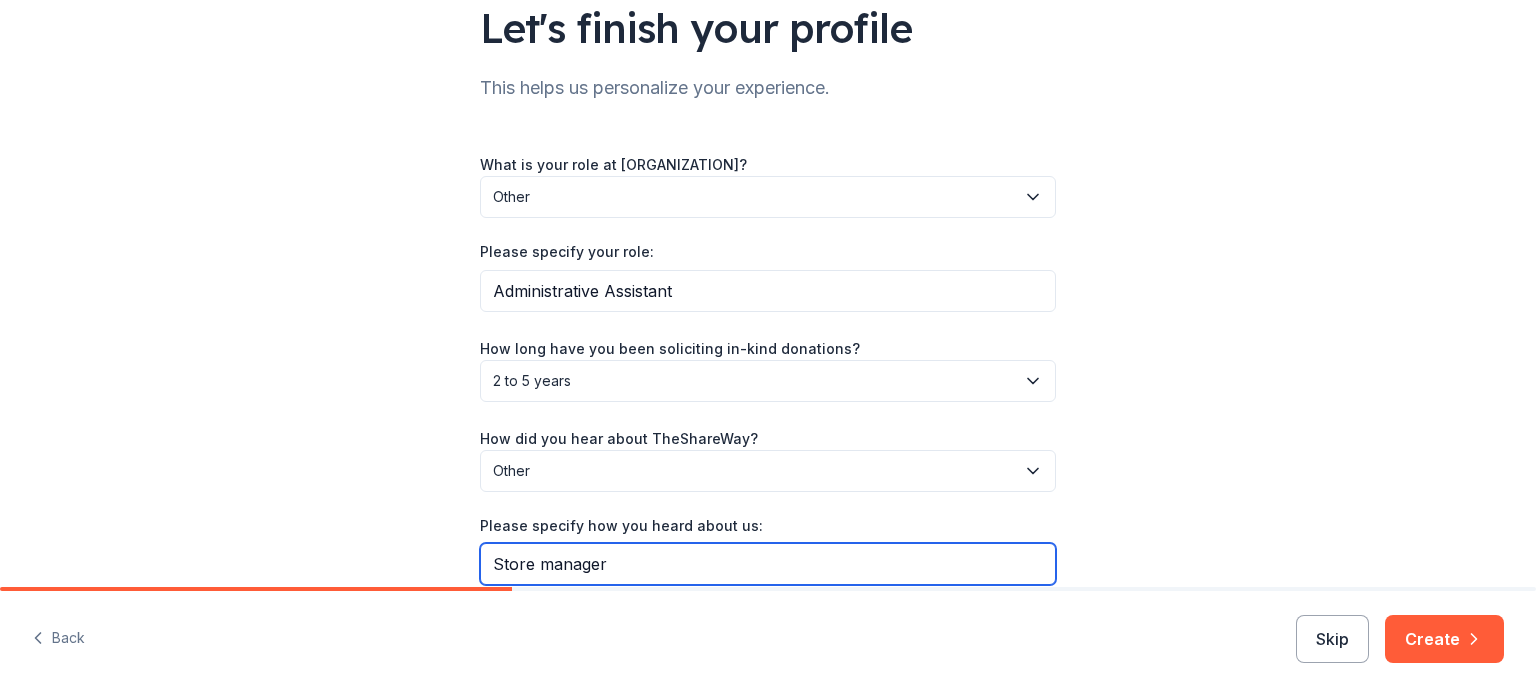 type on "Store manager" 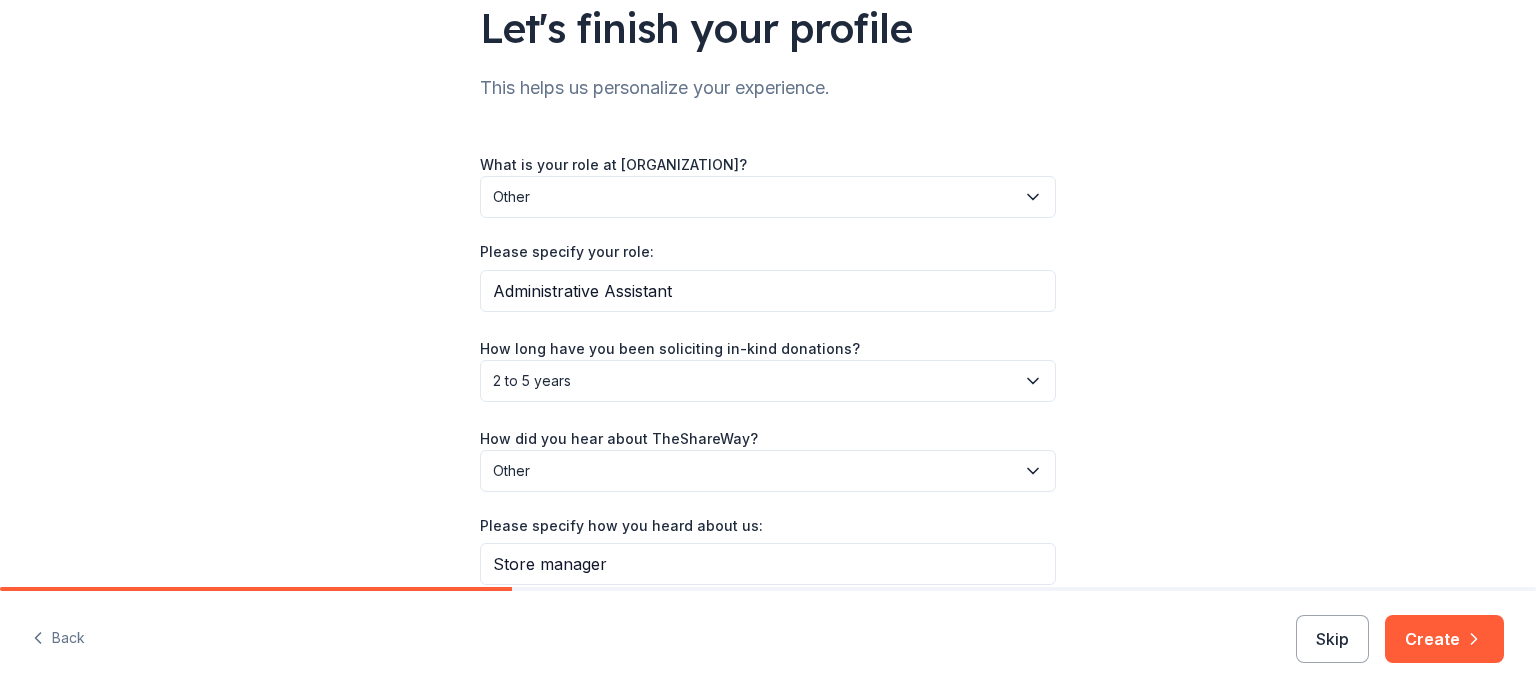 type 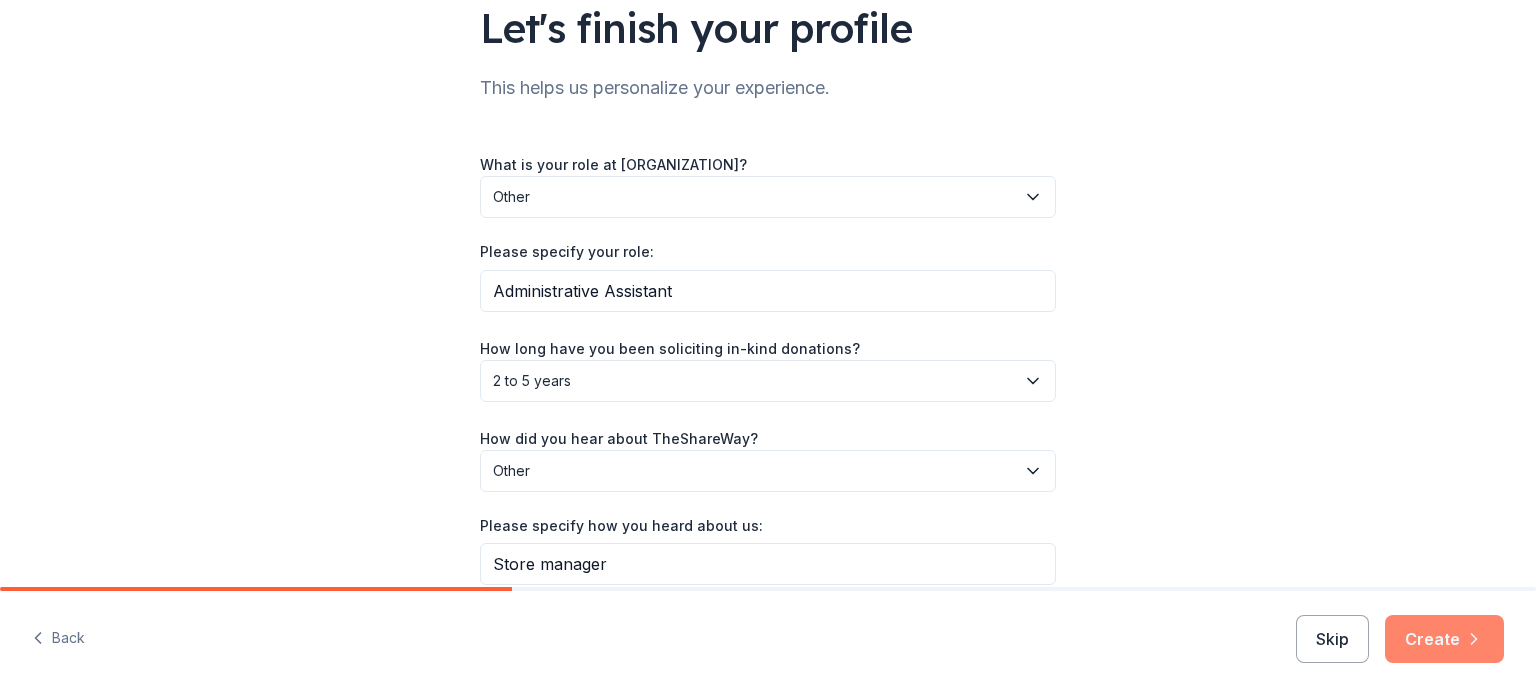 type 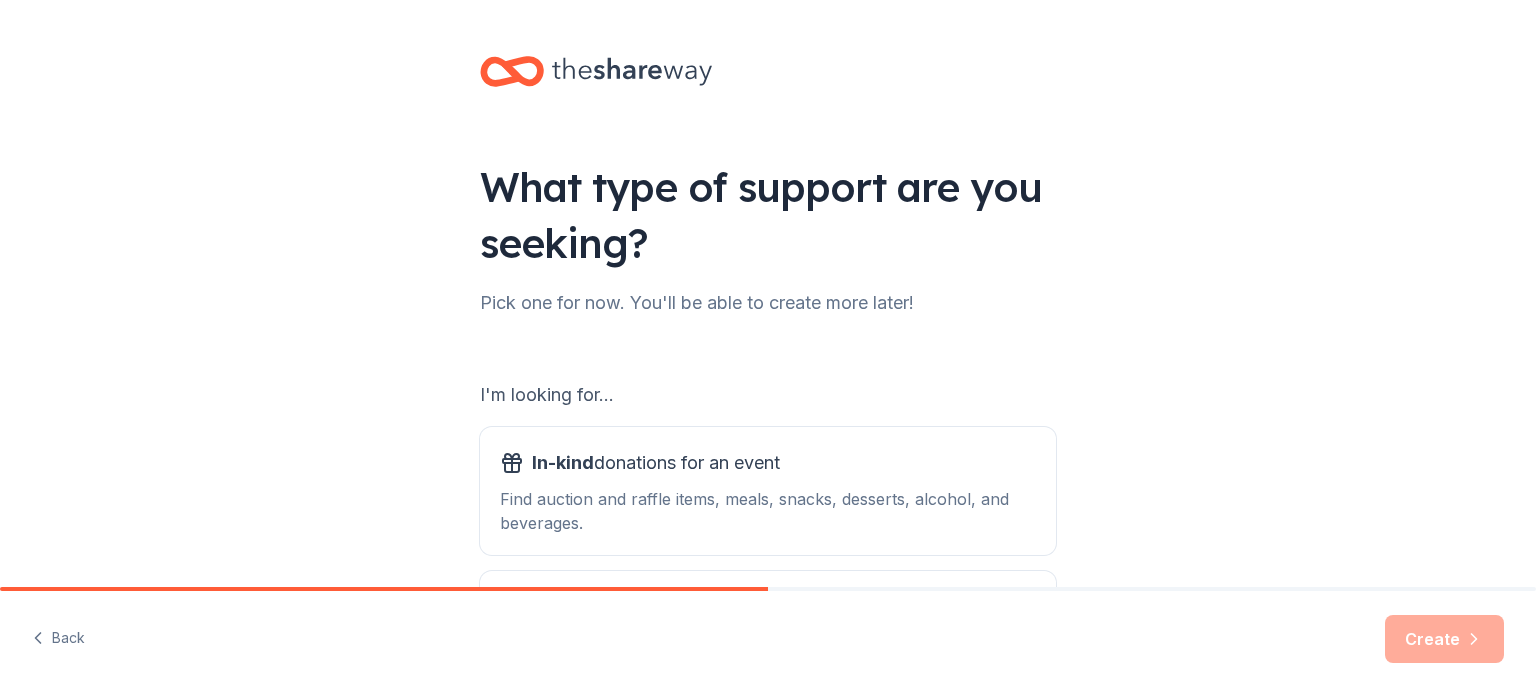 click on "I'm looking for...   In-kind  donations for an event Find auction and raffle items, meals, snacks, desserts, alcohol, and beverages.   Grants  for my nonprofits Find grants for projects & programming, general operations, capital, scholarship, research, and more." at bounding box center (768, 517) 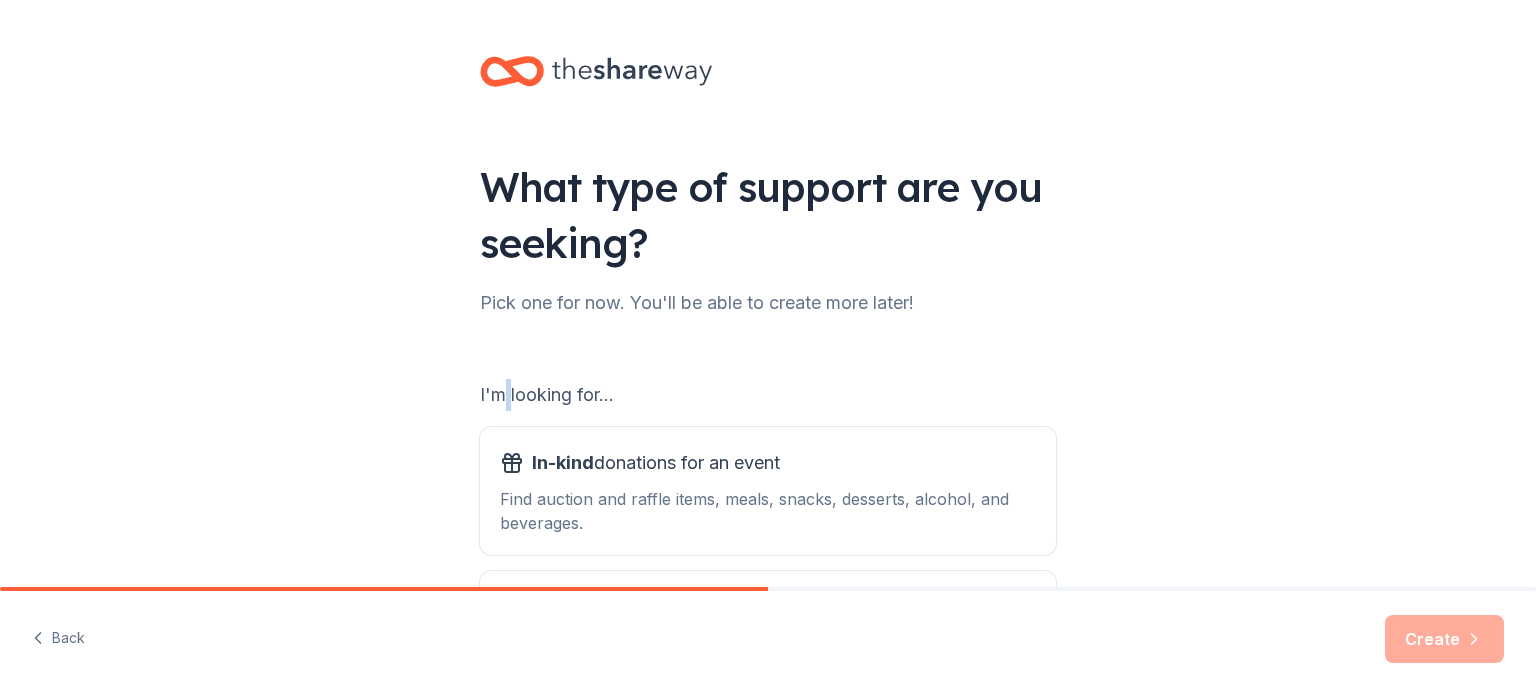 click on "I'm looking for...   In-kind  donations for an event Find auction and raffle items, meals, snacks, desserts, alcohol, and beverages.   Grants  for my nonprofits Find grants for projects & programming, general operations, capital, scholarship, research, and more." at bounding box center [768, 517] 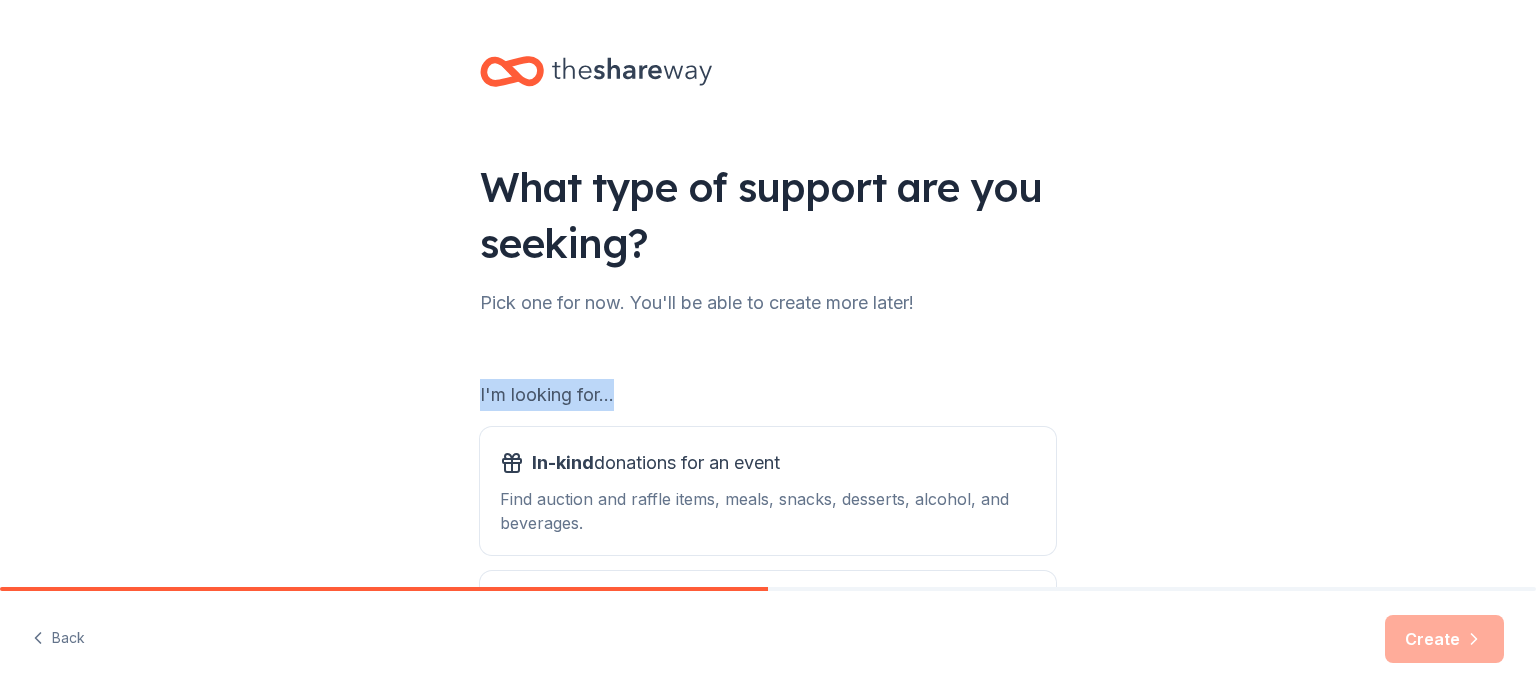 click on "I'm looking for...   In-kind  donations for an event Find auction and raffle items, meals, snacks, desserts, alcohol, and beverages.   Grants  for my nonprofits Find grants for projects & programming, general operations, capital, scholarship, research, and more." at bounding box center (768, 517) 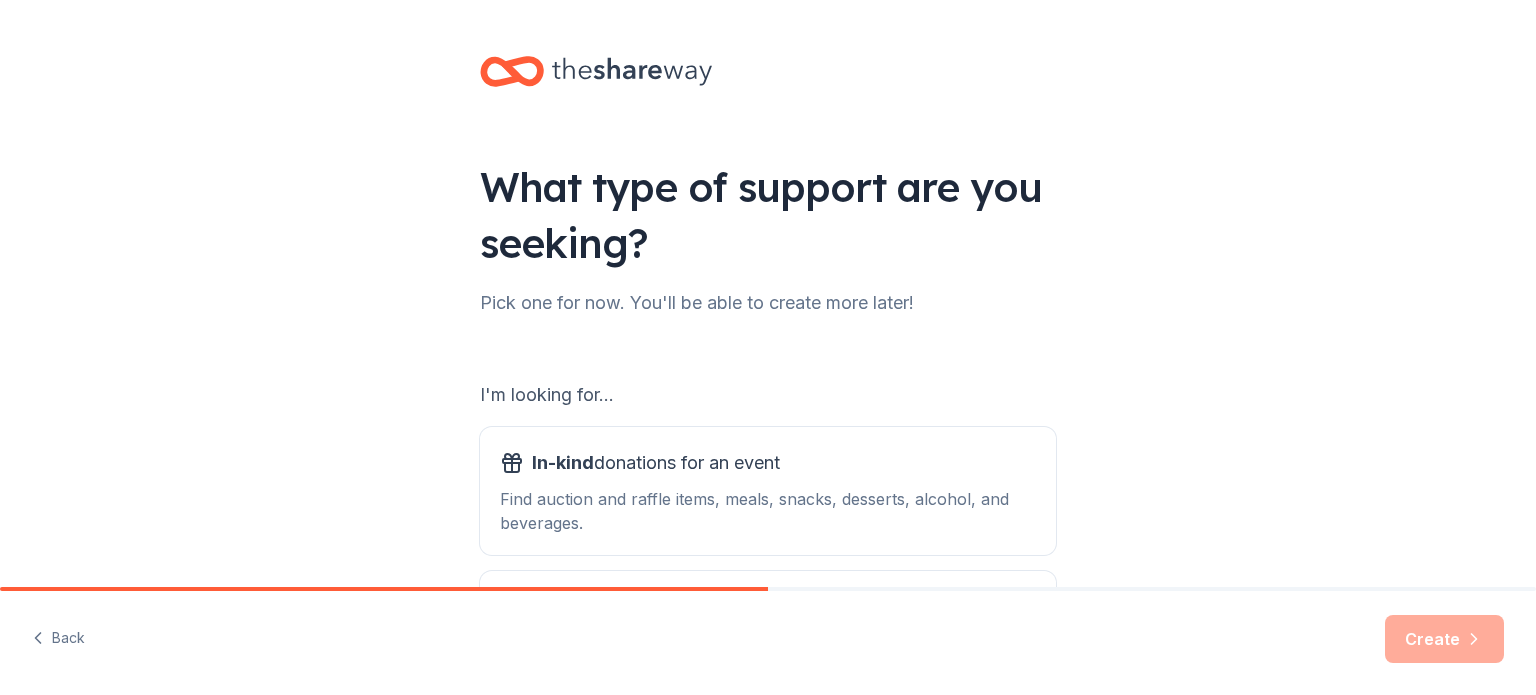 click on "Pick one for now. You'll be able to create more later!" at bounding box center [768, 303] 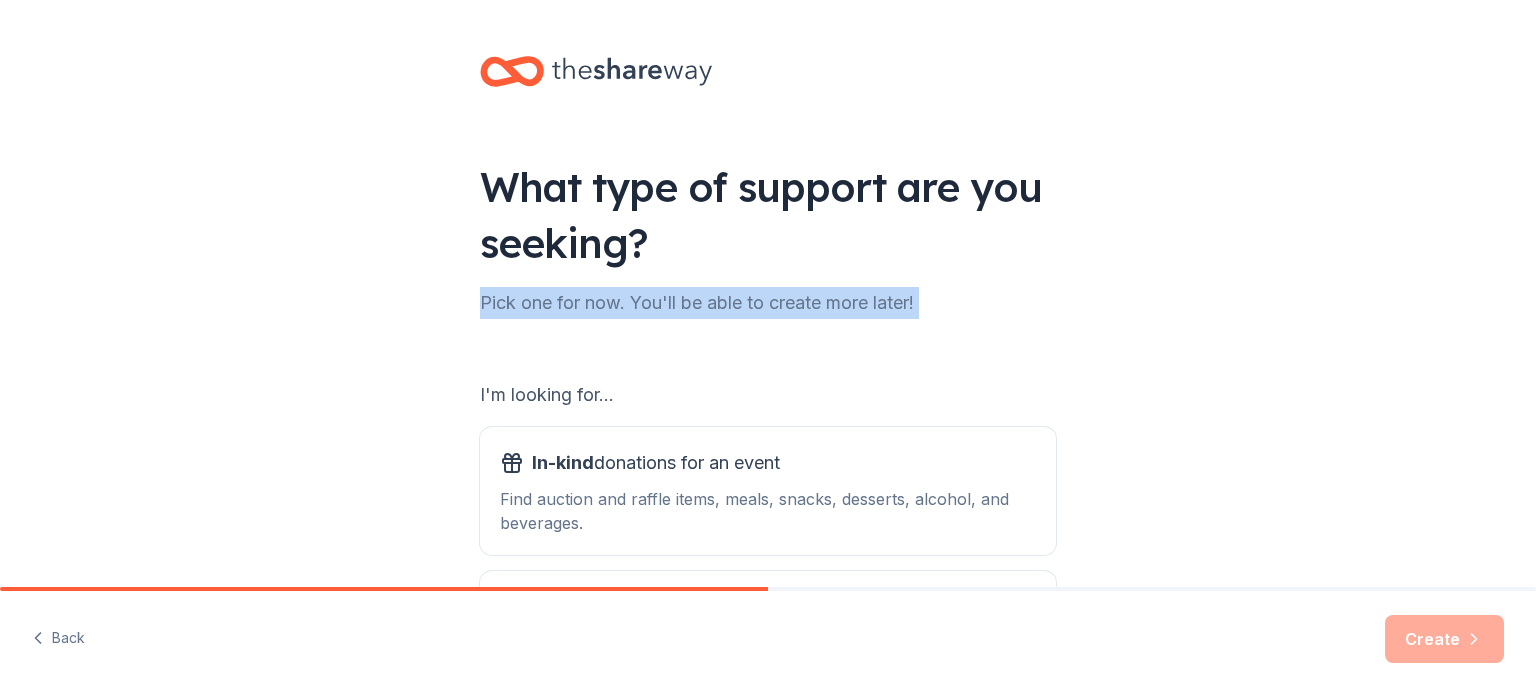 click on "Pick one for now. You'll be able to create more later!" at bounding box center (768, 303) 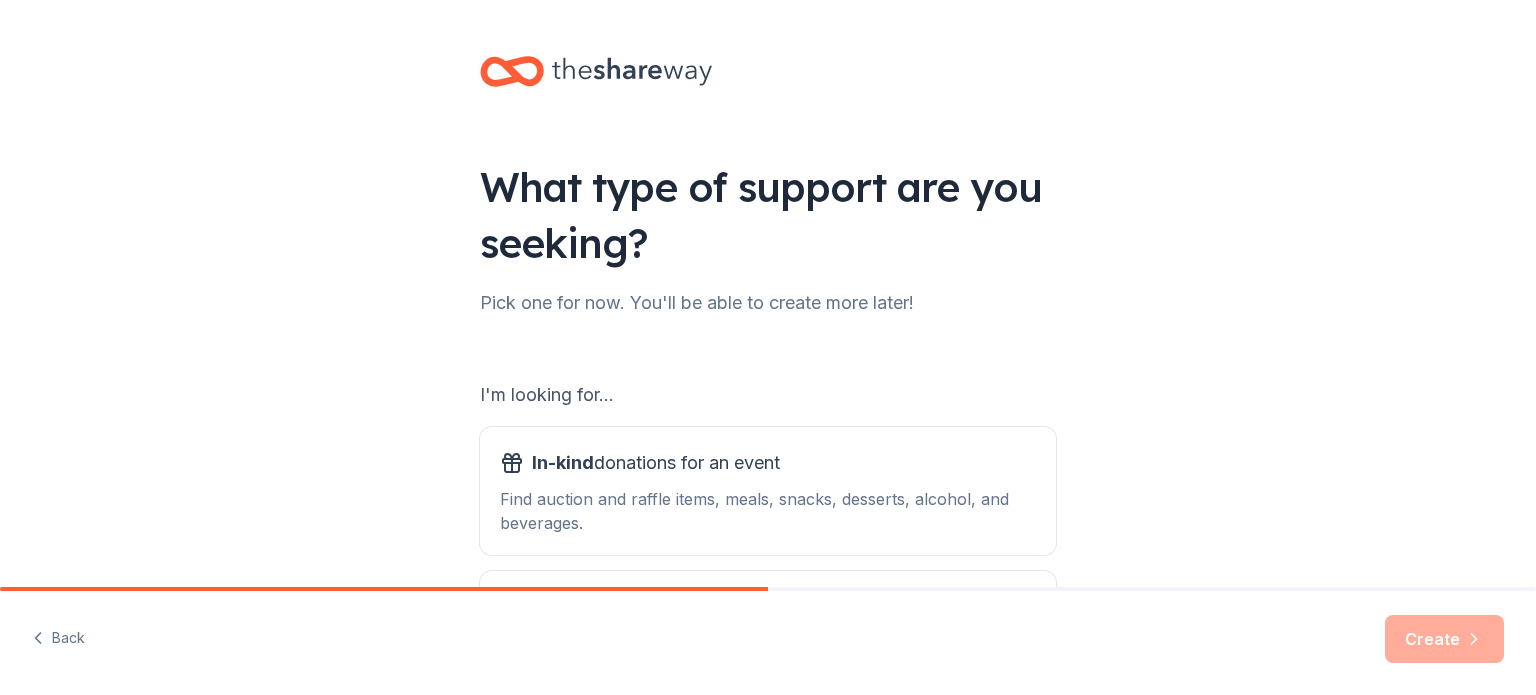 click on "I'm looking for...   In-kind  donations for an event Find auction and raffle items, meals, snacks, desserts, alcohol, and beverages.   Grants  for my nonprofits Find grants for projects & programming, general operations, capital, scholarship, research, and more." at bounding box center (768, 517) 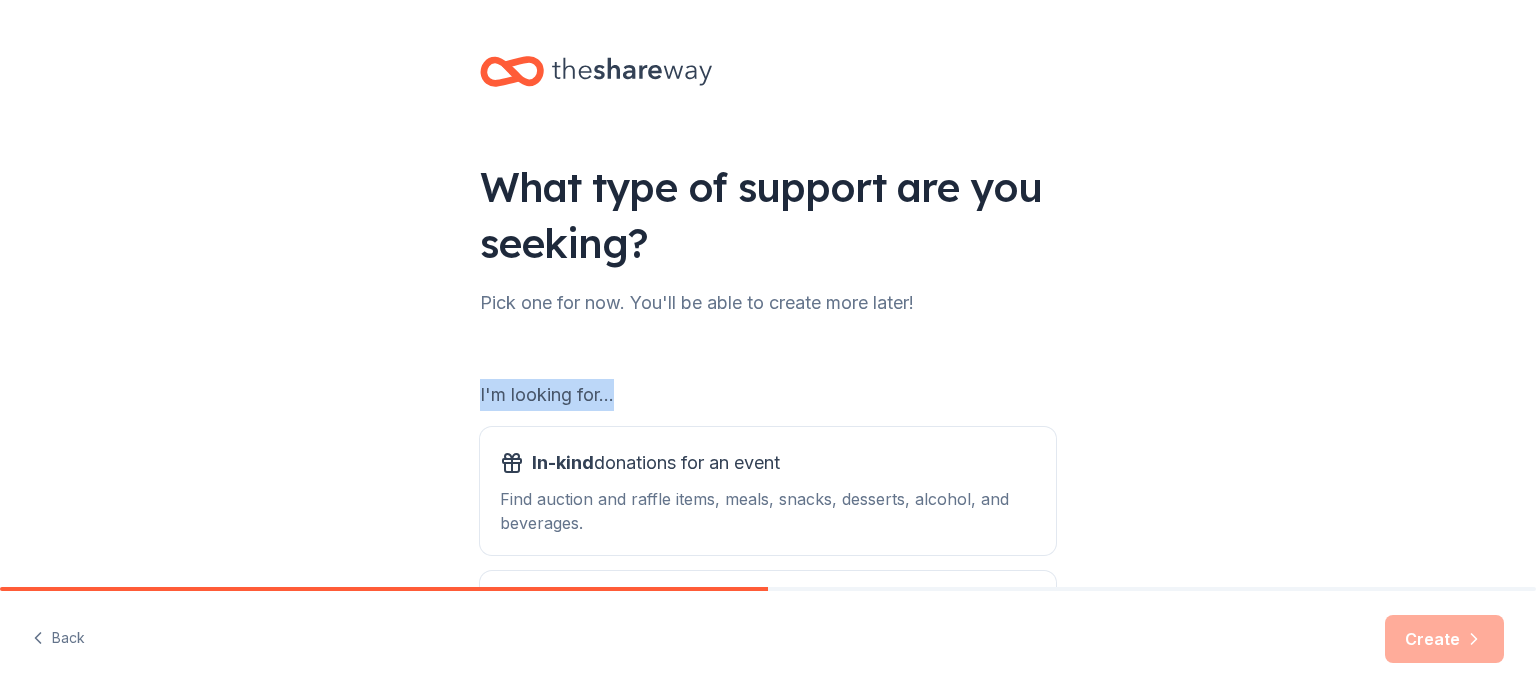 click on "I'm looking for..." at bounding box center (768, 395) 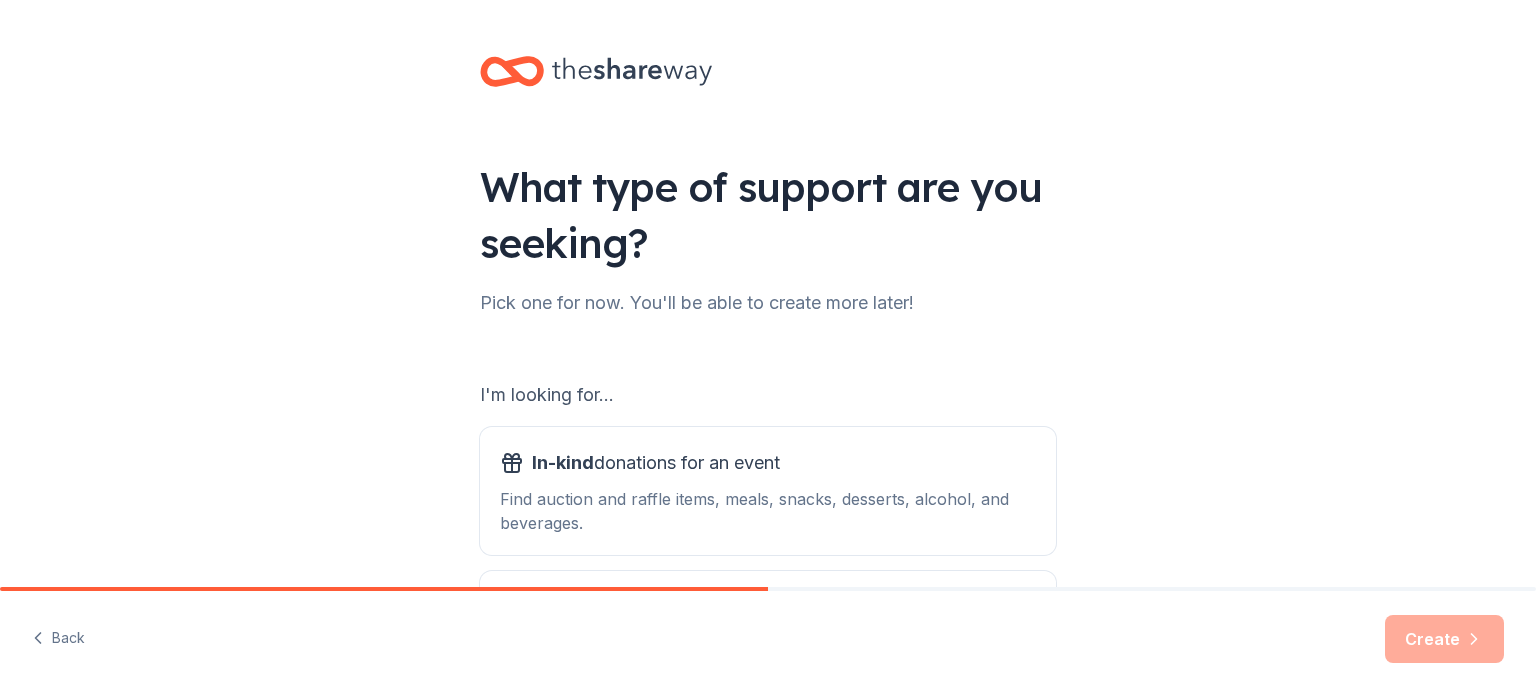 type 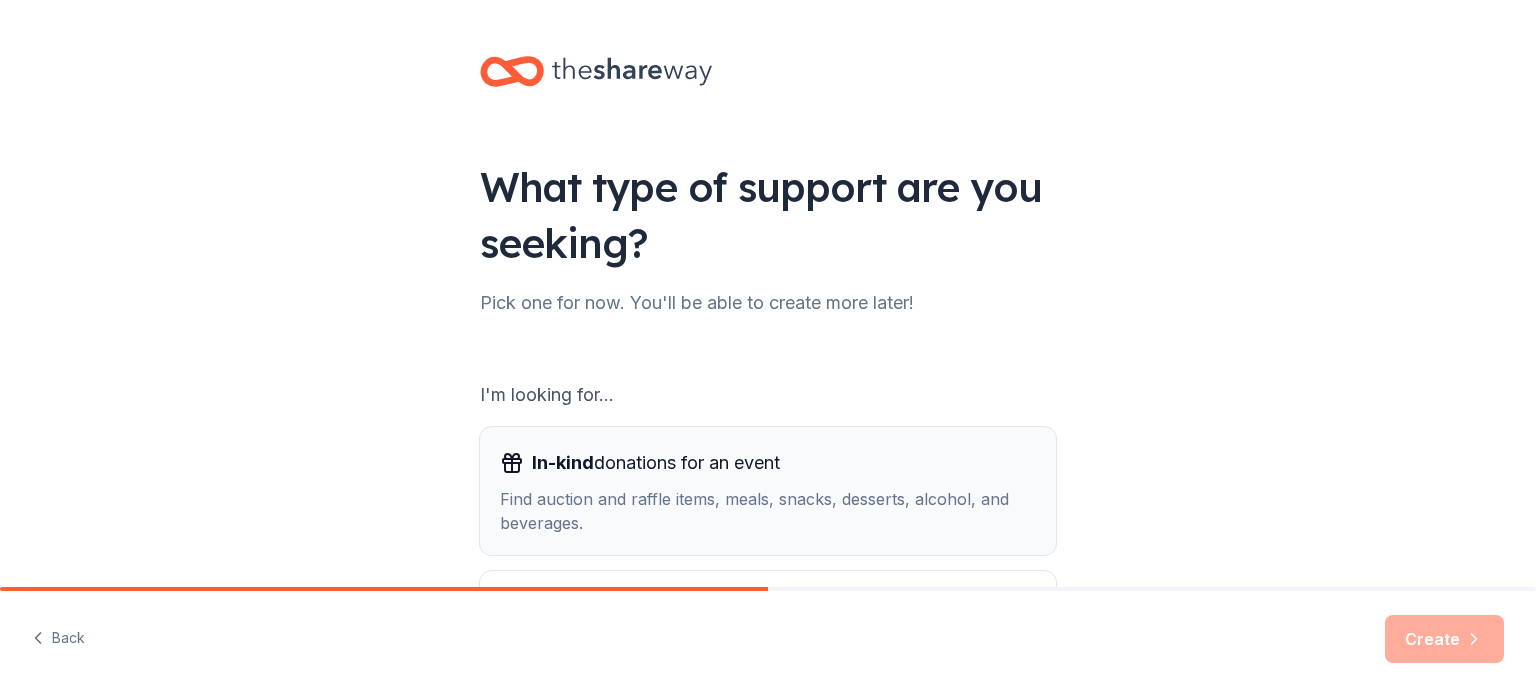 click on "In-kind  donations for an event Find auction and raffle items, meals, snacks, desserts, alcohol, and beverages." at bounding box center [768, 491] 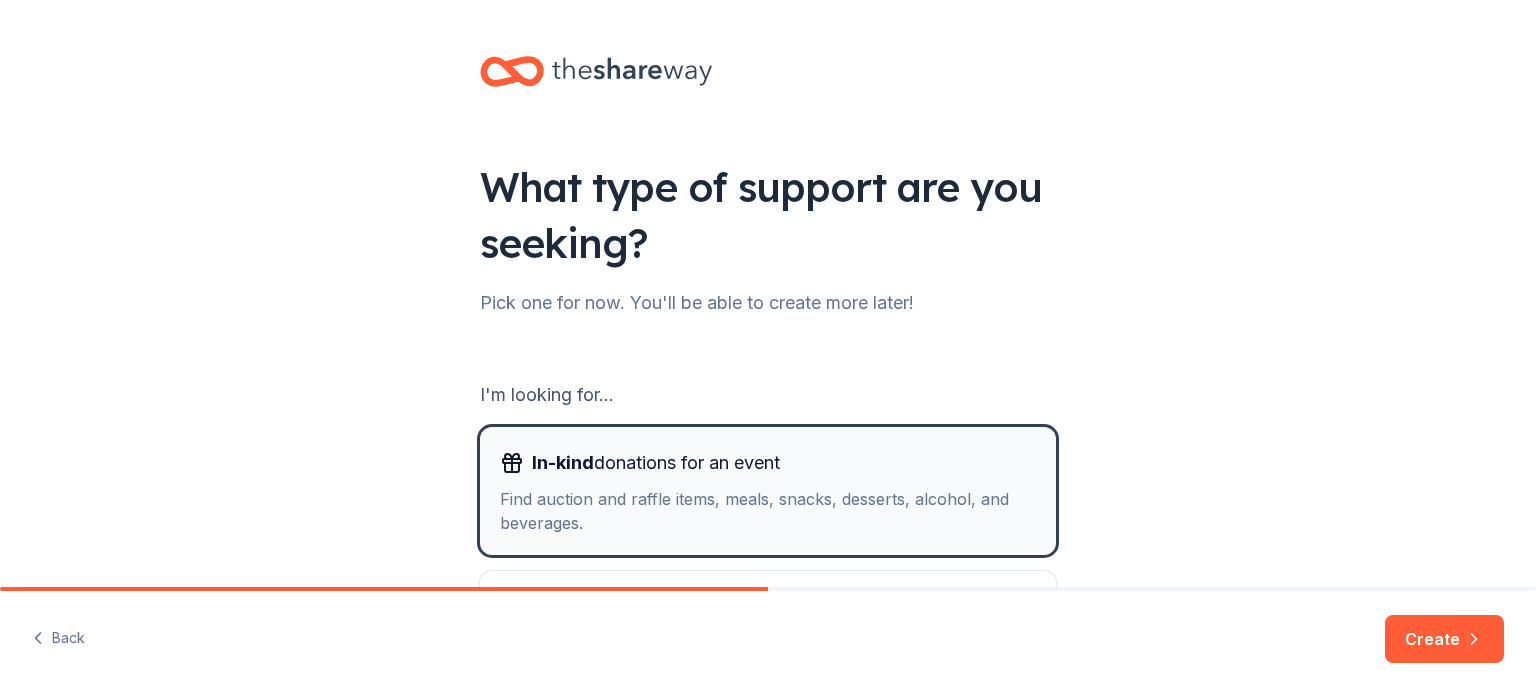 click on "Find auction and raffle items, meals, snacks, desserts, alcohol, and beverages." at bounding box center [768, 511] 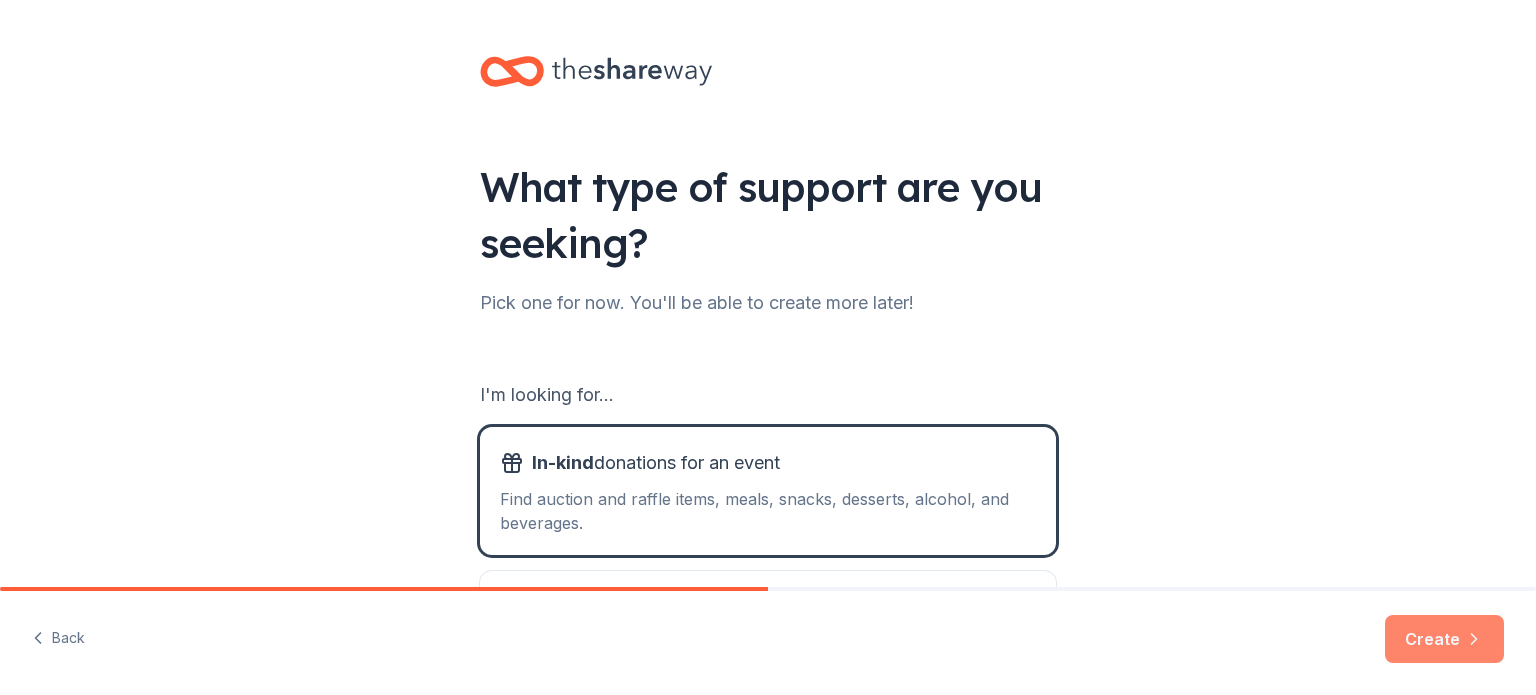 click on "Create" at bounding box center (1444, 639) 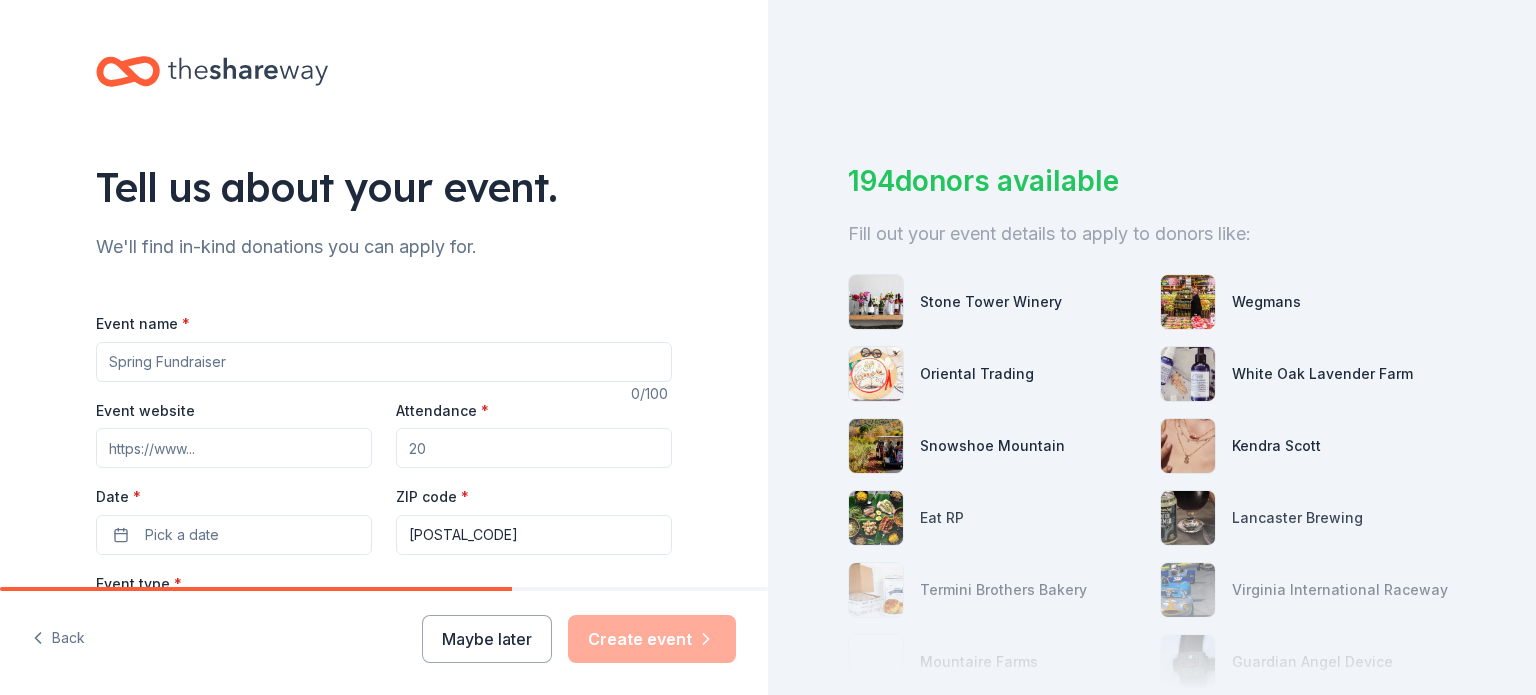 click on "Event name *" at bounding box center [384, 362] 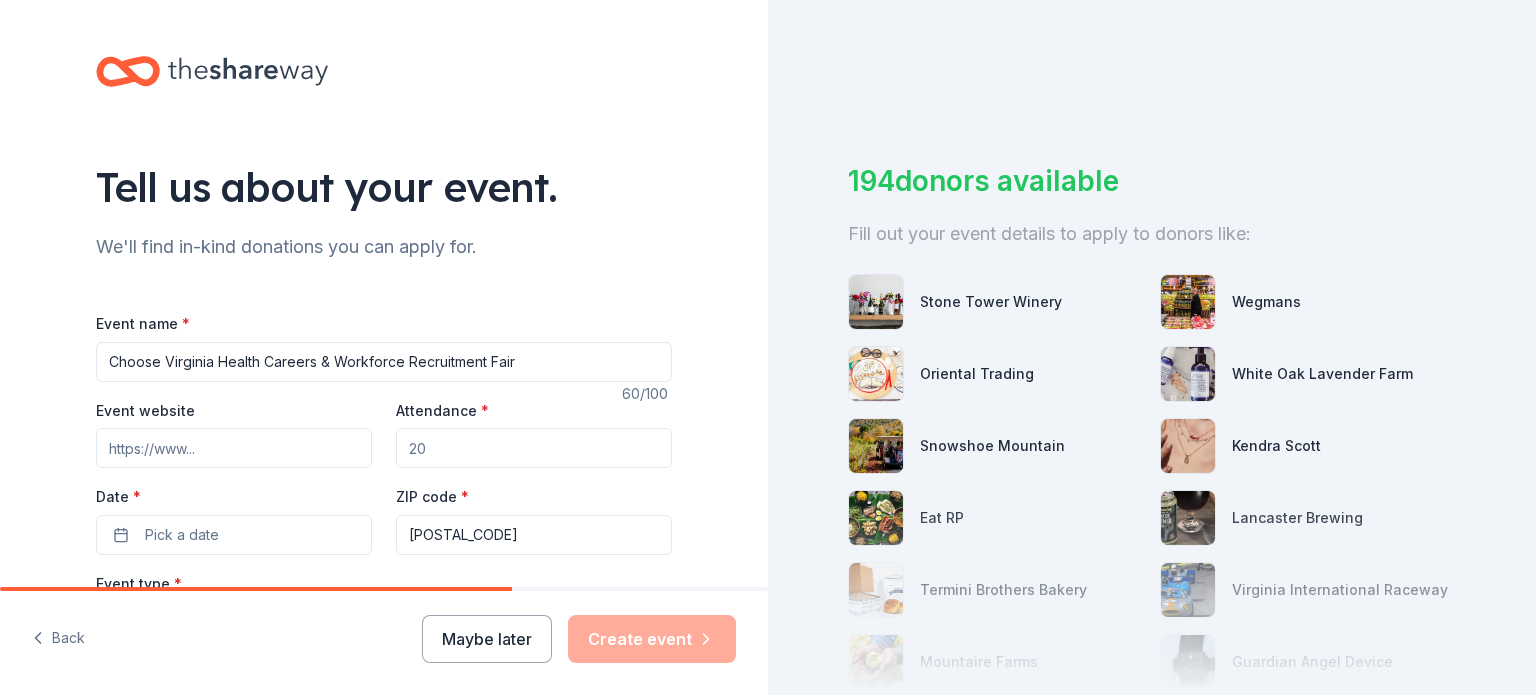 type on "Choose Virginia Health Careers & Workforce Recruitment Fair" 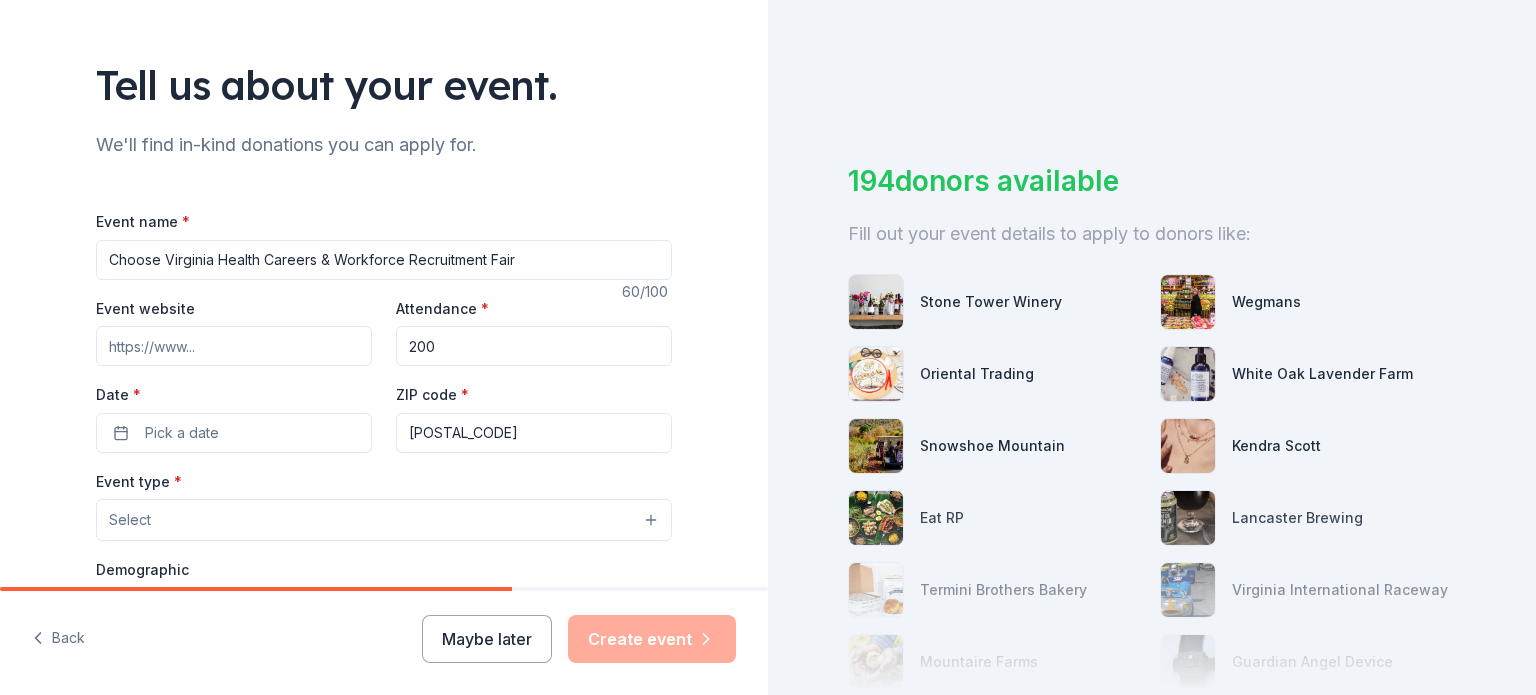 scroll, scrollTop: 120, scrollLeft: 0, axis: vertical 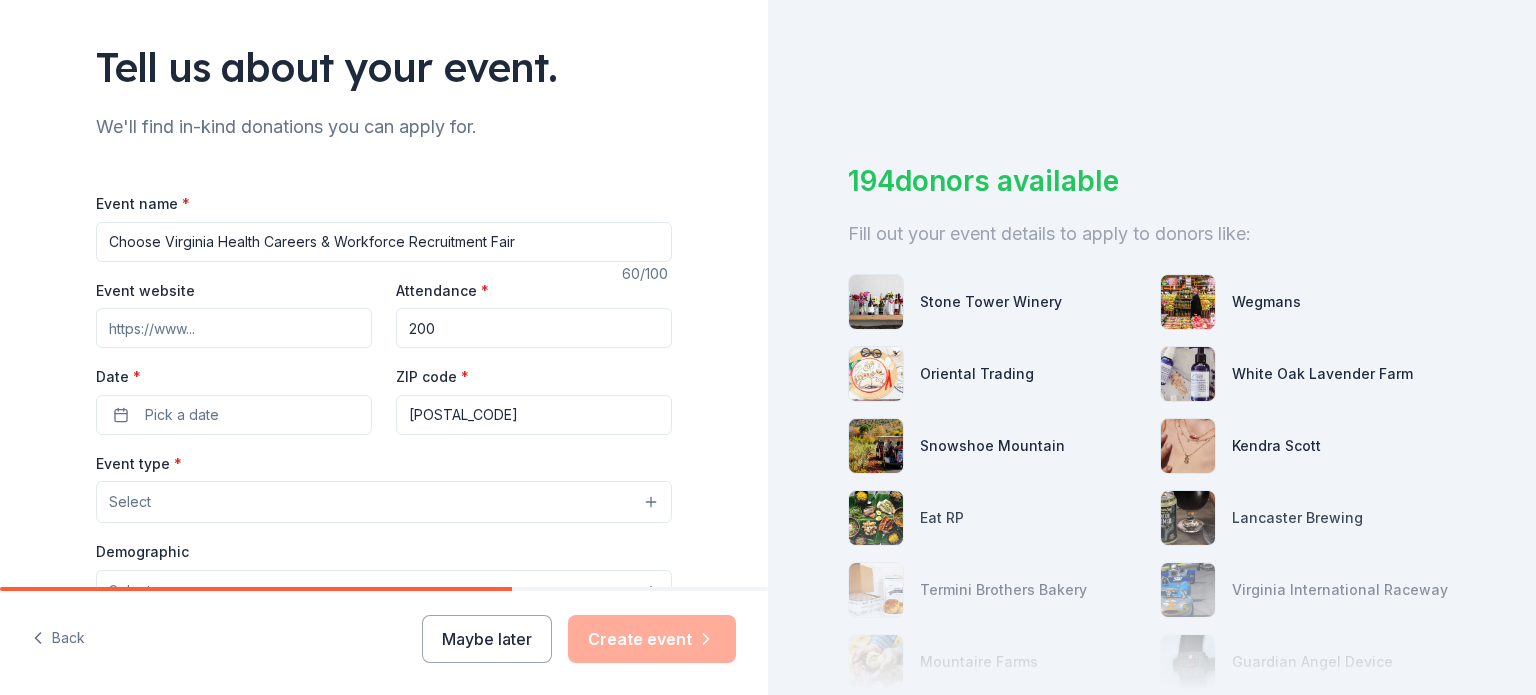 type on "200" 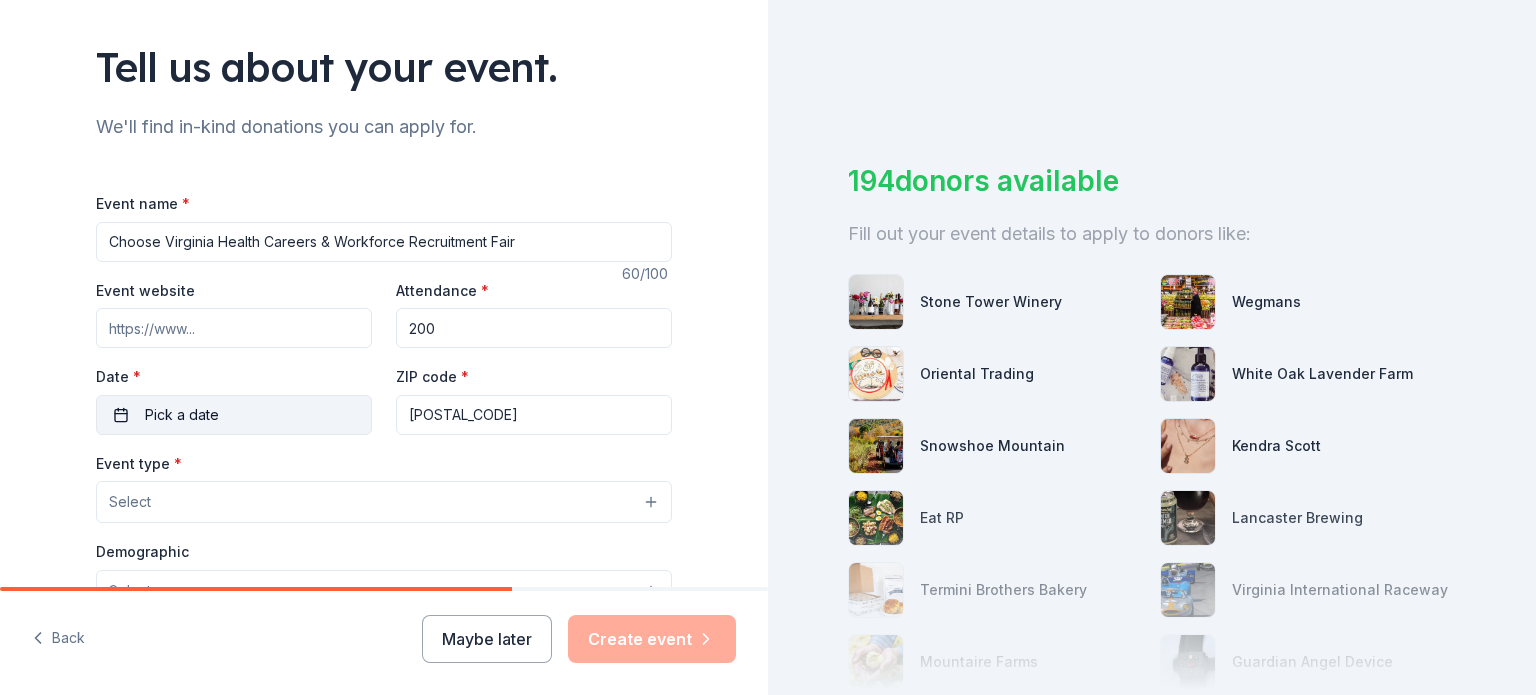 click on "Pick a date" at bounding box center [234, 415] 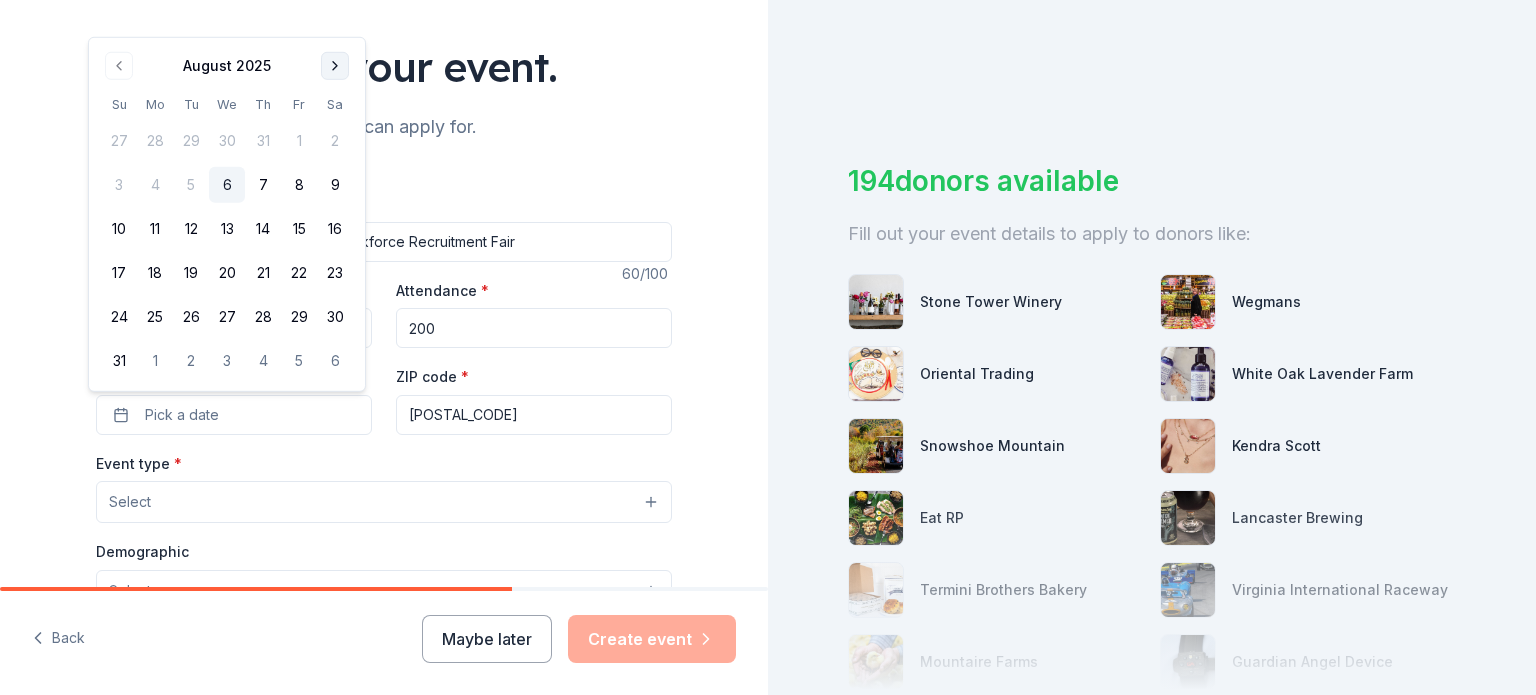 click at bounding box center [335, 66] 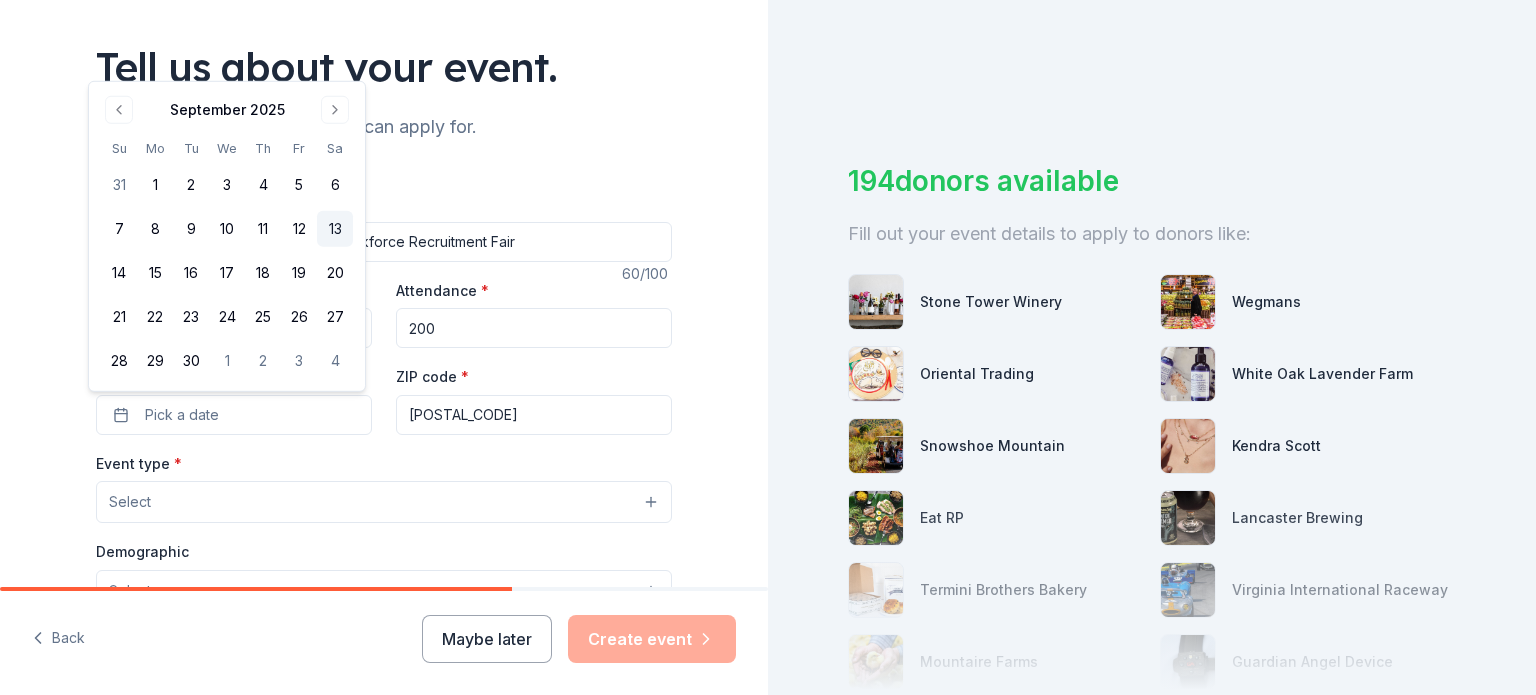 click on "13" at bounding box center [335, 229] 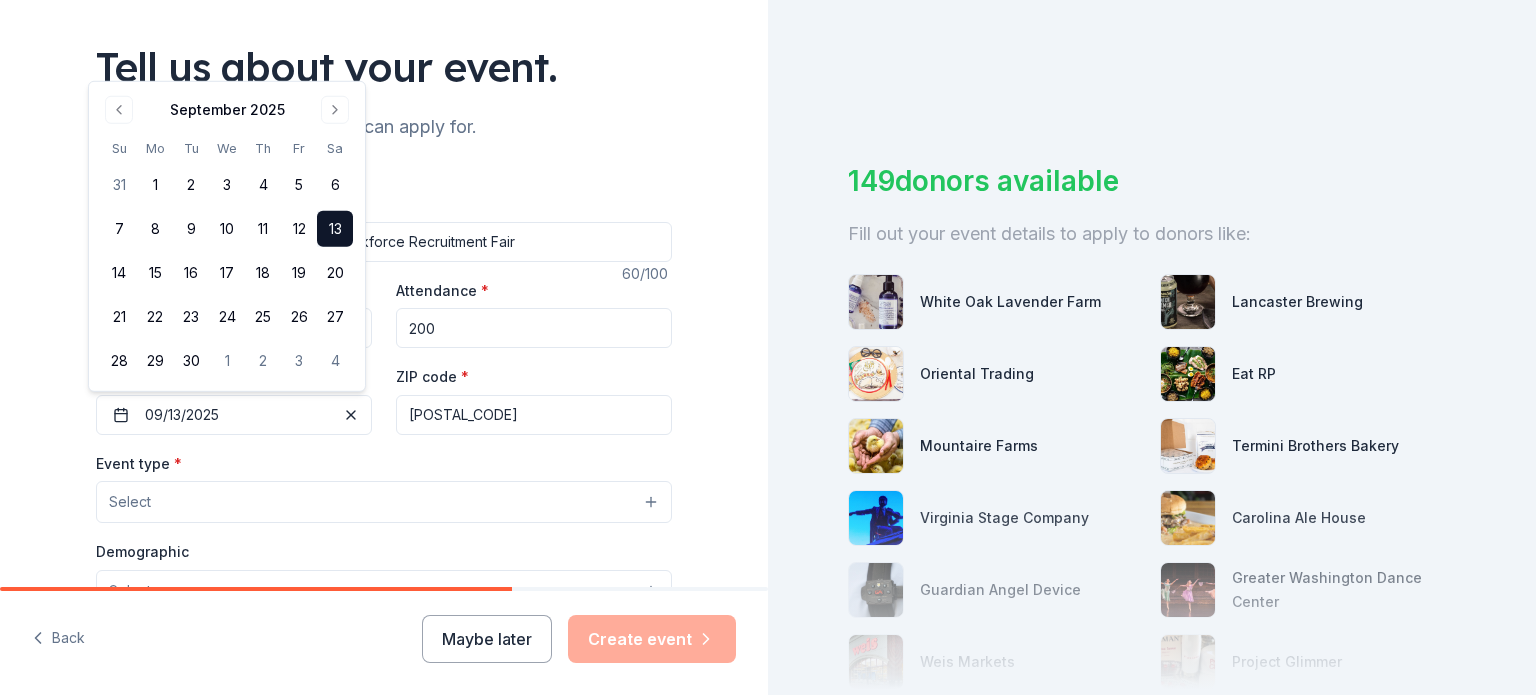 click on "[POSTAL_CODE]" at bounding box center [534, 415] 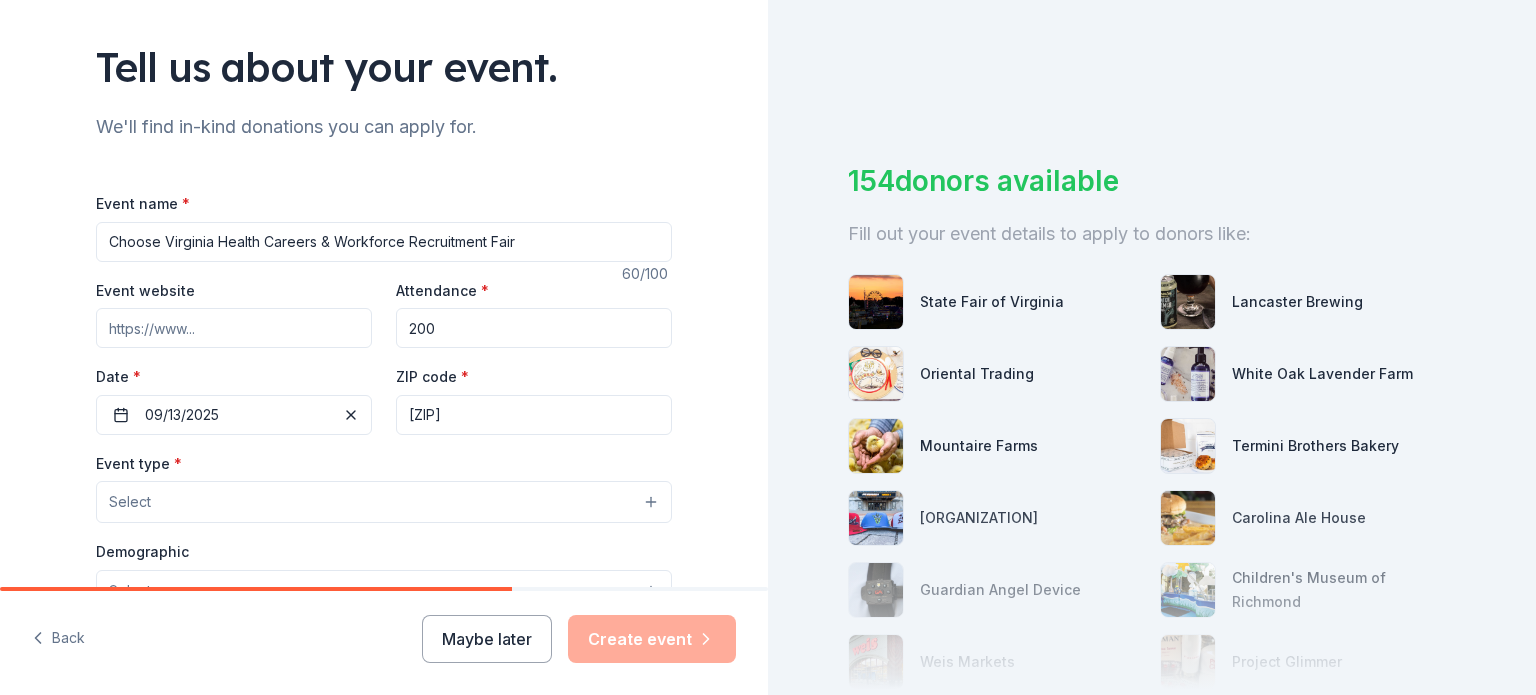 type on "[ZIP]" 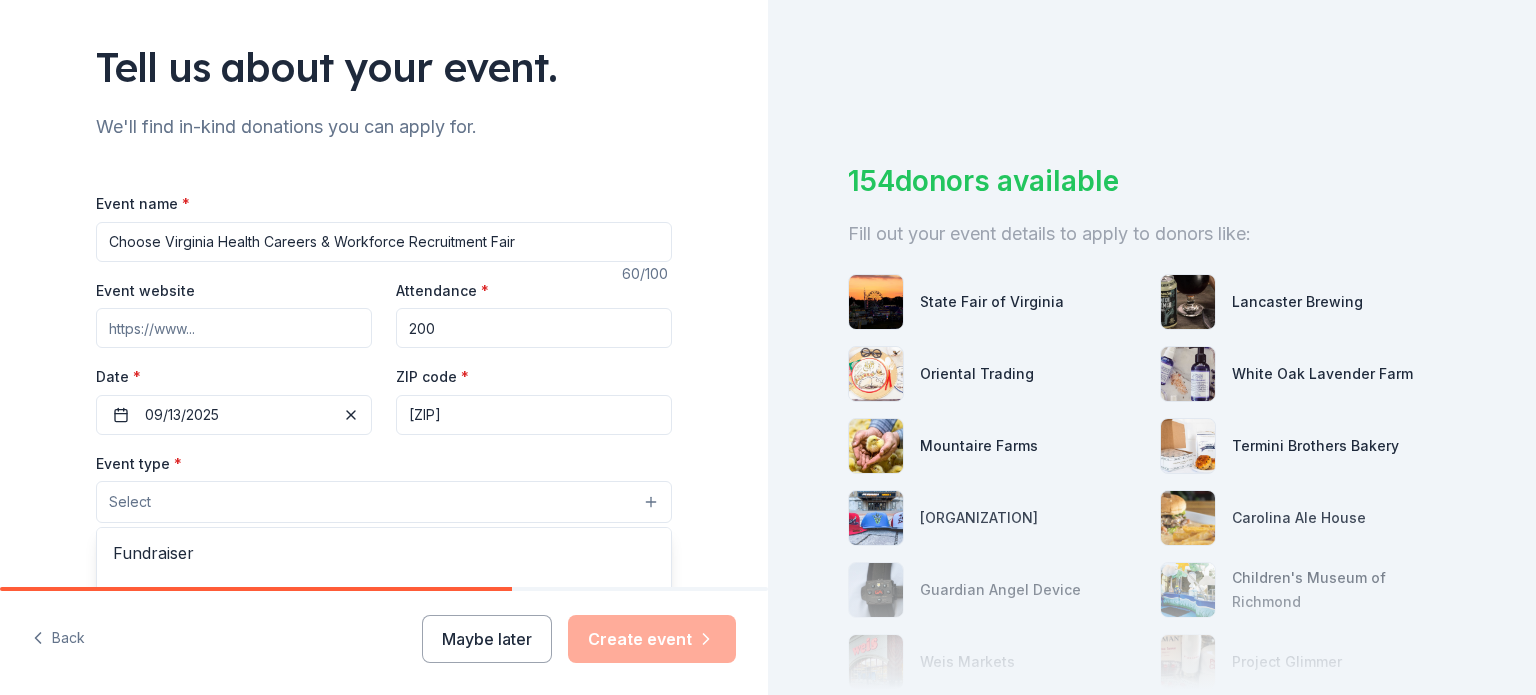 click on "Select" at bounding box center [384, 502] 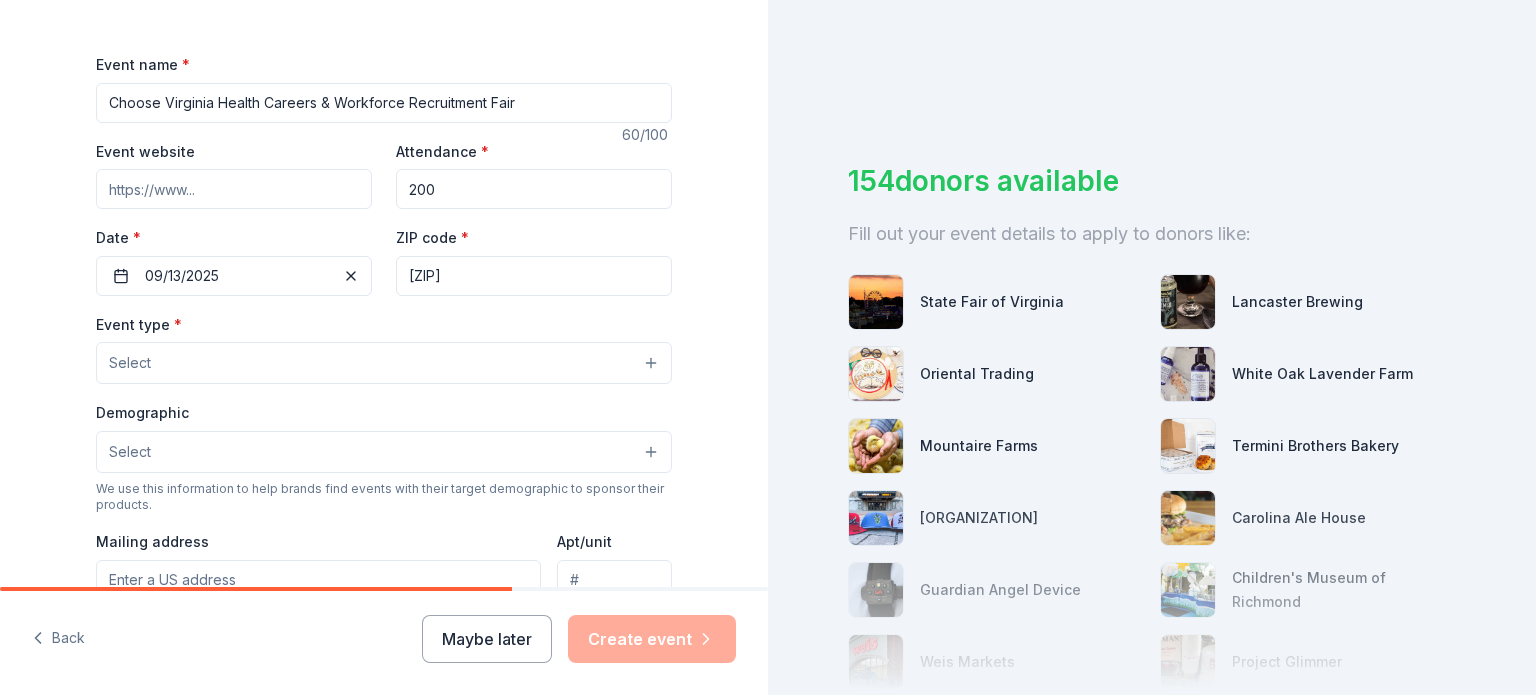 scroll, scrollTop: 309, scrollLeft: 0, axis: vertical 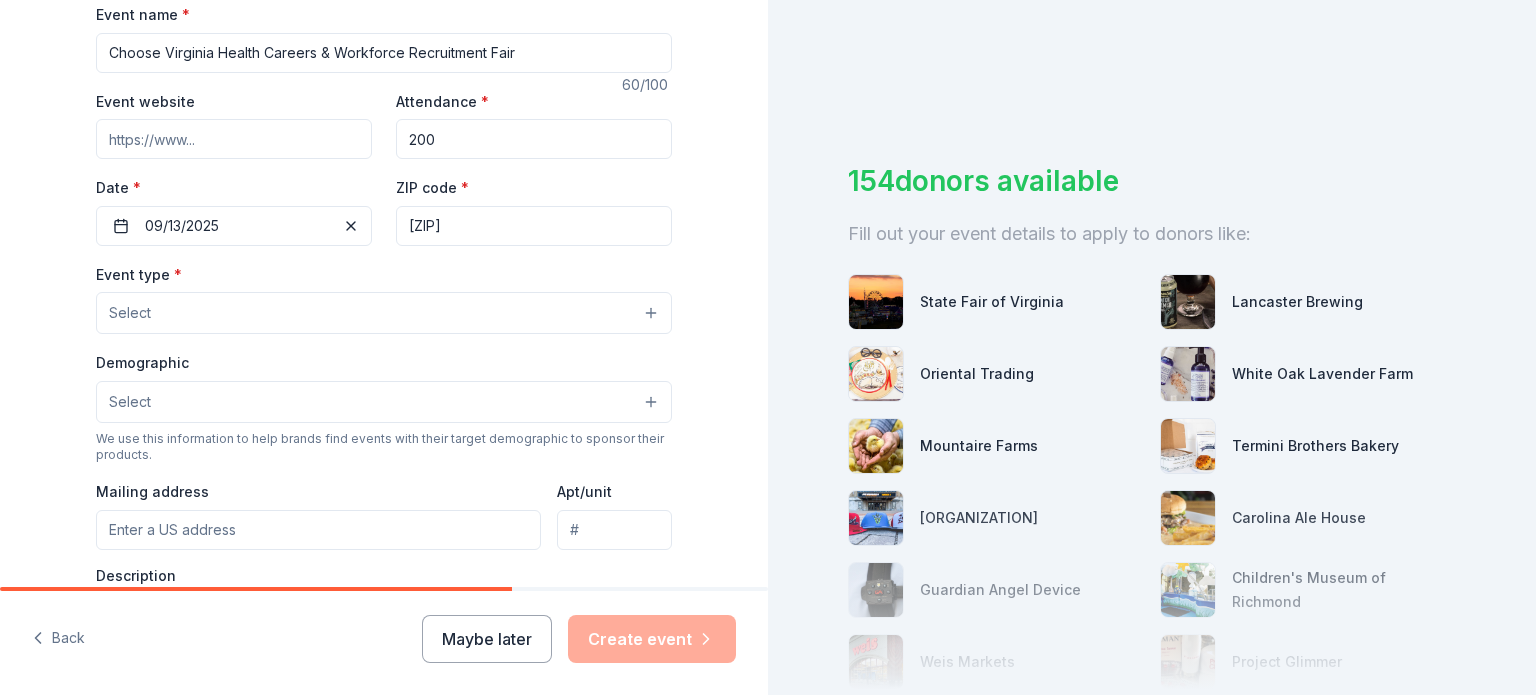 click on "Select" at bounding box center [384, 313] 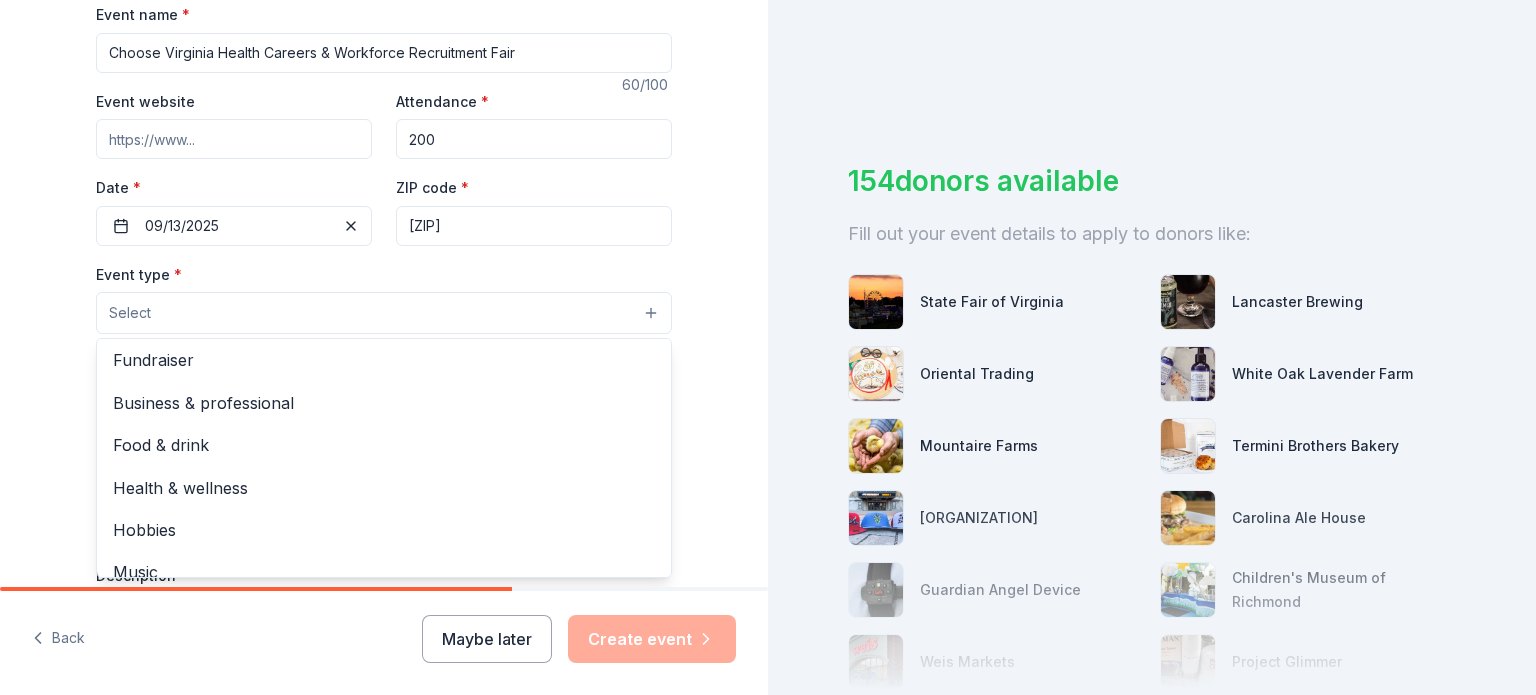 scroll, scrollTop: 0, scrollLeft: 0, axis: both 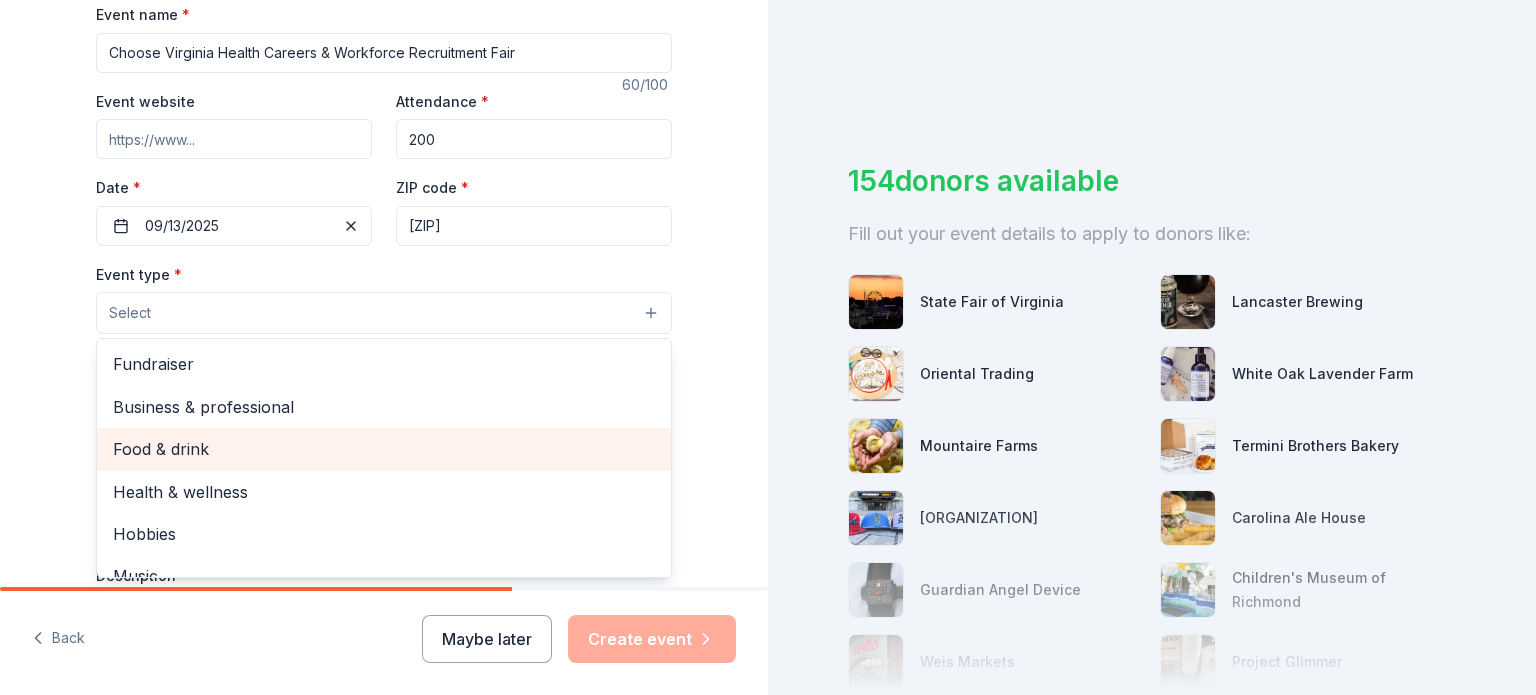 click on "Food & drink" at bounding box center [384, 449] 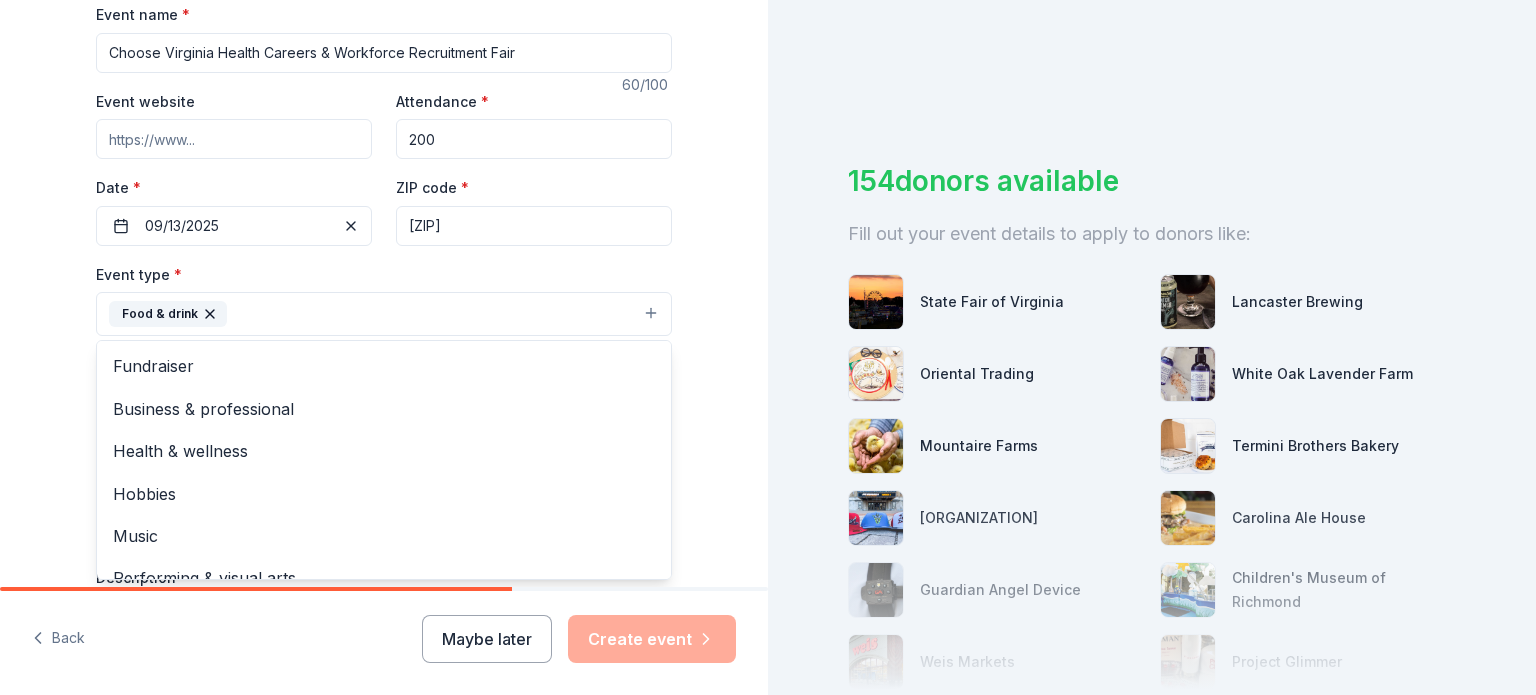click on "Tell us about your event. We'll find in-kind donations you can apply for. Event name * Choose Virginia Health Careers & Workforce Recruitment Fair 60 /100 Event website Attendance * 200 Date * 09/13/2025 ZIP code * [ZIP] Event type * Food & drink Fundraiser Business & professional Health & wellness Hobbies Music Performing & visual arts Demographic Select We use this information to help brands find events with their target demographic to sponsor their products. Mailing address Apt/unit Description What are you looking for? * Auction & raffle Meals Snacks Desserts Alcohol Beverages Send me reminders Email me reminders of donor application deadlines Recurring event" at bounding box center [384, 357] 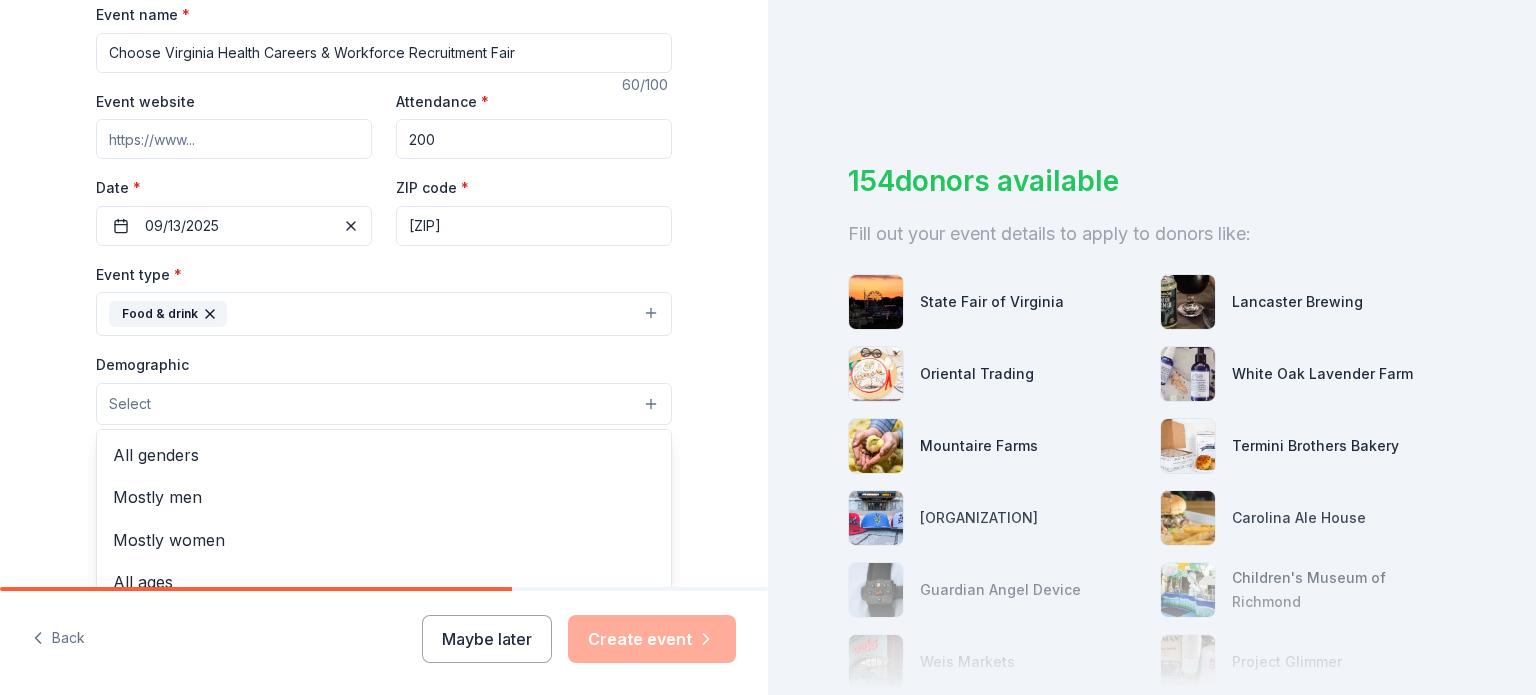 click on "Select" at bounding box center (384, 404) 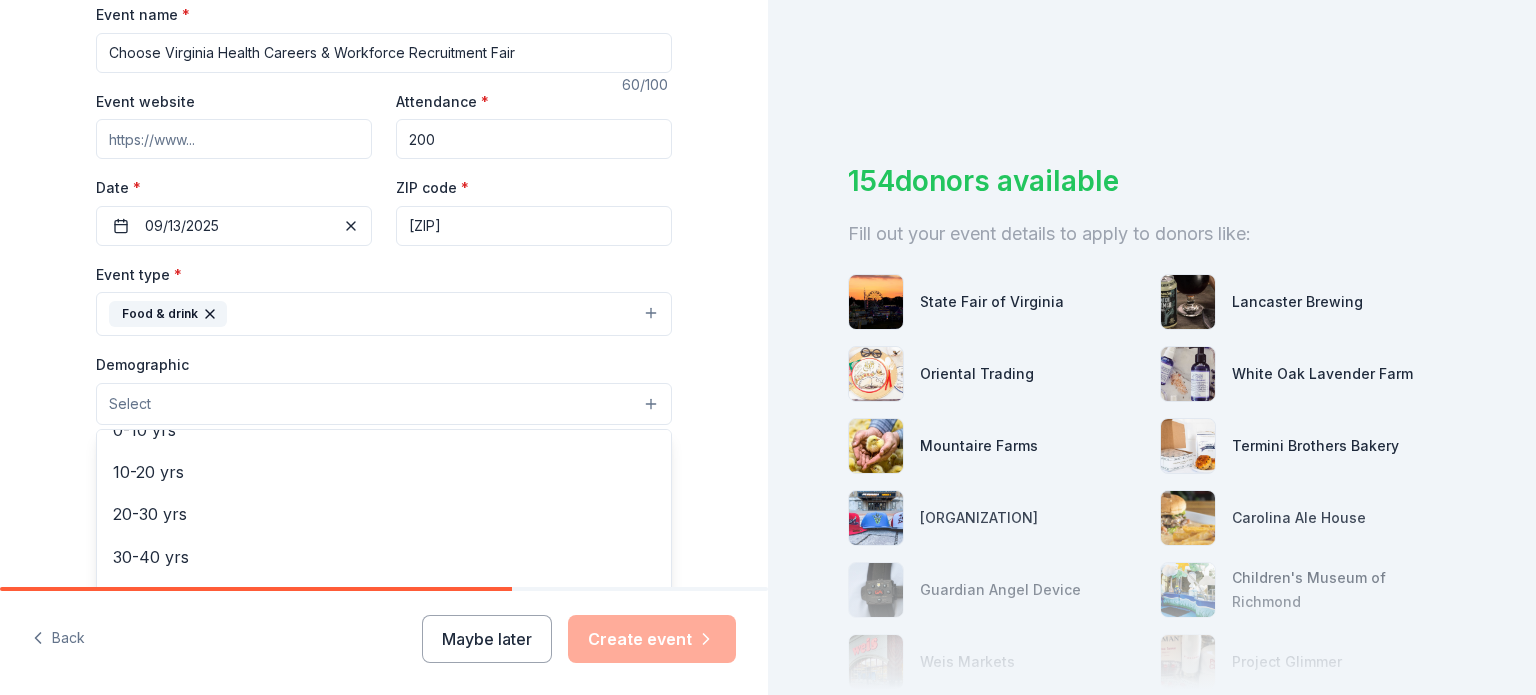 scroll, scrollTop: 200, scrollLeft: 0, axis: vertical 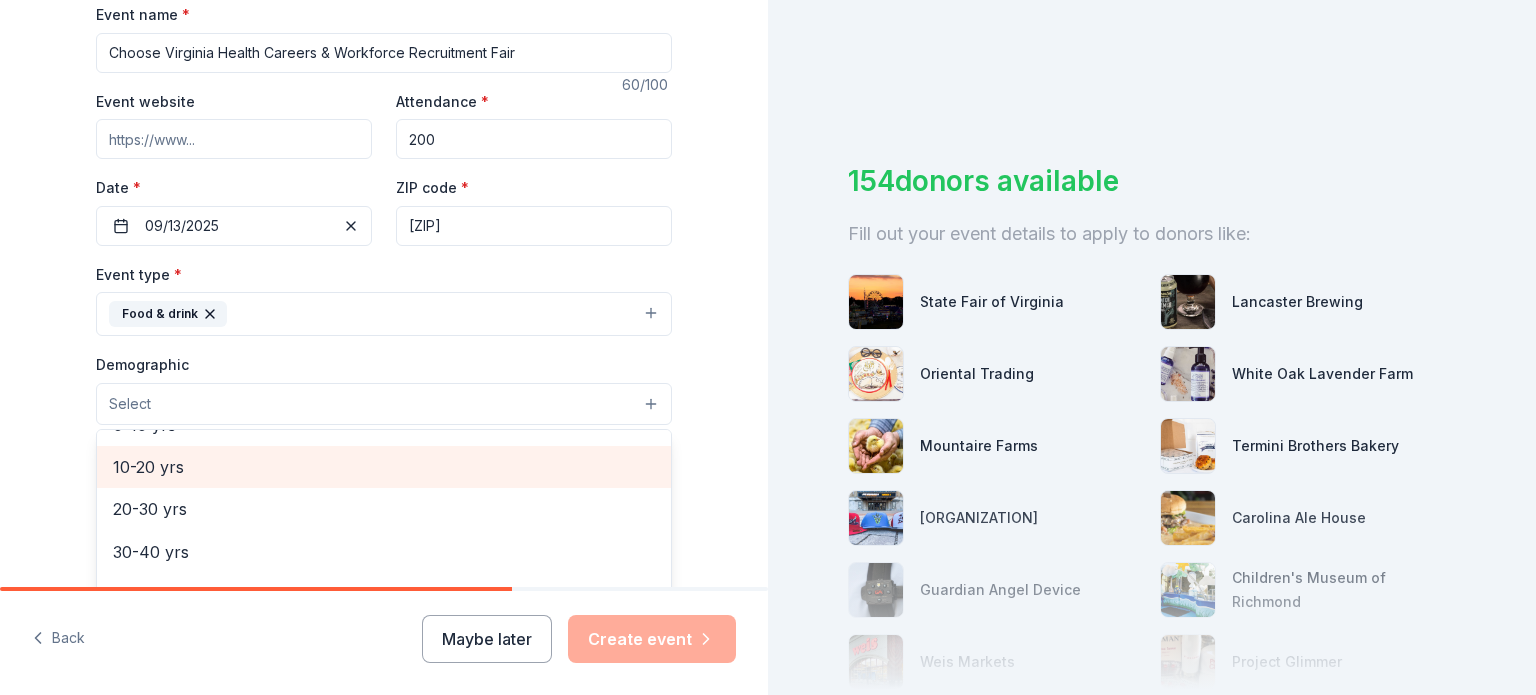 click on "10-20 yrs" at bounding box center [384, 467] 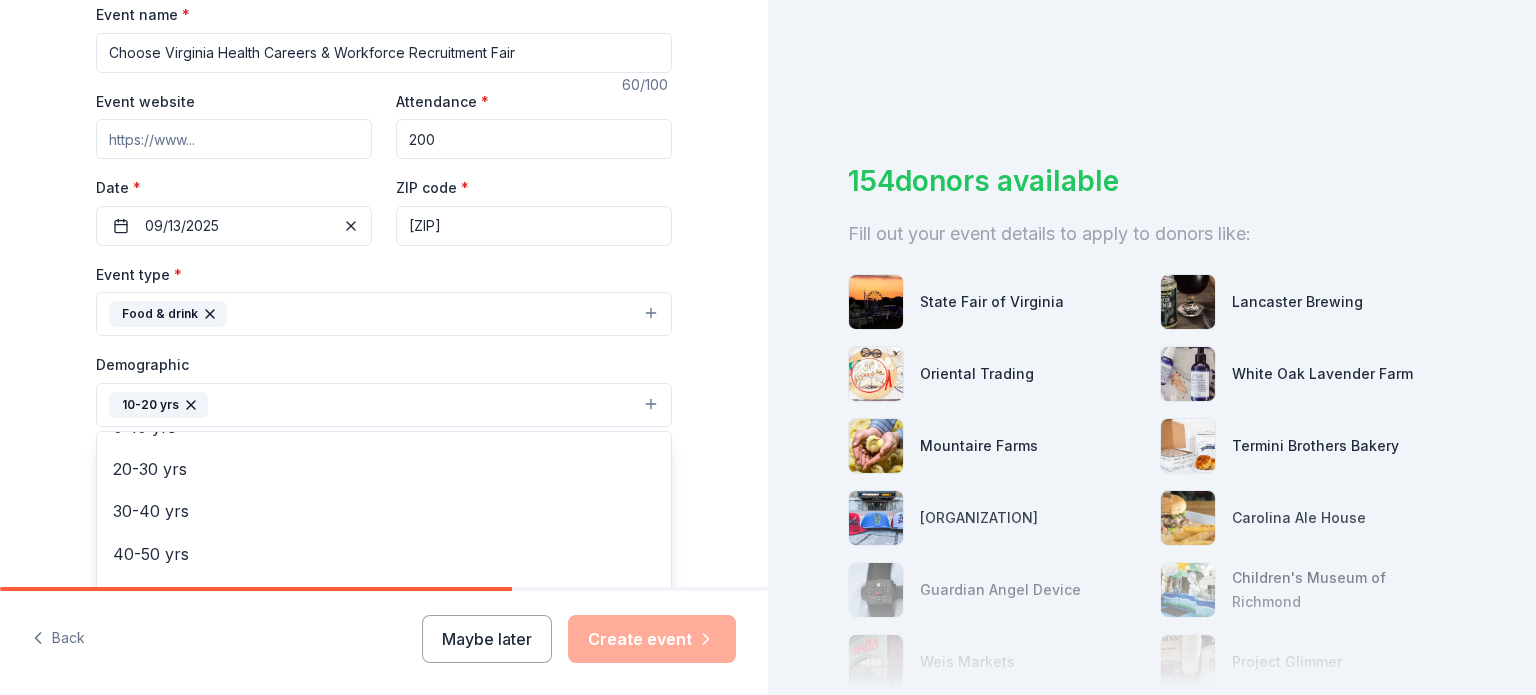 click on "Tell us about your event. We'll find in-kind donations you can apply for. Event name * Choose Virginia Health Careers & Workforce Recruitment Fair 60 /100 Event website Attendance * 200 Date * 09/13/2025 ZIP code * [ZIP] Event type * Food & drink Demographic 10-20 yrs All genders Mostly men Mostly women All ages 0-10 yrs 20-30 yrs 30-40 yrs 40-50 yrs 50-60 yrs 60-70 yrs 70-80 yrs 80+ yrs We use this information to help brands find events with their target demographic to sponsor their products. Mailing address Apt/unit Description What are you looking for? * Auction & raffle Meals Snacks Desserts Alcohol Beverages Send me reminders Email me reminders of donor application deadlines Recurring event" at bounding box center (384, 358) 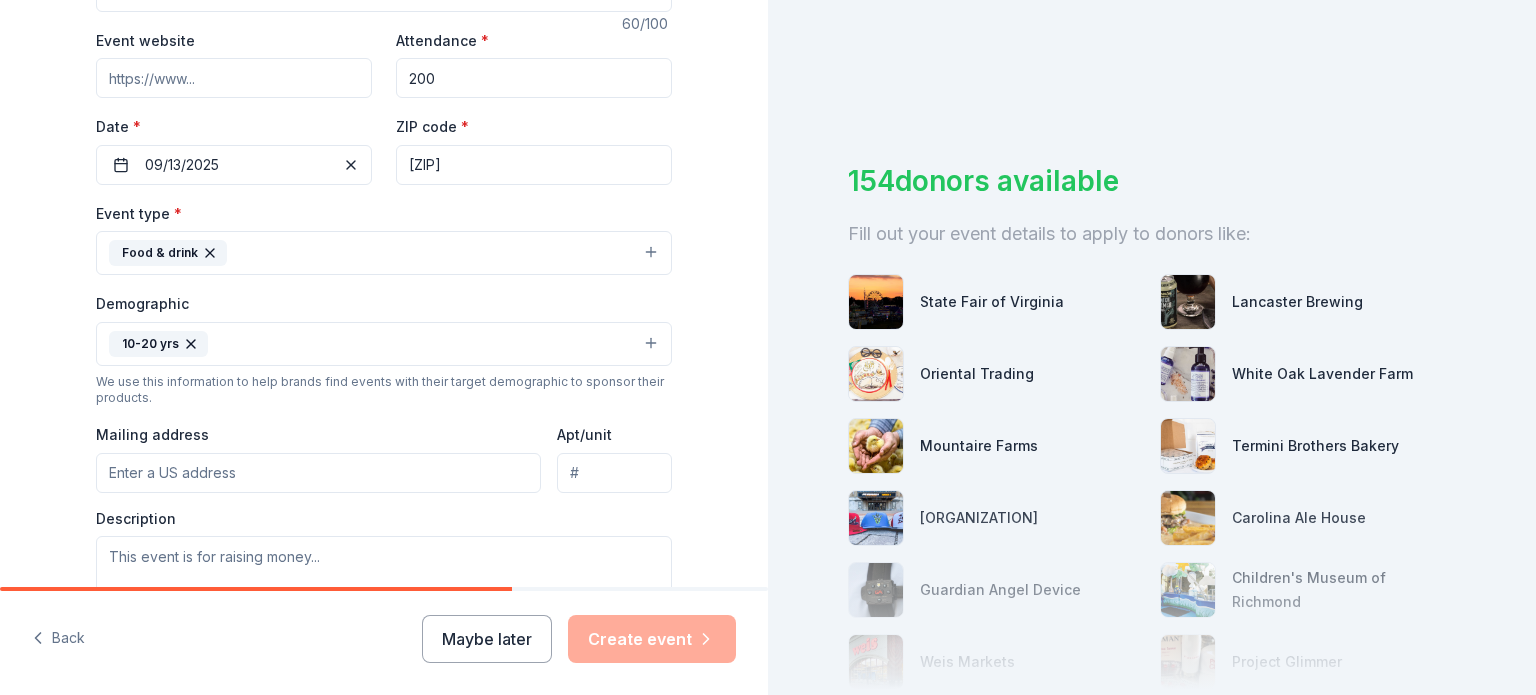 scroll, scrollTop: 364, scrollLeft: 0, axis: vertical 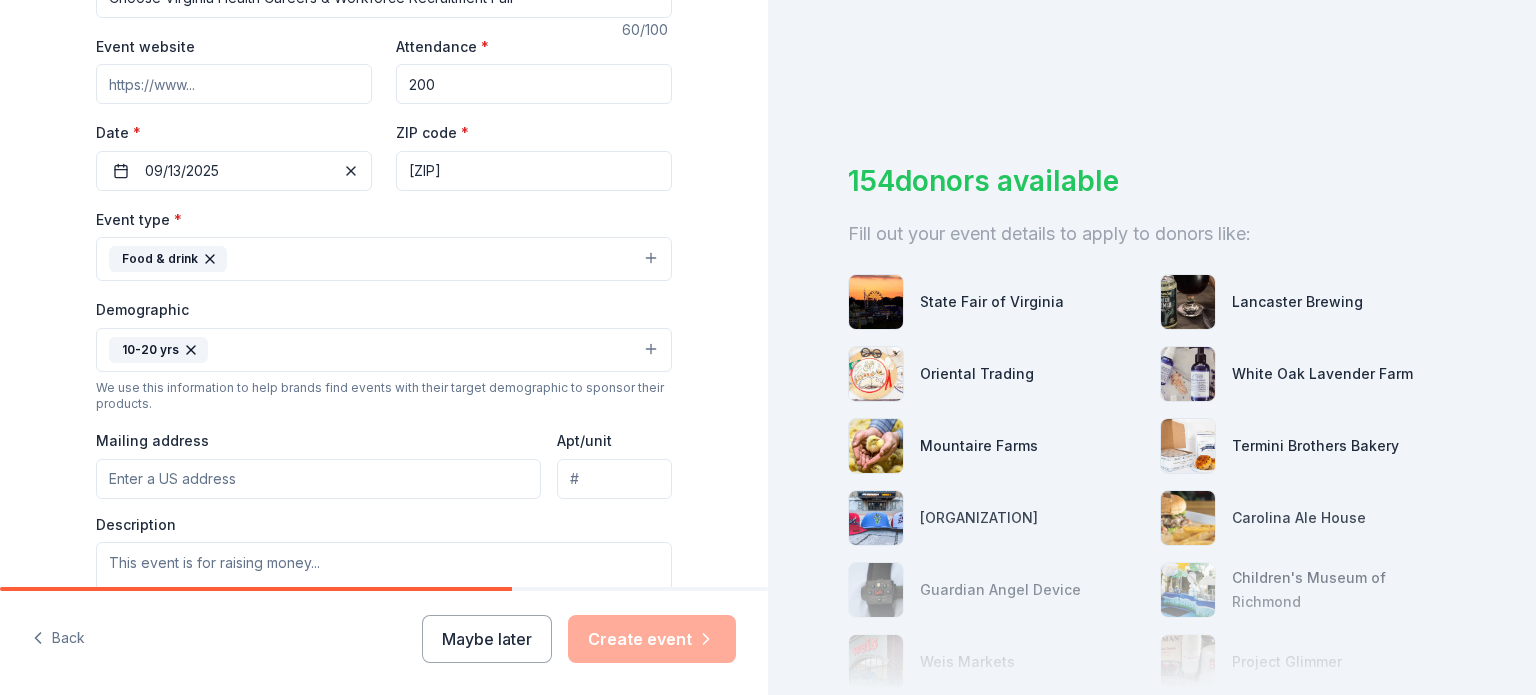 click on "Mailing address" at bounding box center [318, 479] 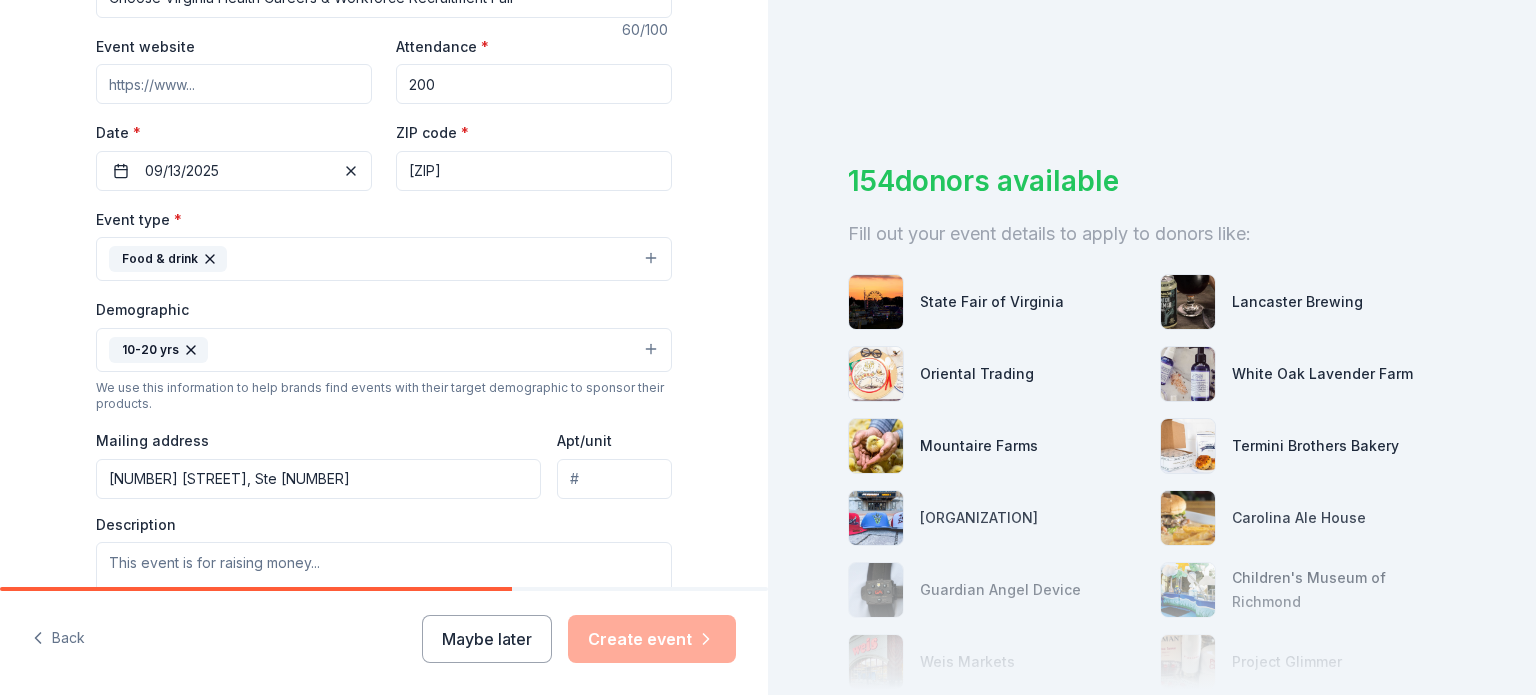 click on "Apt/unit" at bounding box center (614, 479) 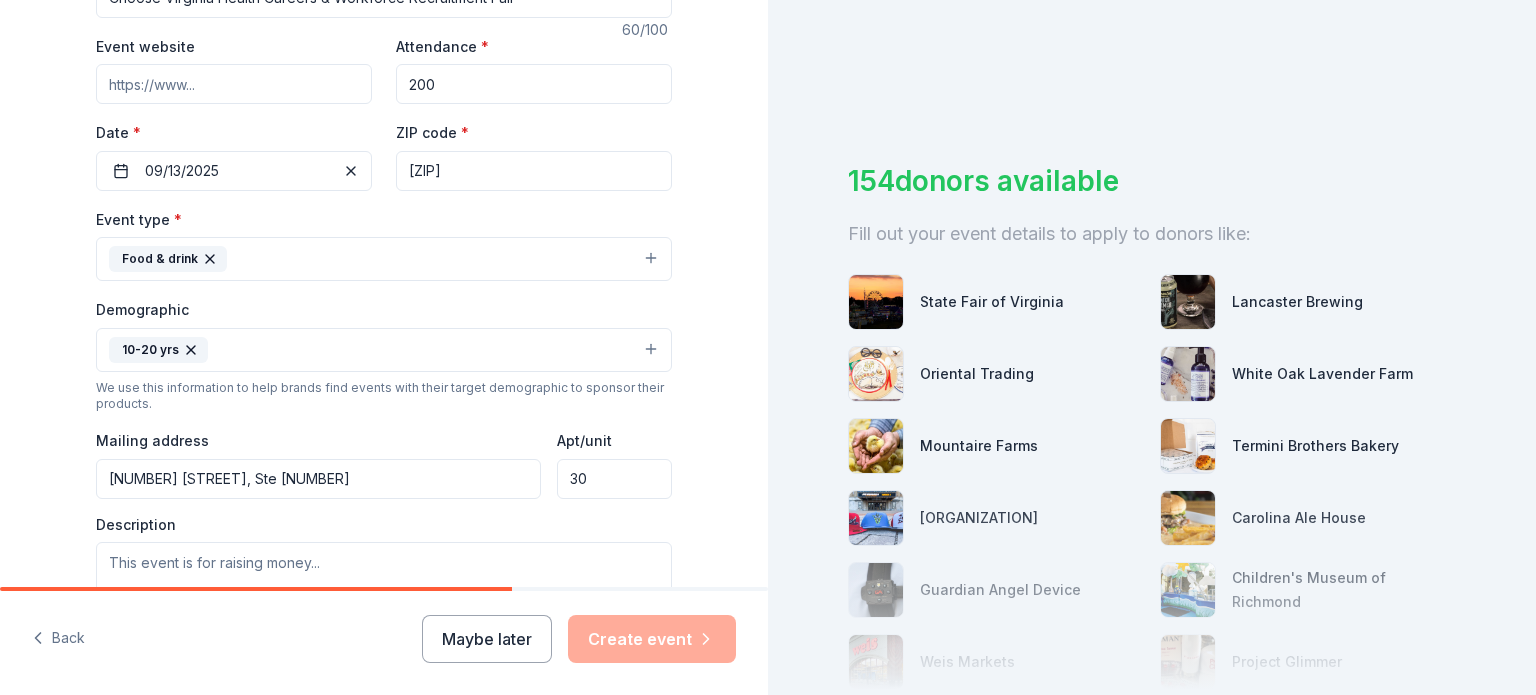 type on "3" 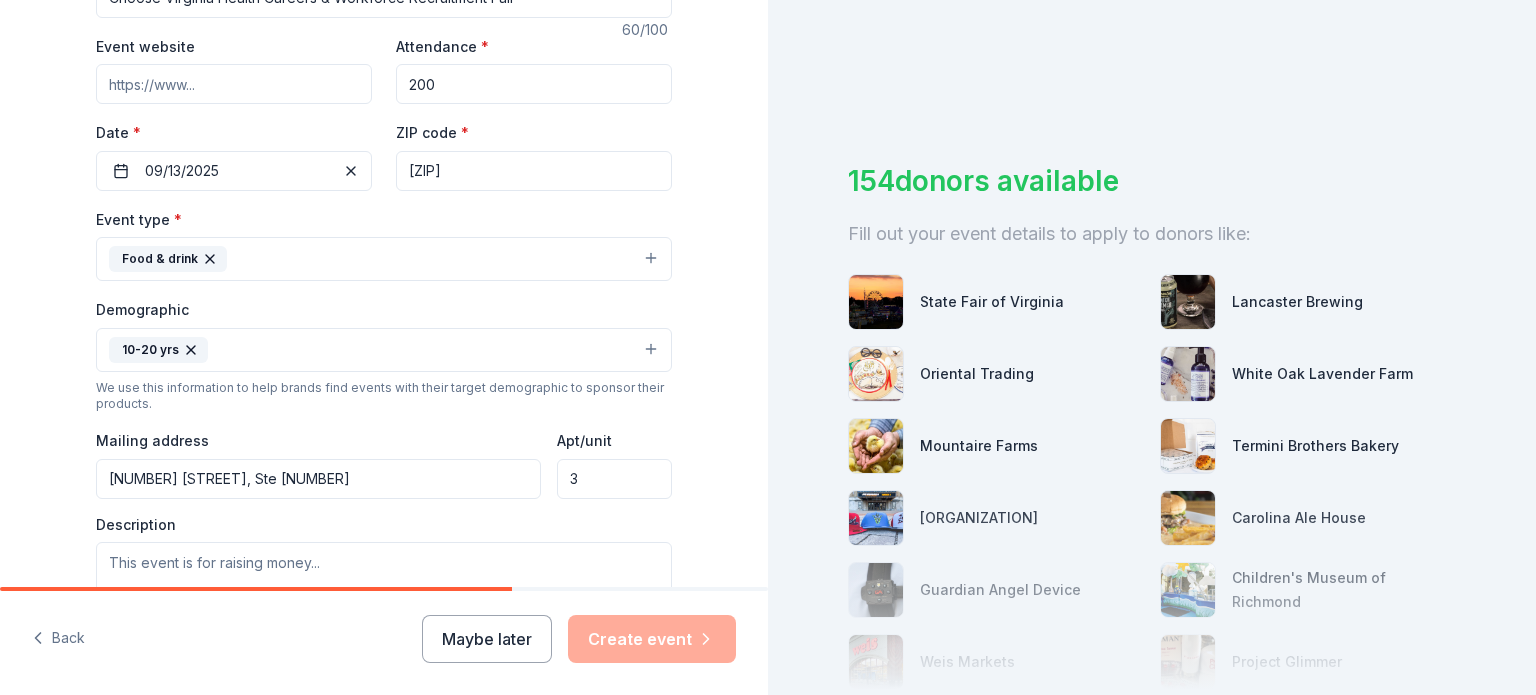 type 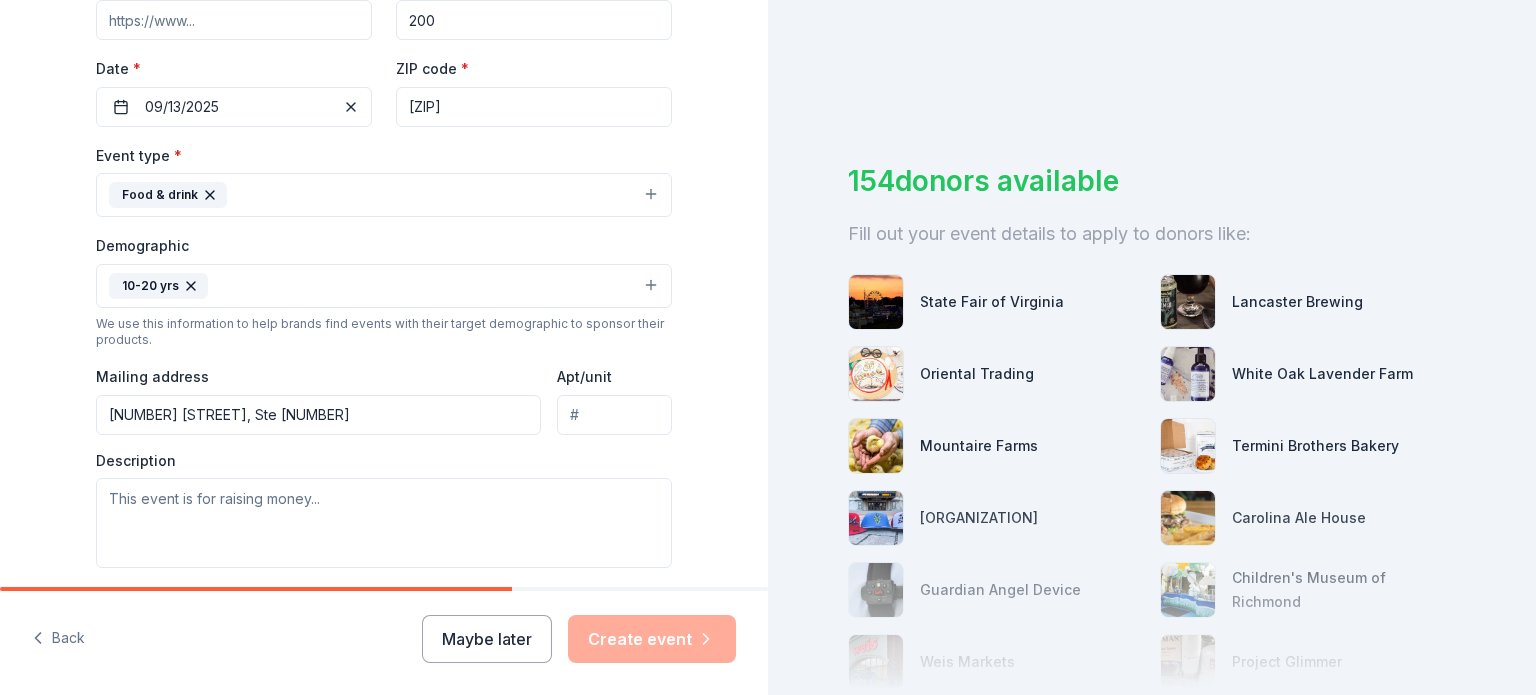 scroll, scrollTop: 442, scrollLeft: 0, axis: vertical 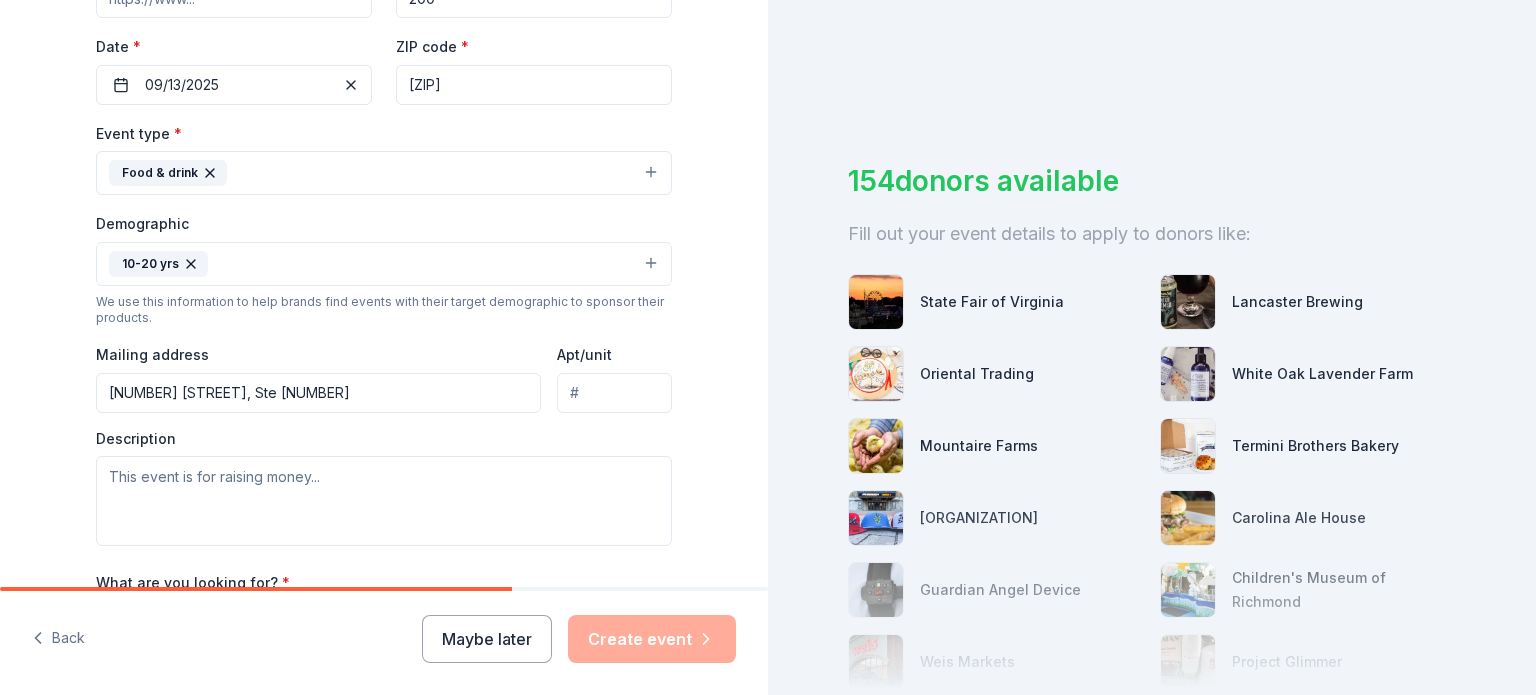 click on "[NUMBER] [STREET], Ste [NUMBER]" at bounding box center [318, 393] 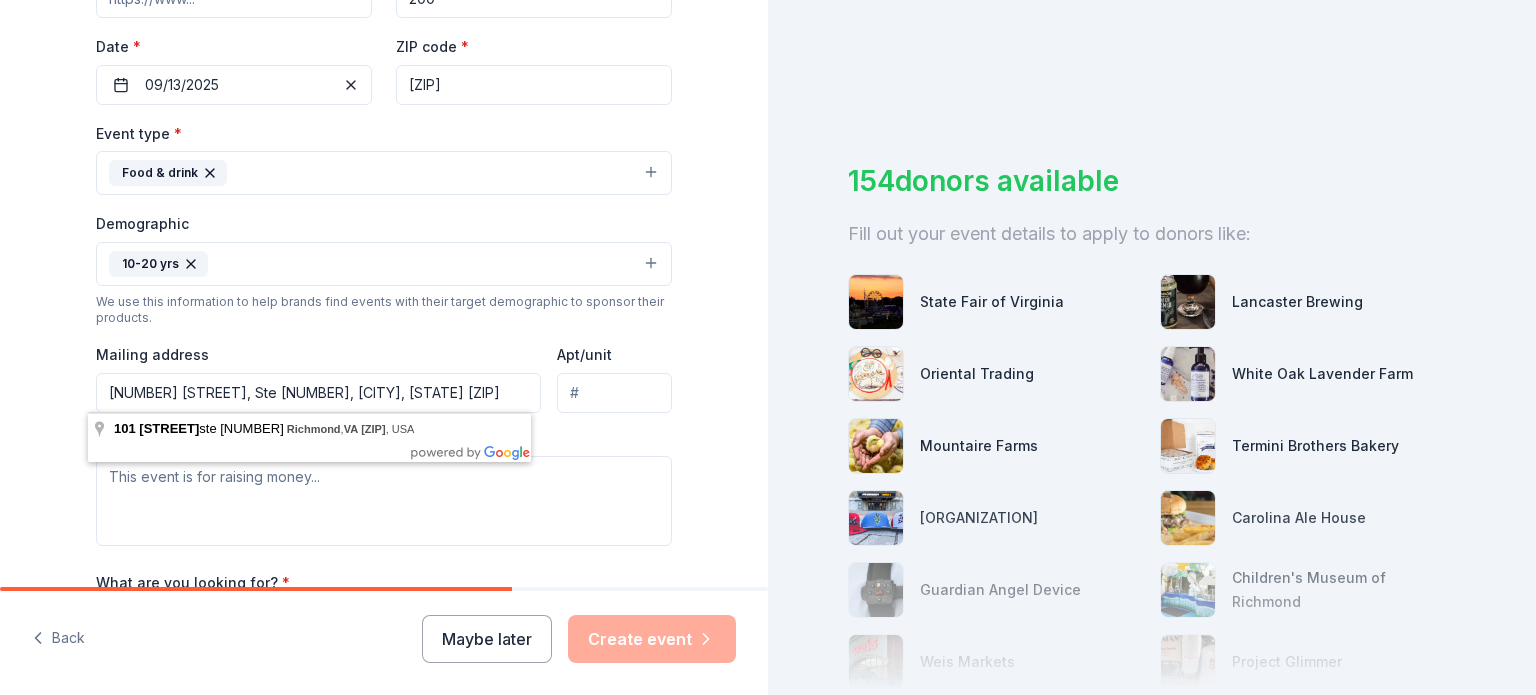 type on "[NUMBER] [STREET], Ste [NUMBER], [CITY], [STATE] [ZIP]" 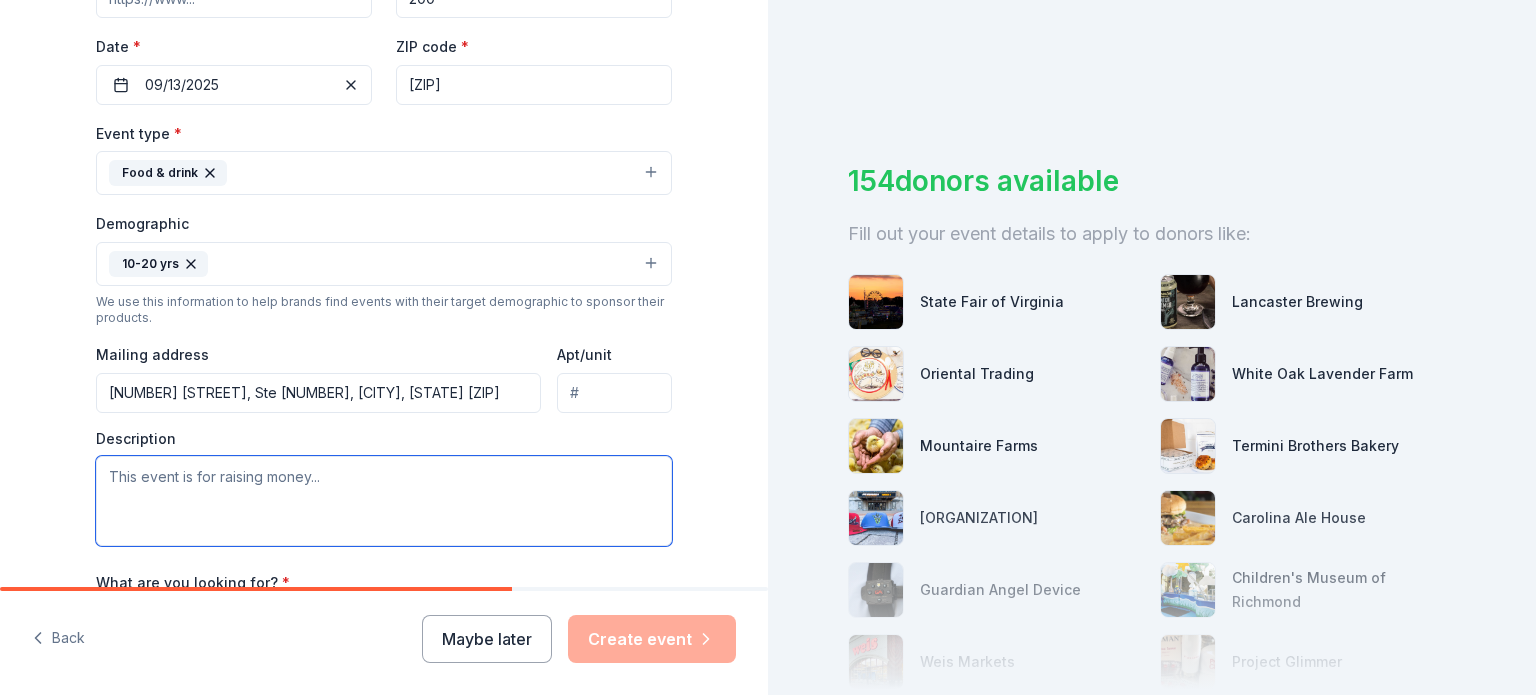 click at bounding box center [384, 501] 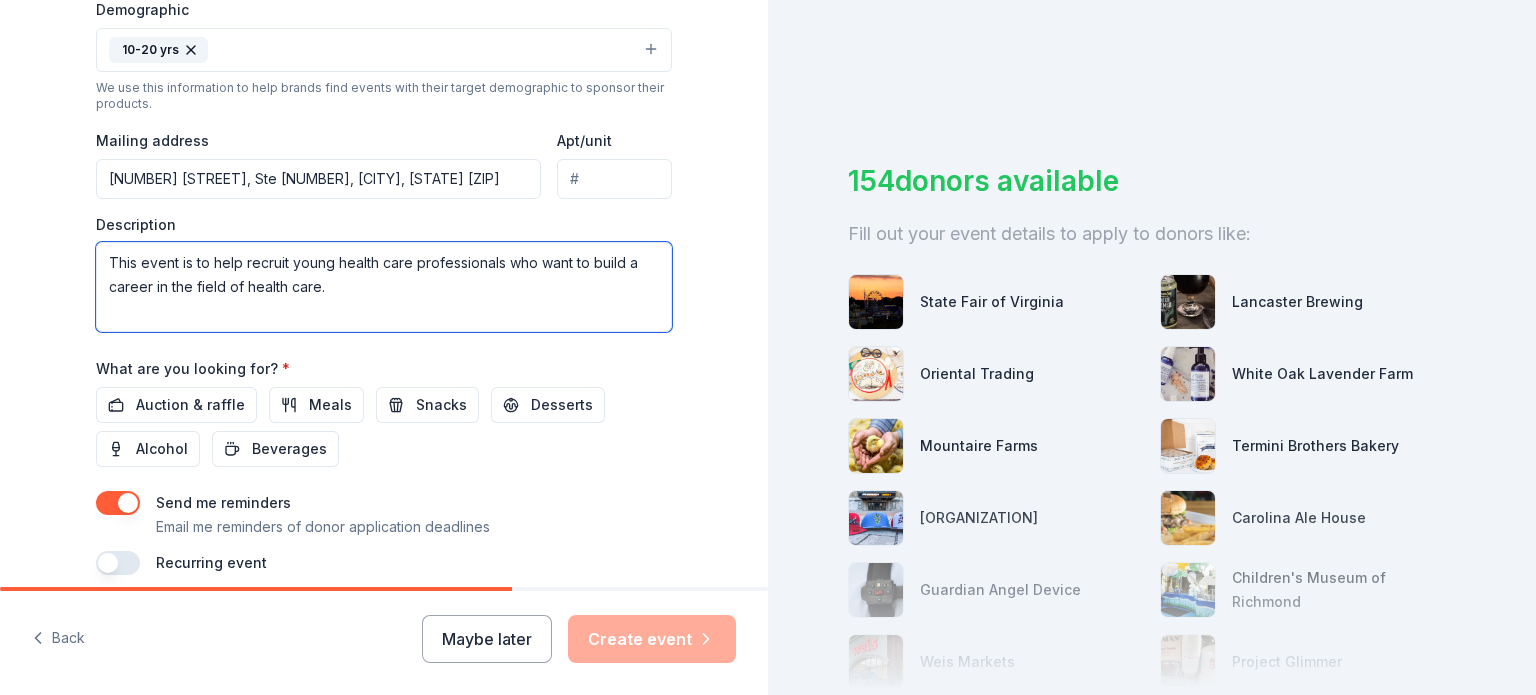 scroll, scrollTop: 675, scrollLeft: 0, axis: vertical 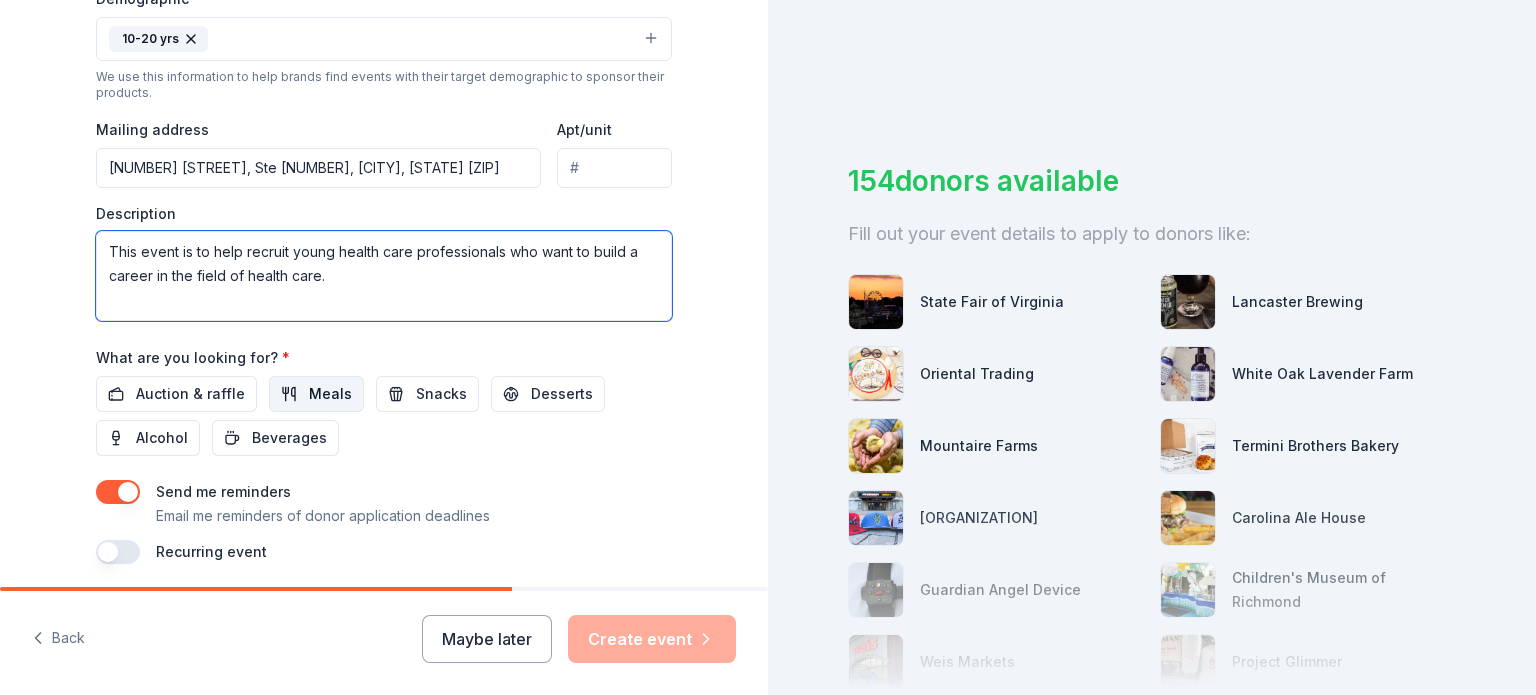 type on "This event is to help recruit young health care professionals who want to build a career in the field of health care." 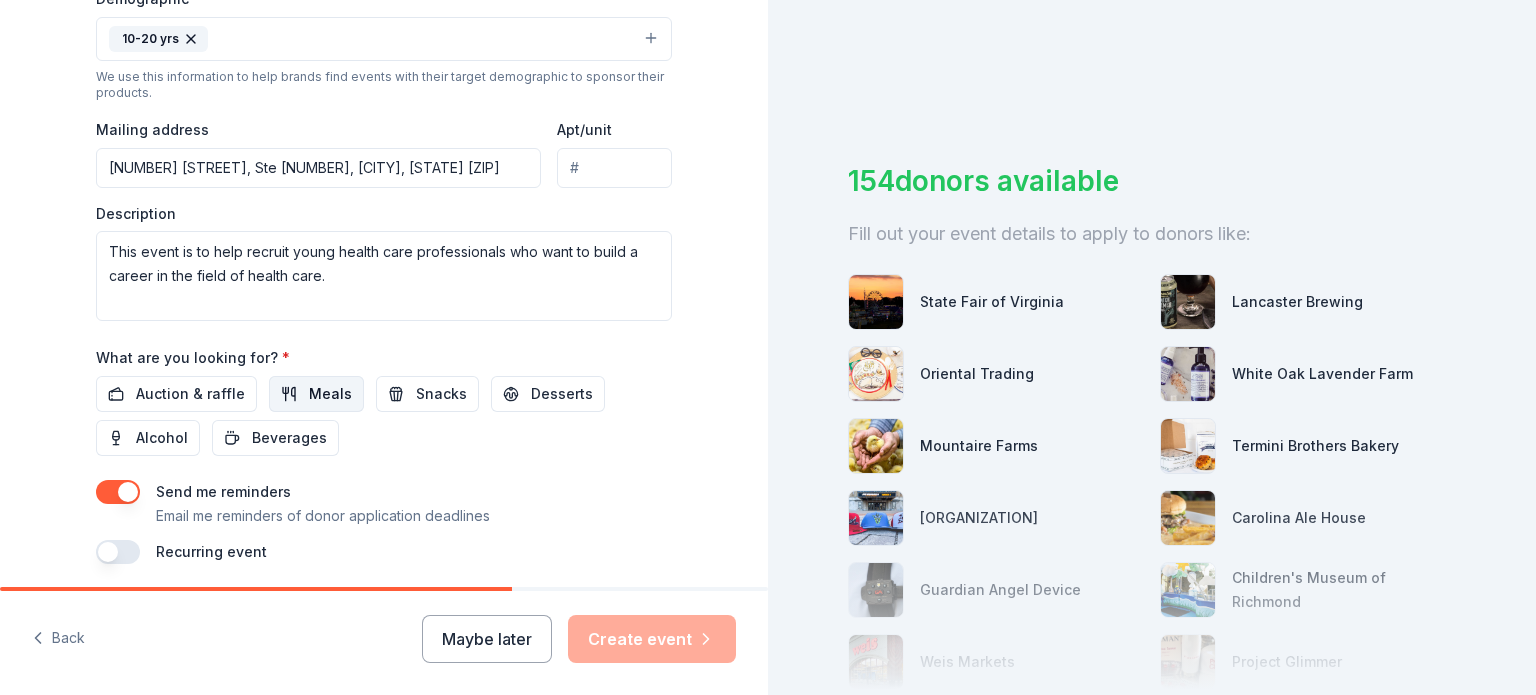 click on "Meals" at bounding box center [330, 394] 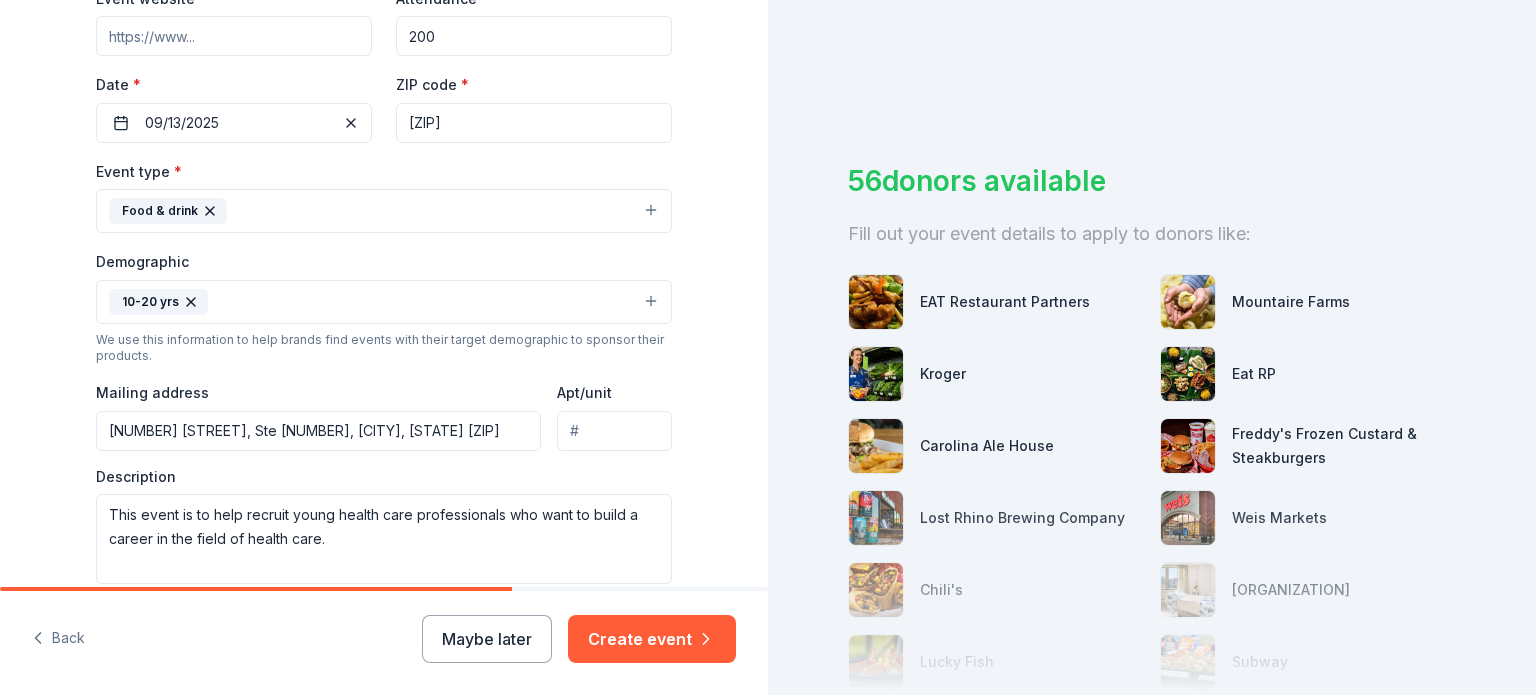scroll, scrollTop: 408, scrollLeft: 0, axis: vertical 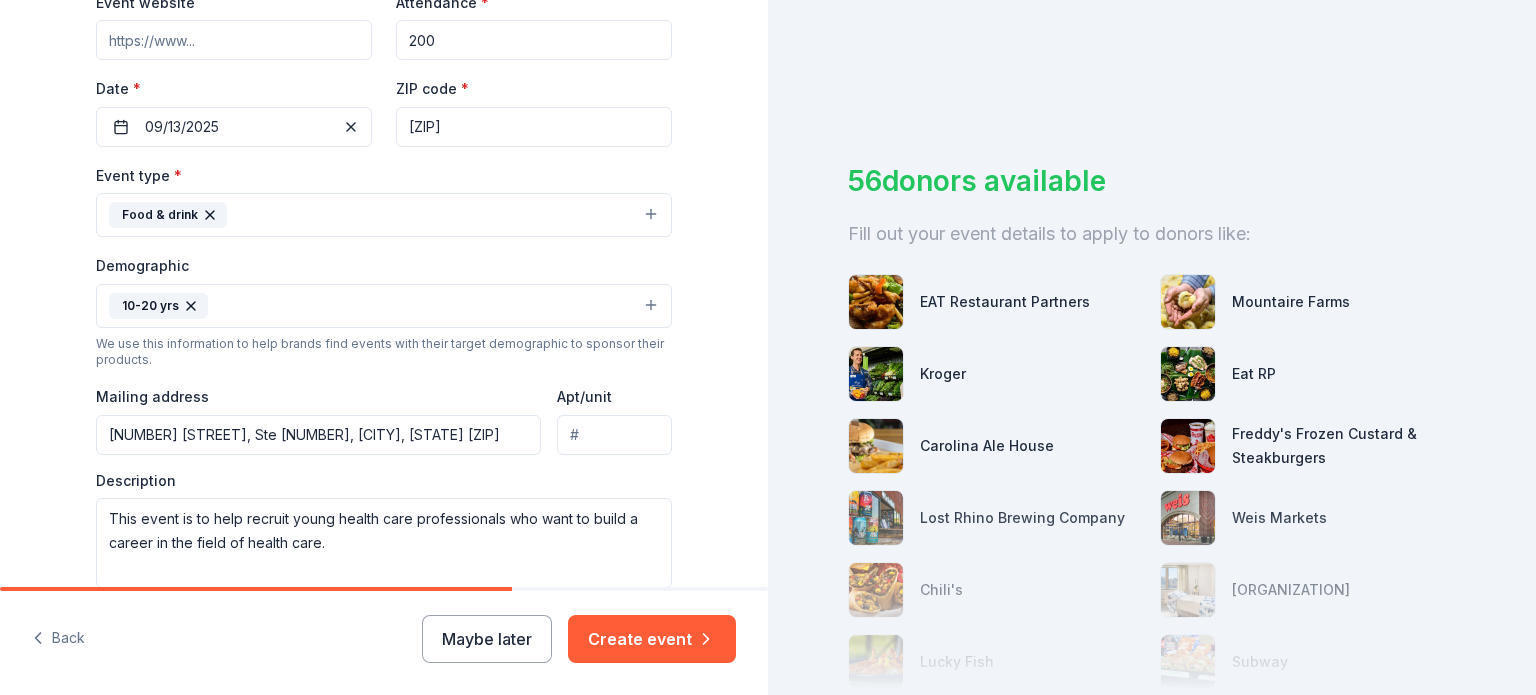 click 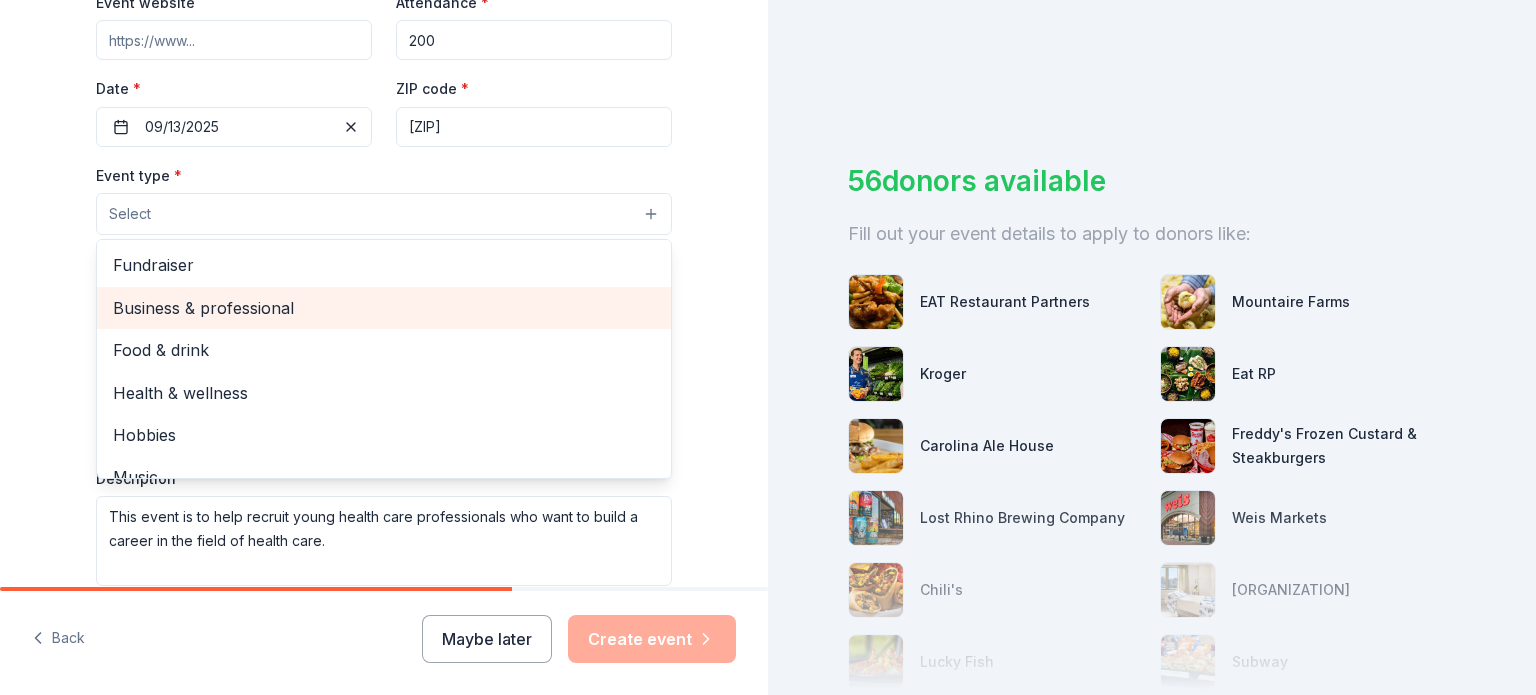 click on "Business & professional" at bounding box center (384, 308) 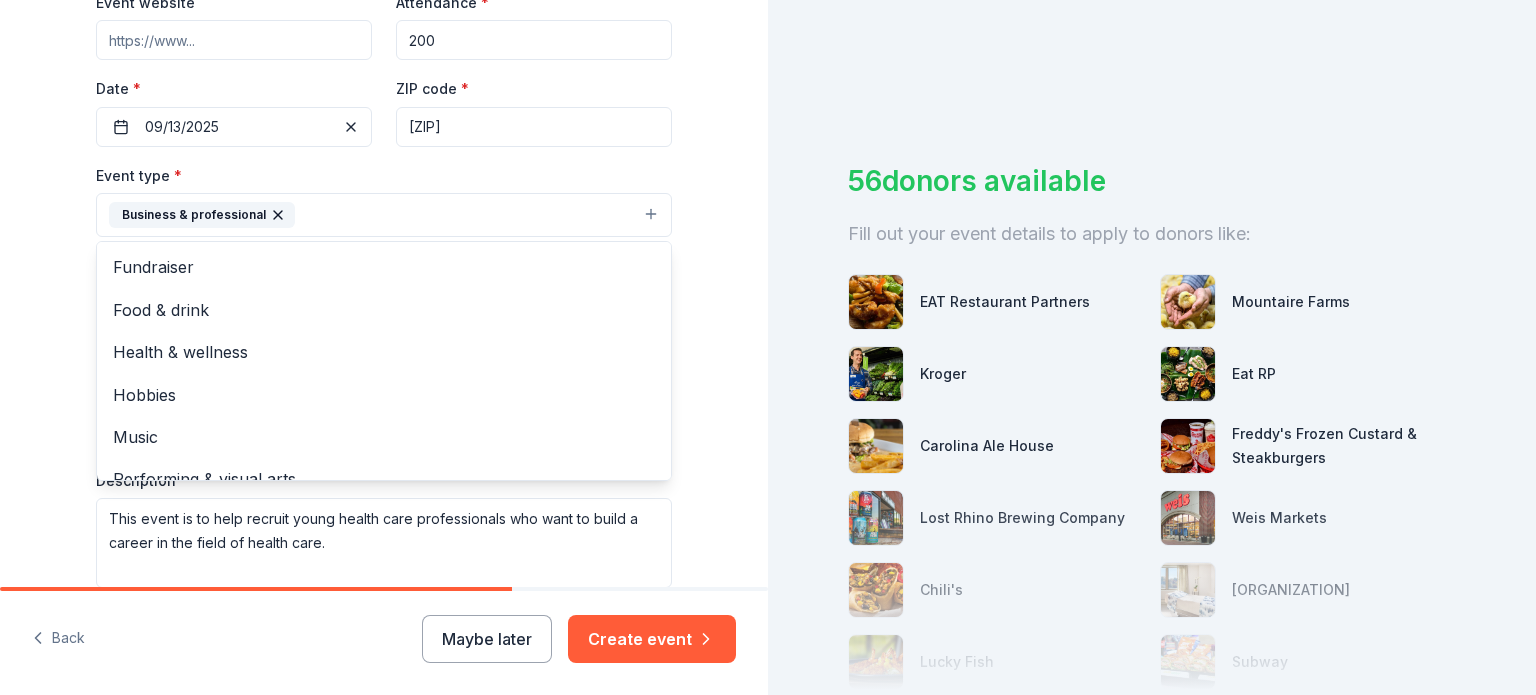 scroll, scrollTop: 24, scrollLeft: 0, axis: vertical 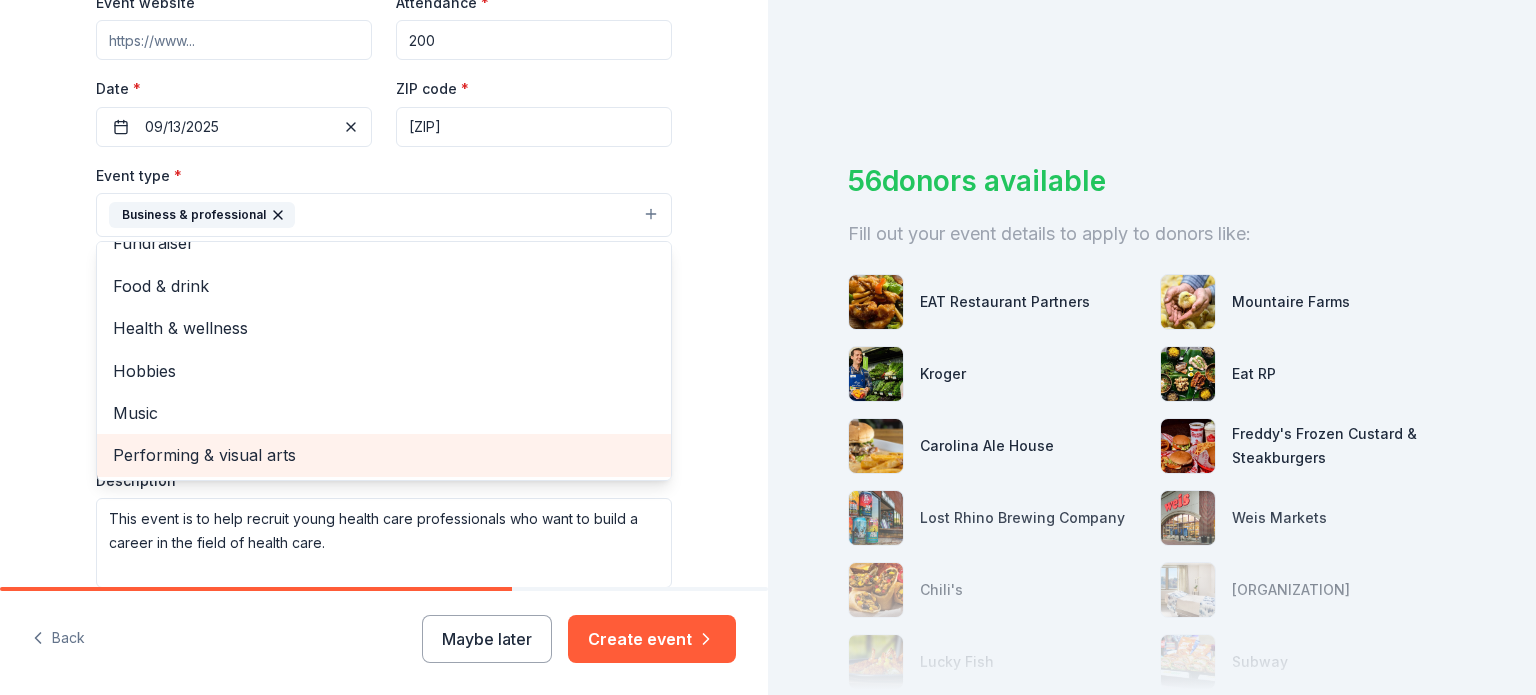 click on "Performing & visual arts" at bounding box center [384, 455] 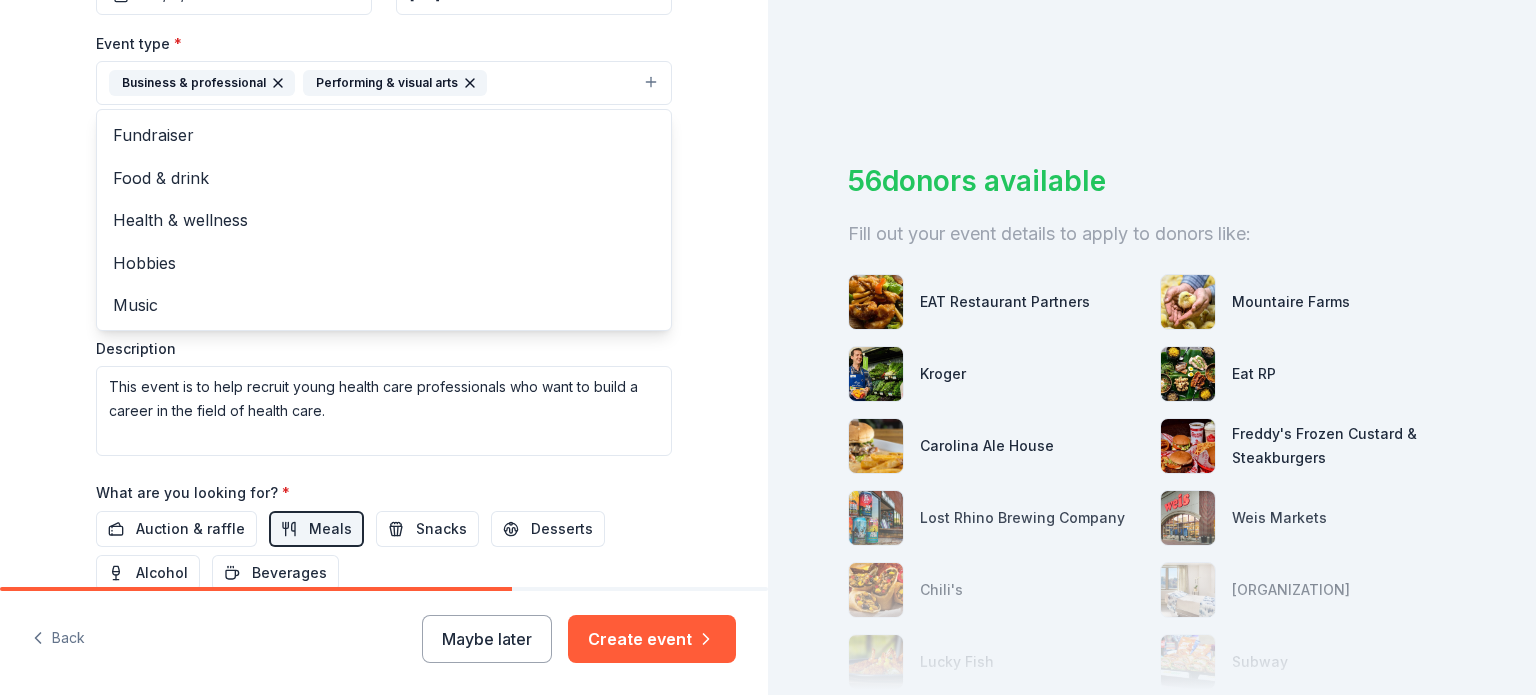 scroll, scrollTop: 553, scrollLeft: 0, axis: vertical 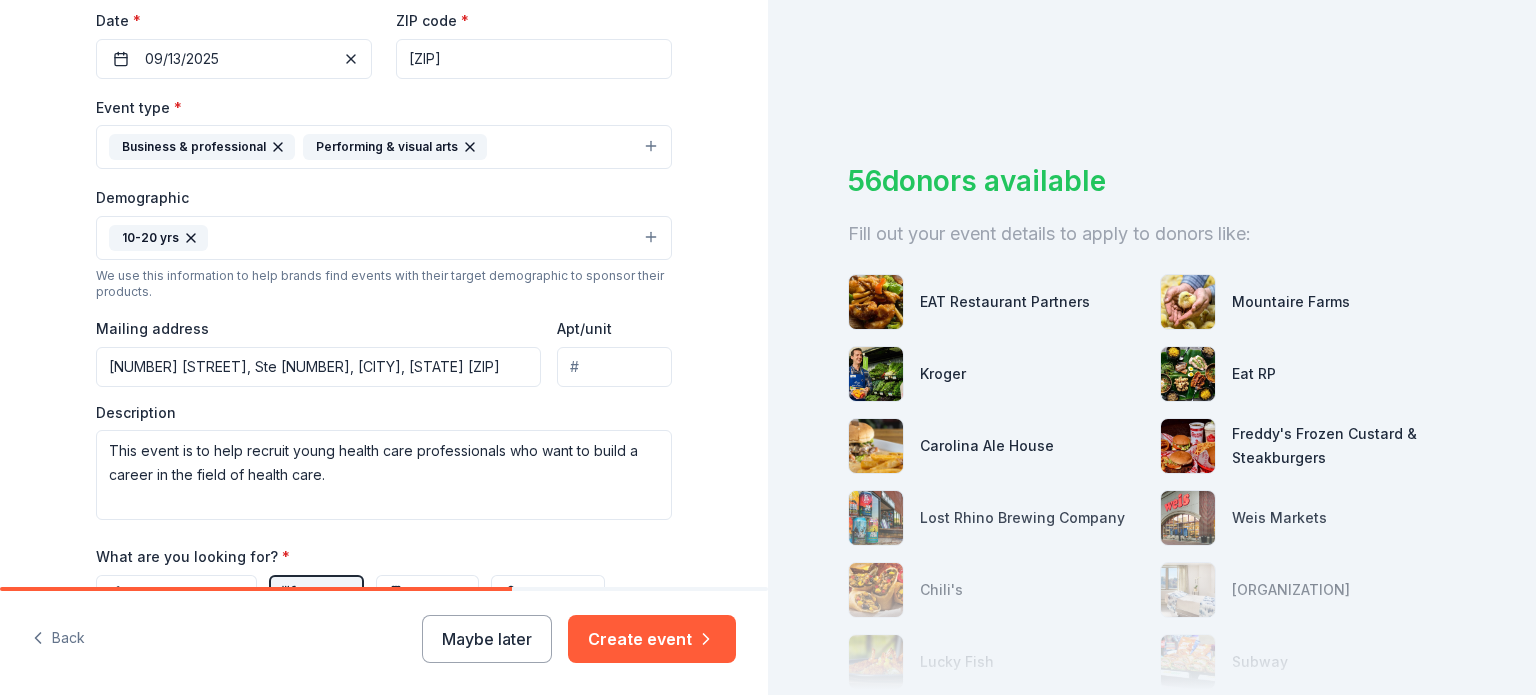 click on "Business & professional Performing & visual arts" at bounding box center [384, 147] 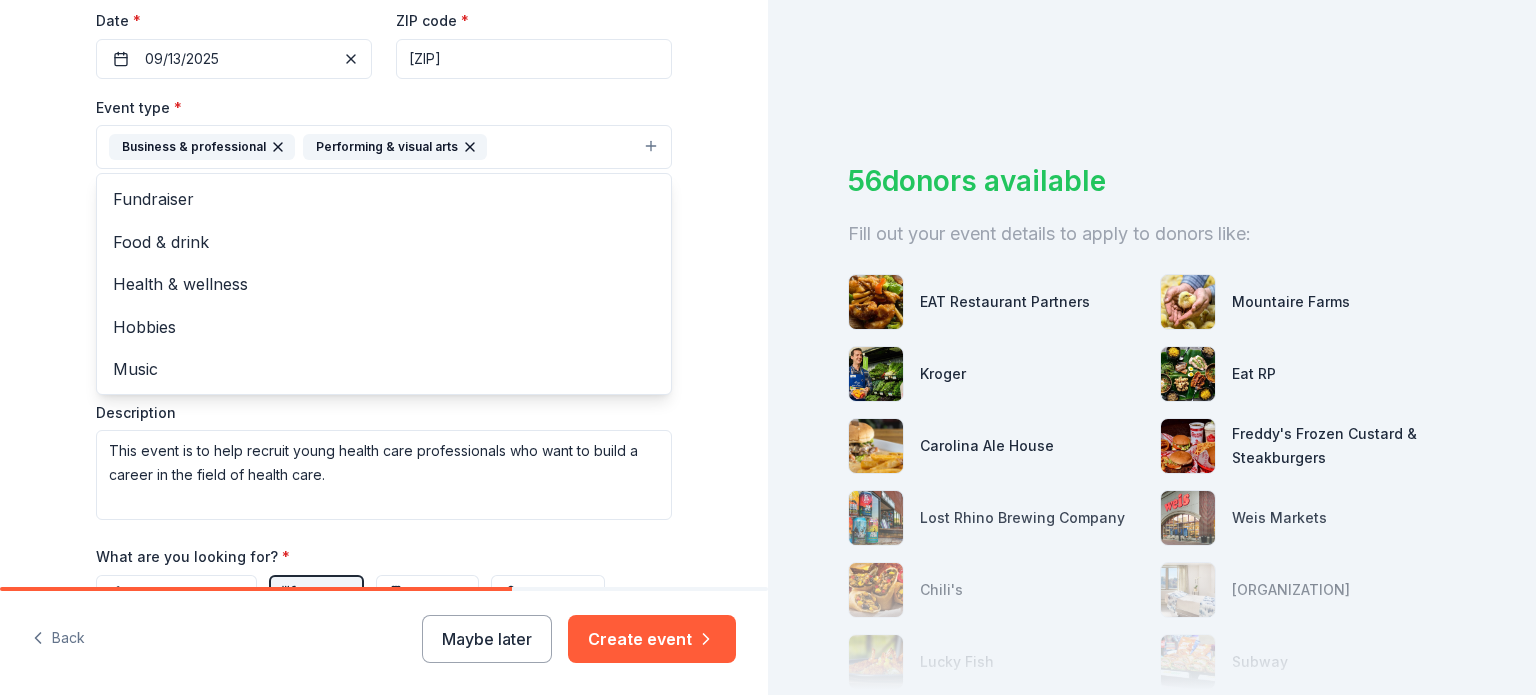 click 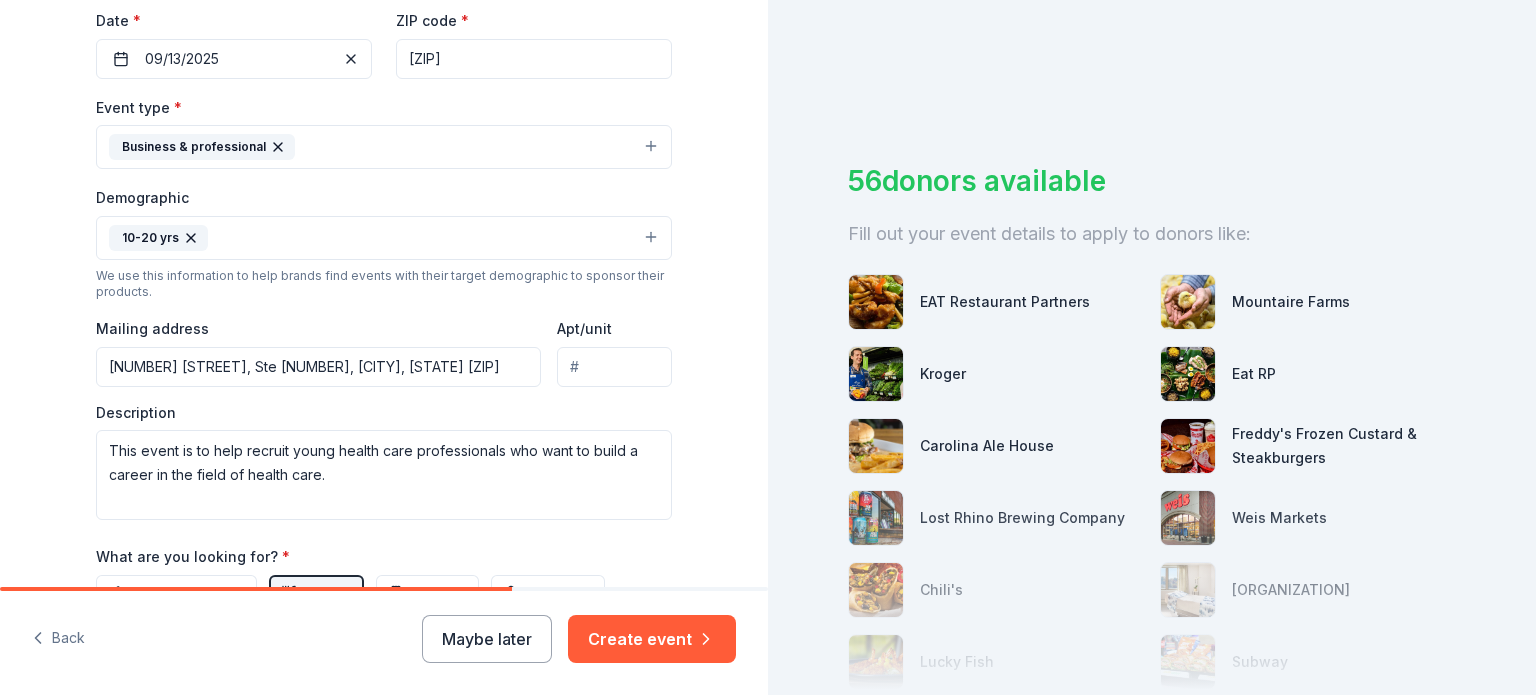 click on "Business & professional" at bounding box center (384, 147) 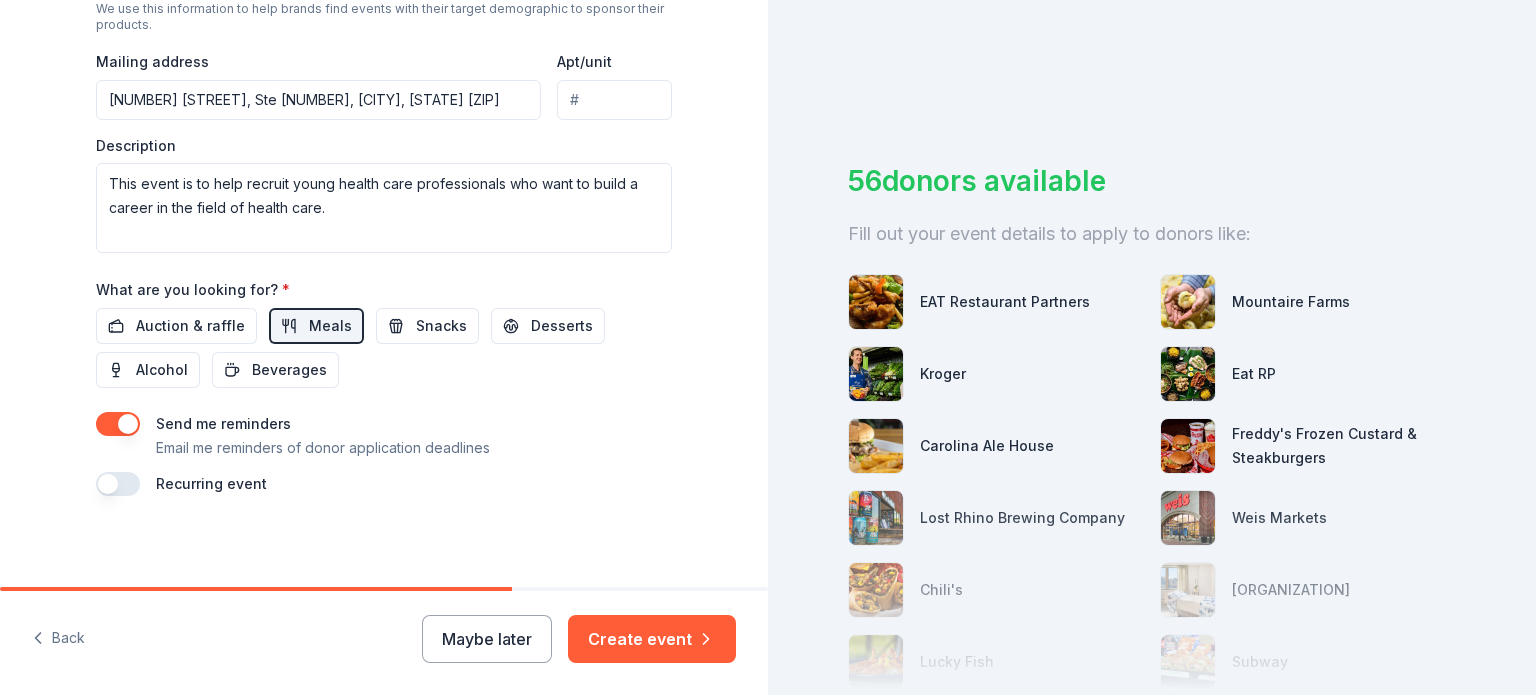 scroll, scrollTop: 747, scrollLeft: 0, axis: vertical 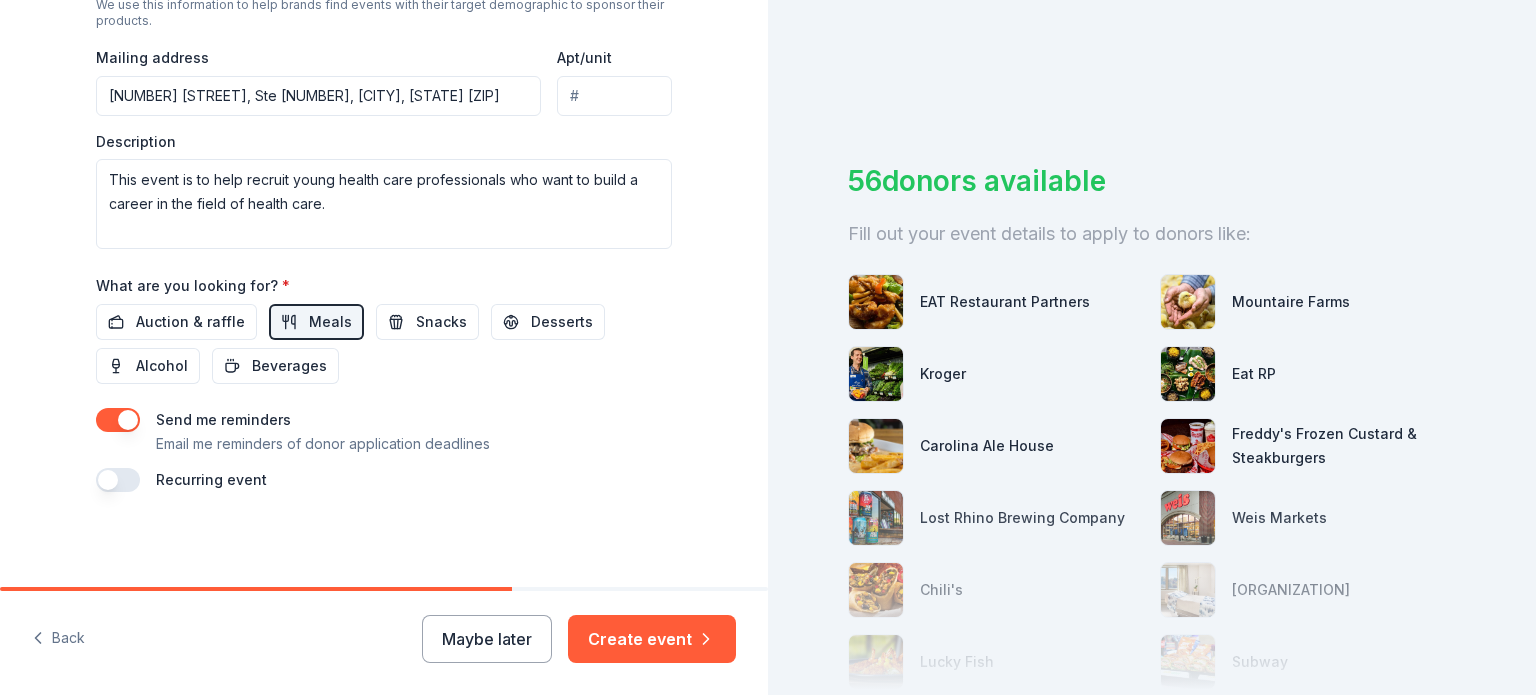 click at bounding box center (118, 480) 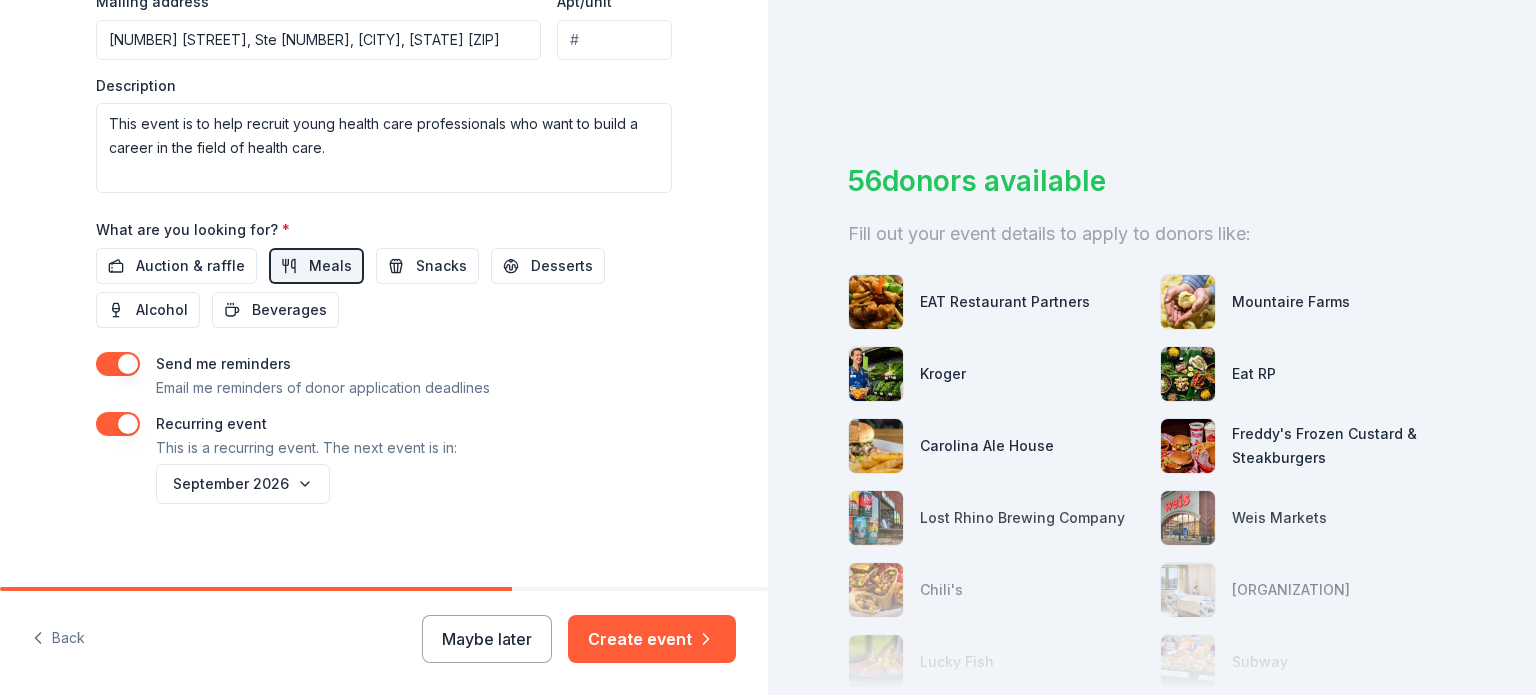 scroll, scrollTop: 819, scrollLeft: 0, axis: vertical 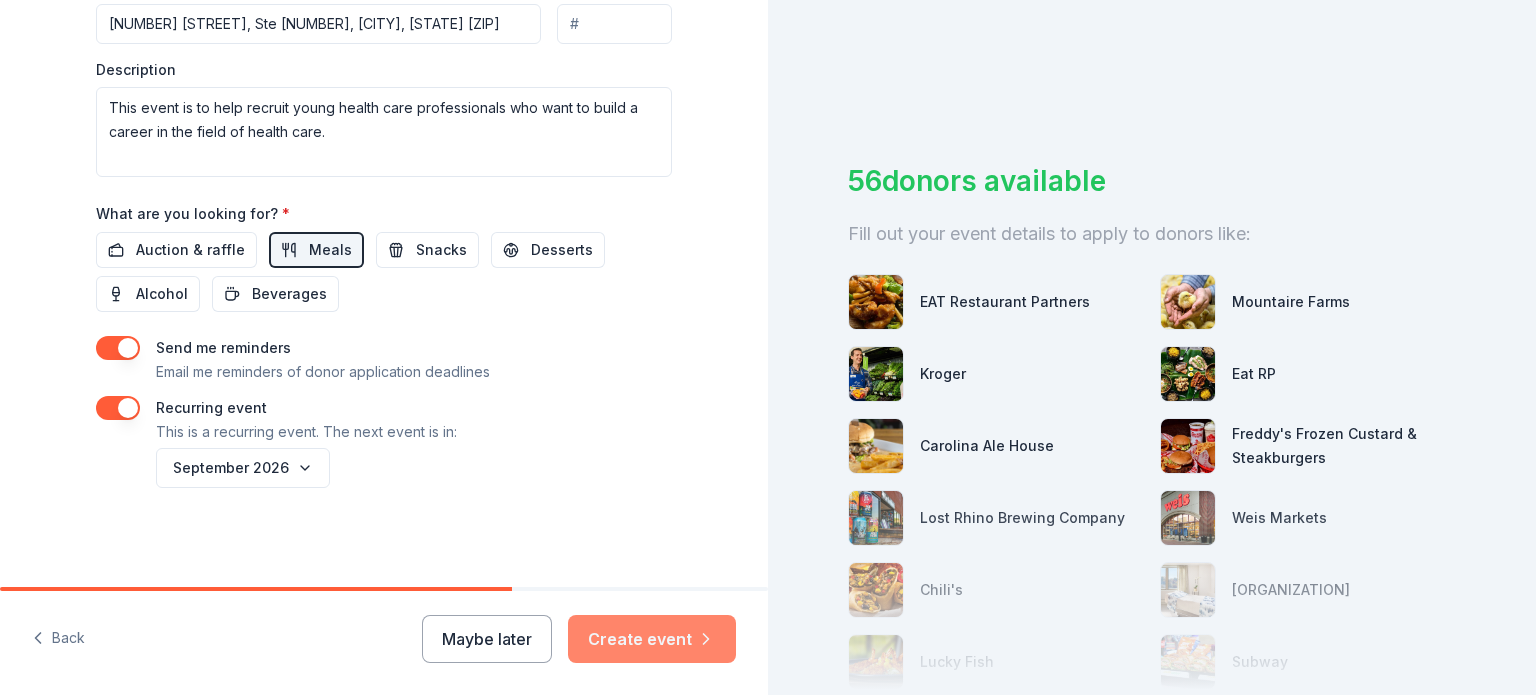 click on "Create event" at bounding box center (652, 639) 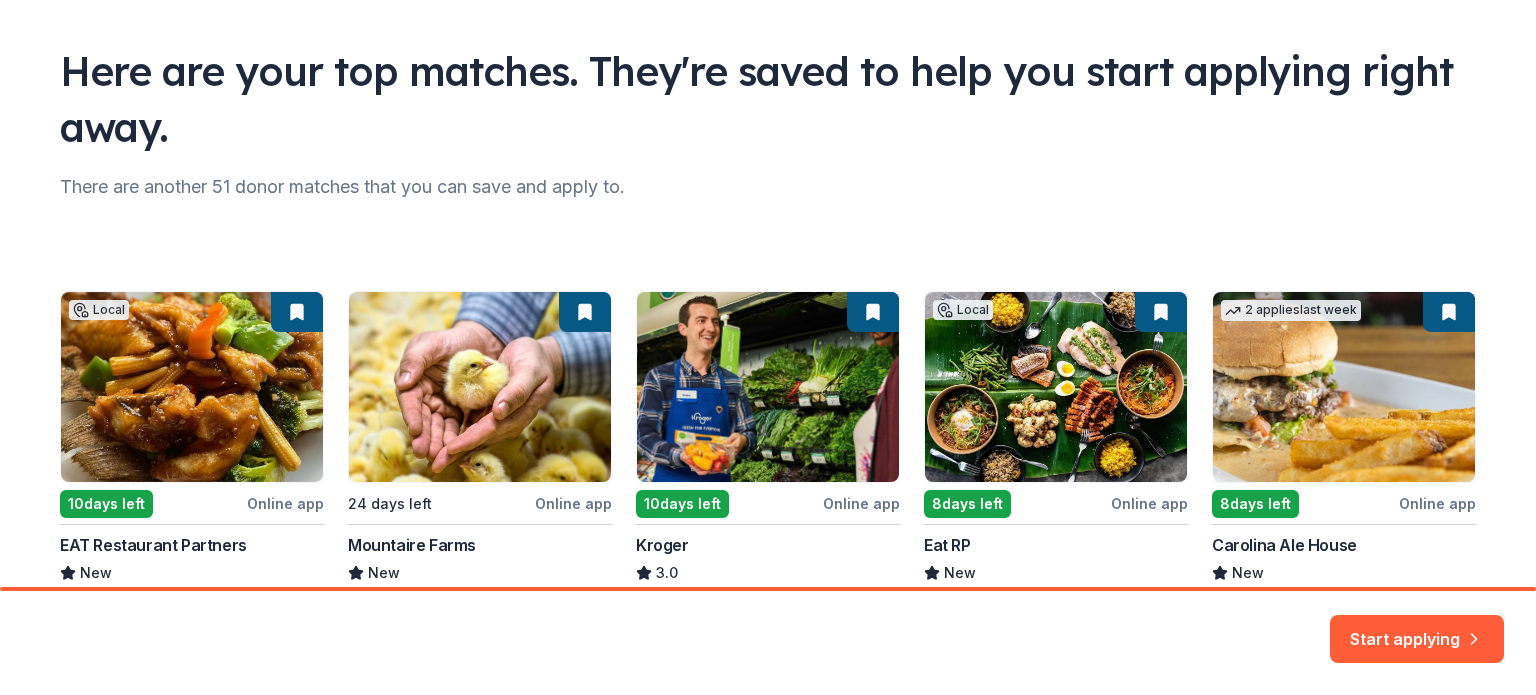 scroll, scrollTop: 120, scrollLeft: 0, axis: vertical 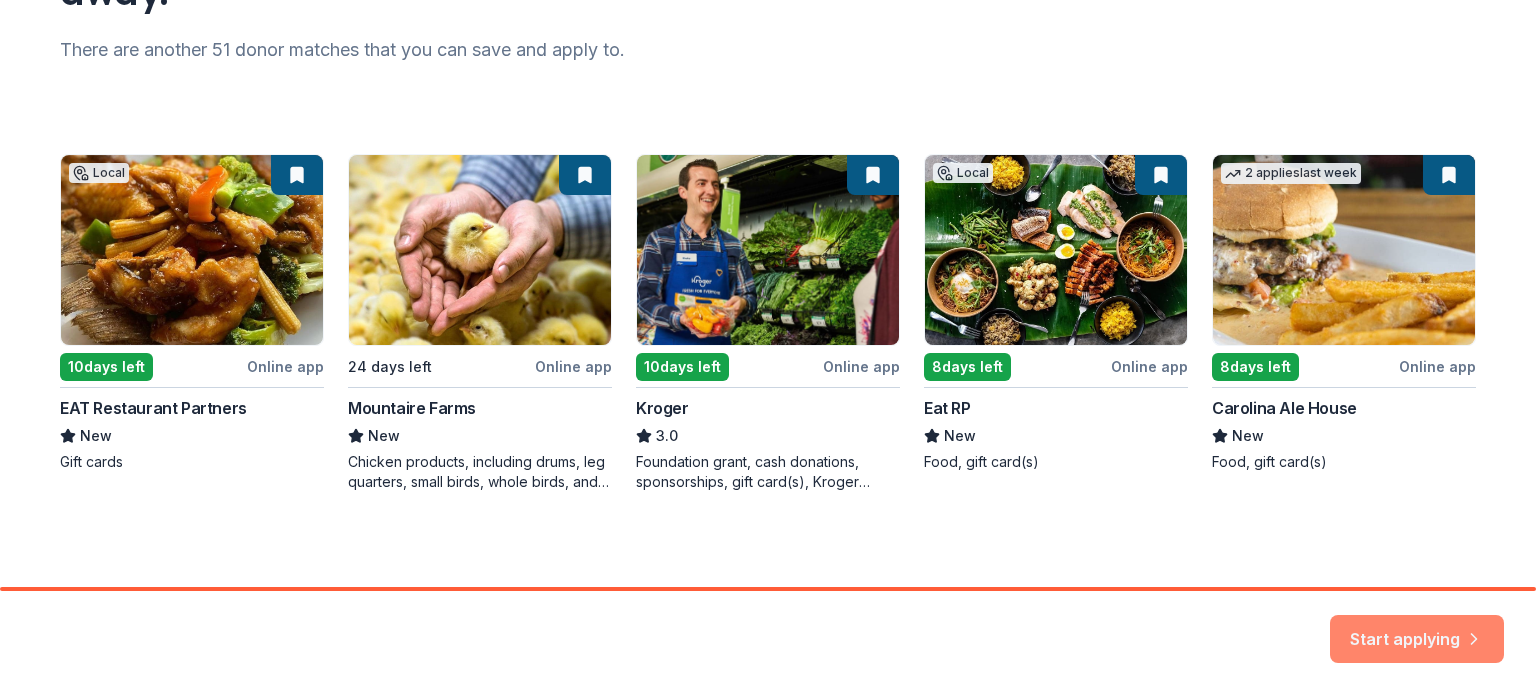 click on "Start applying" at bounding box center [1417, 627] 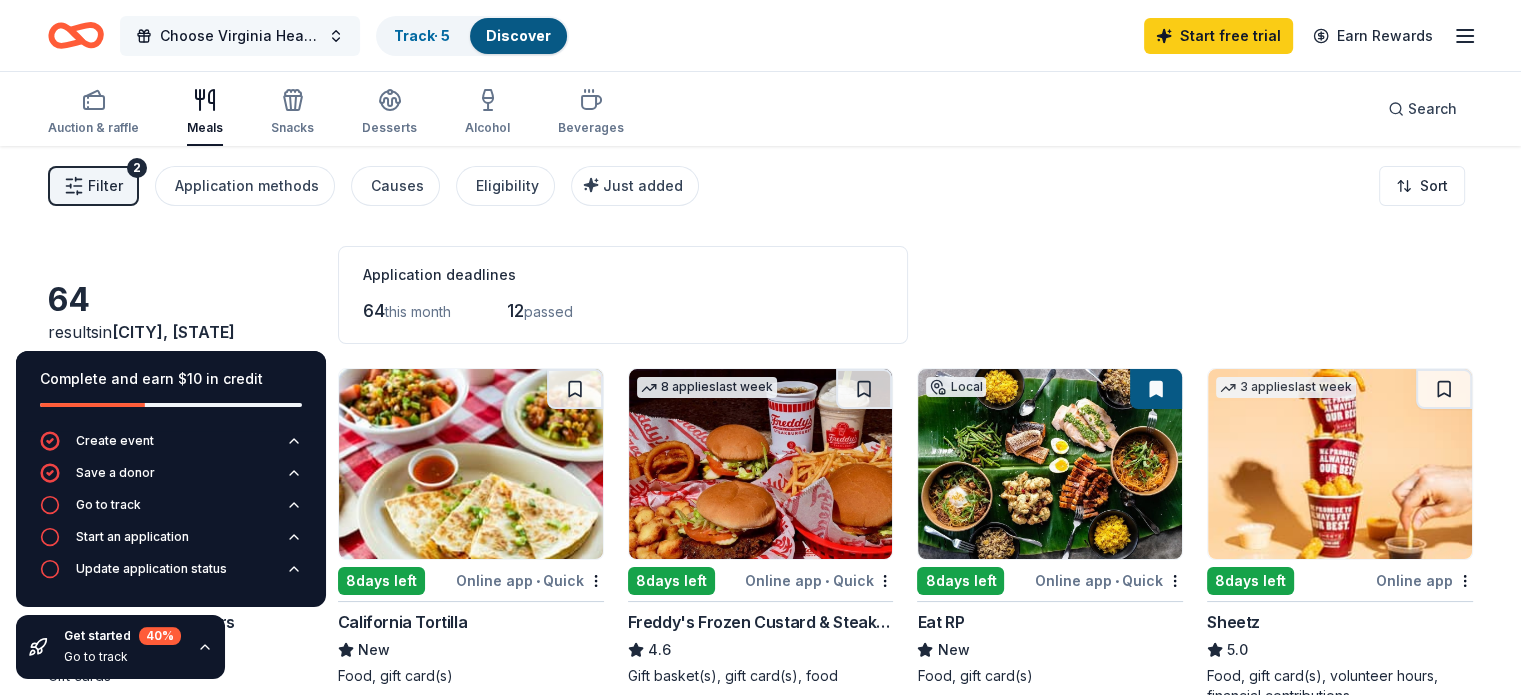 click on "Choose Virginia Health Careers & Workforce Recruitment Fair" at bounding box center [240, 36] 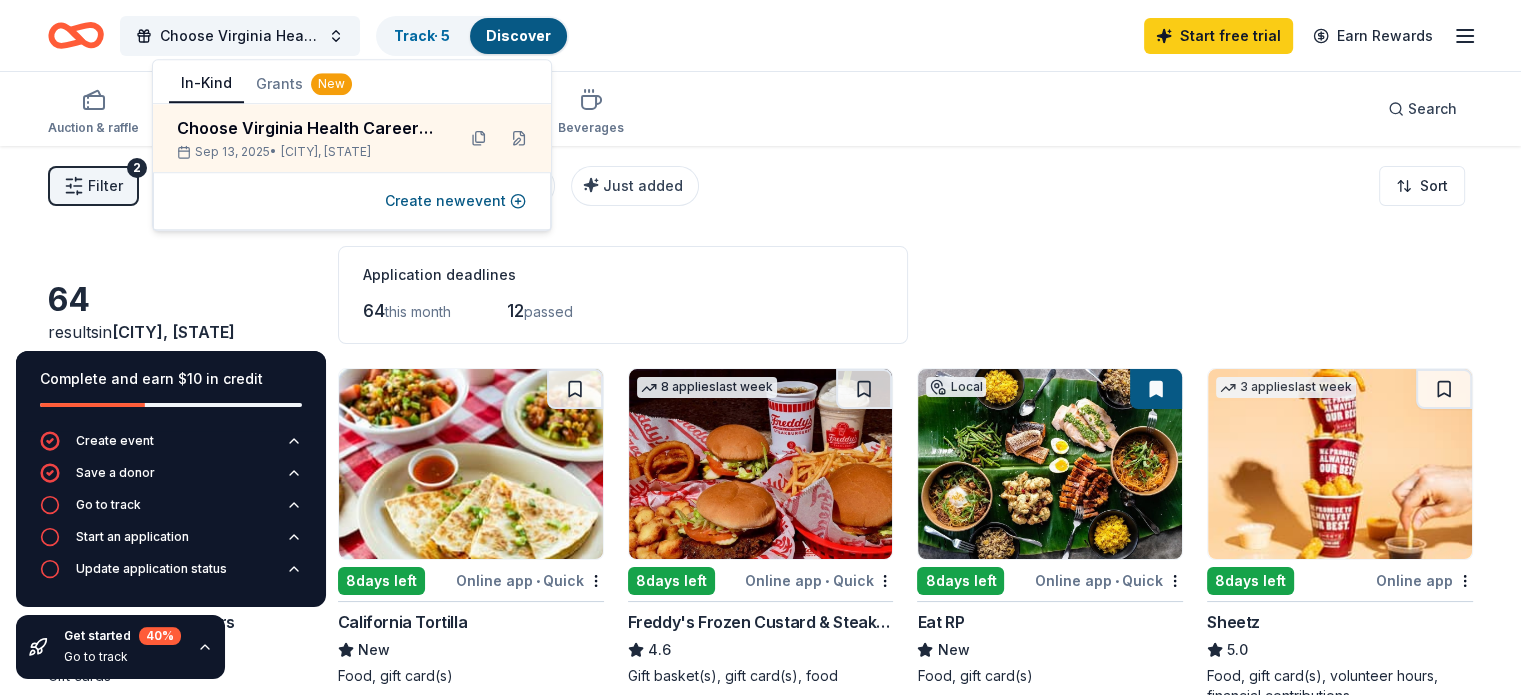 click on "64 results  in  [CITY], [STATE] Application deadlines 64  this month 12  passed Local 10  days left Online app EAT Restaurant Partners New Gift cards 8  days left Online app • Quick California Tortilla New Food, gift card(s) 8   applies  last week 8  days left Online app • Quick Freddy's Frozen Custard & Steakburgers 4.6 Gift basket(s), gift card(s), food Local 8  days left Online app • Quick Eat RP New Food, gift card(s) 3   applies  last week 8  days left Online app Sheetz 5.0 Food, gift card(s), volunteer hours, financial contributions 10  days left Online app Kroger 3.0 Foundation grant, cash donations, sponsorships, gift card(s), Kroger products Local 8  days left Online app • Quick Lost Rhino Brewing Company New Beer, gift card(s) 2   applies  last week 24 days left Online app Weis Markets New Donation depends on request 8   applies  last week 8  days left Target 4.3 Gift cards ($50-100 value, with a maximum donation of $500 per year) Local 8  days left Online app • Quick New Gift card(s) 2   8 3" at bounding box center (760, 1420) 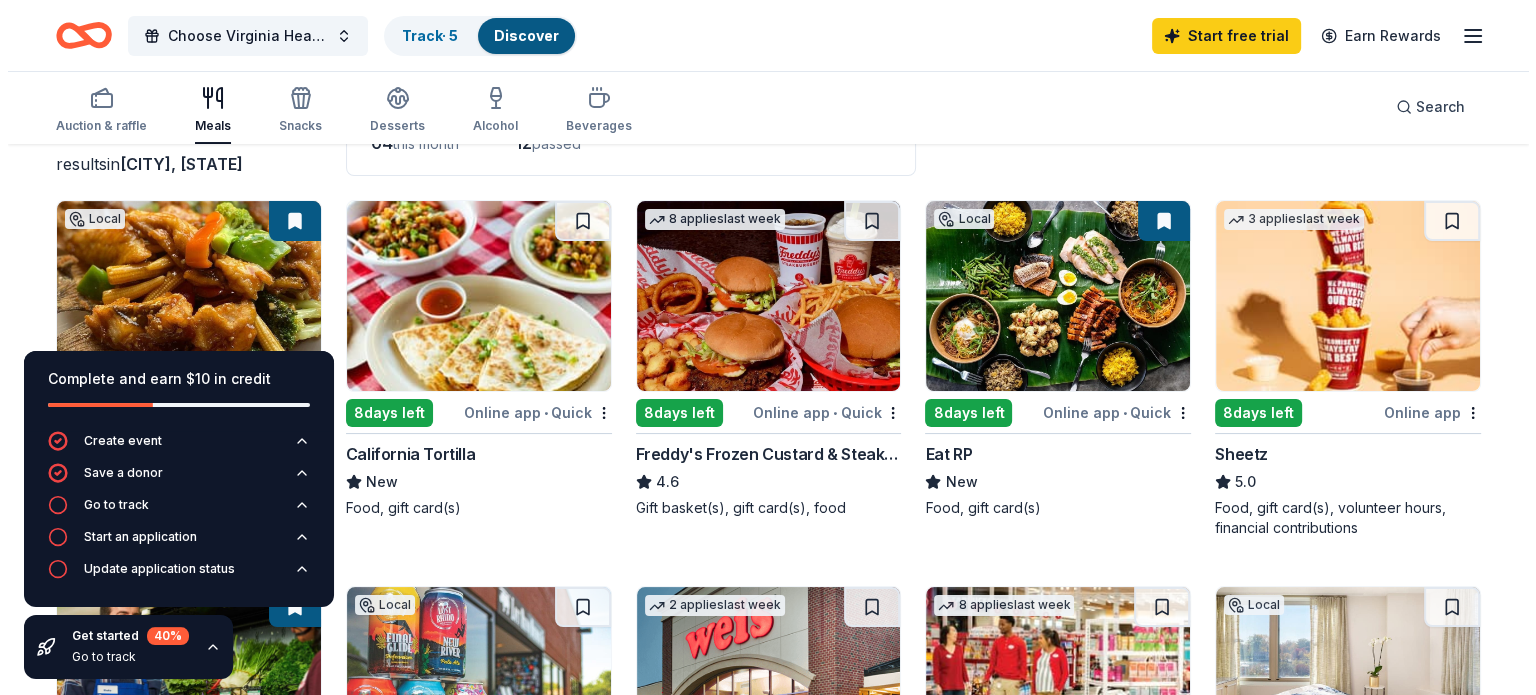 scroll, scrollTop: 0, scrollLeft: 0, axis: both 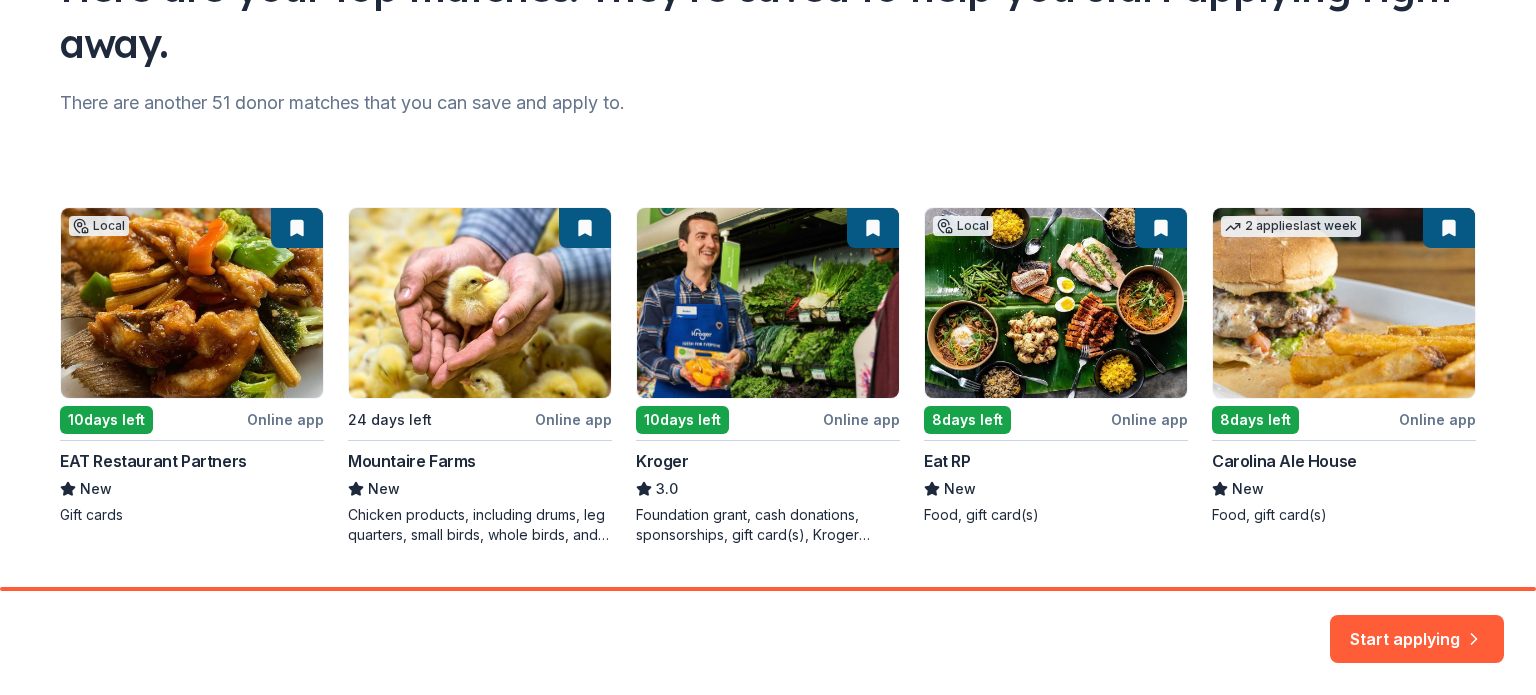 click on "Local 10  days left Online app EAT Restaurant Partners New Gift cards 24 days left Online app Mountaire Farms New Chicken products, including drums, leg quarters, small birds, whole birds, and whole legs 10  days left Online app Kroger 3.0 Foundation grant, cash donations, sponsorships, gift card(s), Kroger products Local 8  days left Online app Eat RP New Food, gift card(s) 2   applies  last week 8  days left Online app Carolina Ale House New Food, gift card(s)" at bounding box center [768, 376] 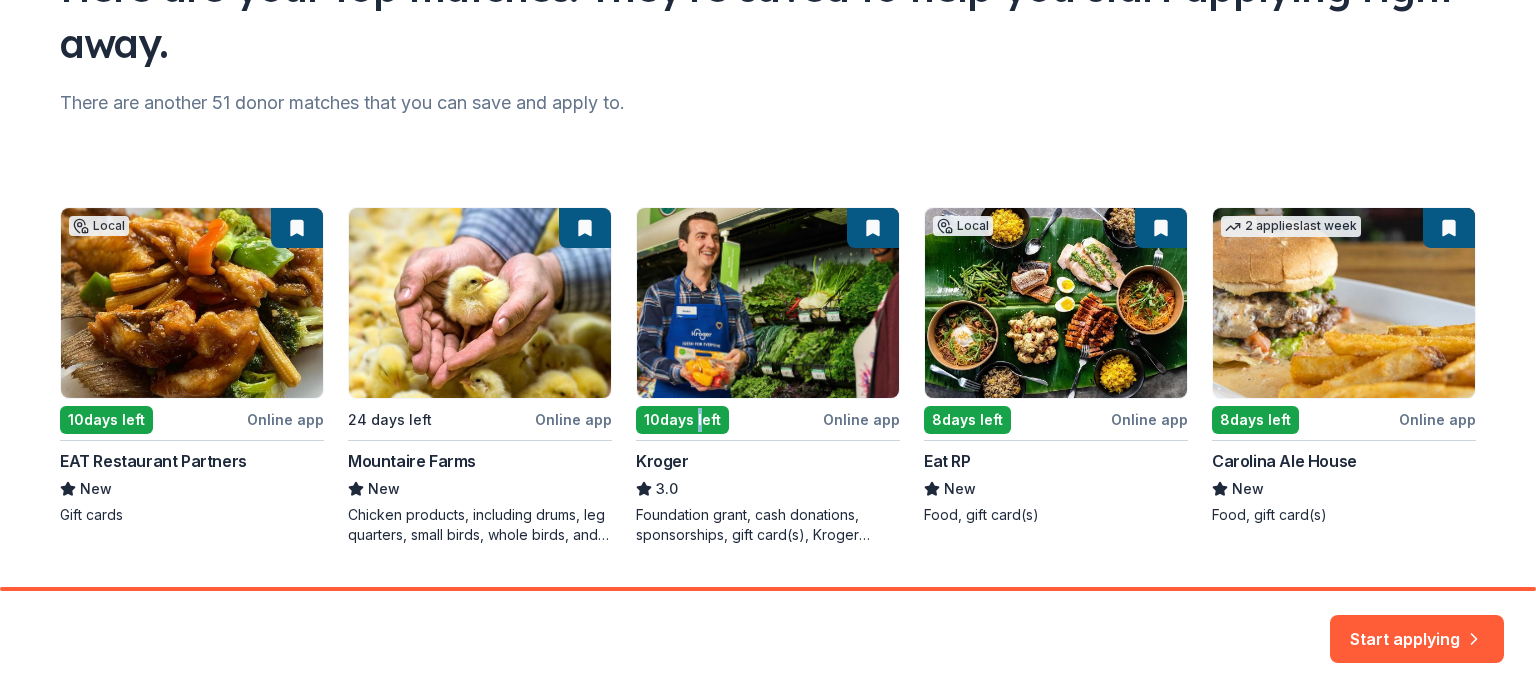 click on "Local 10  days left Online app EAT Restaurant Partners New Gift cards 24 days left Online app Mountaire Farms New Chicken products, including drums, leg quarters, small birds, whole birds, and whole legs 10  days left Online app Kroger 3.0 Foundation grant, cash donations, sponsorships, gift card(s), Kroger products Local 8  days left Online app Eat RP New Food, gift card(s) 2   applies  last week 8  days left Online app Carolina Ale House New Food, gift card(s)" at bounding box center [768, 376] 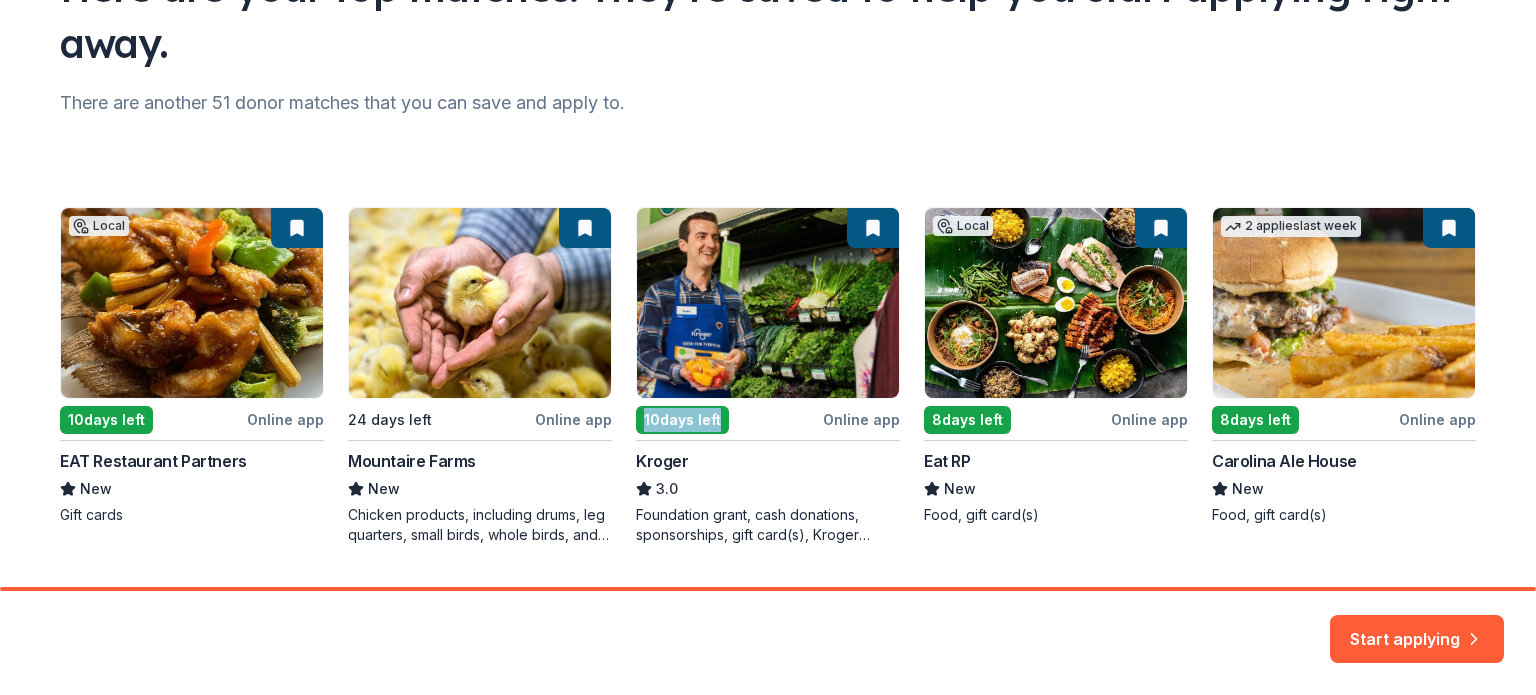 click on "Local 10  days left Online app EAT Restaurant Partners New Gift cards 24 days left Online app Mountaire Farms New Chicken products, including drums, leg quarters, small birds, whole birds, and whole legs 10  days left Online app Kroger 3.0 Foundation grant, cash donations, sponsorships, gift card(s), Kroger products Local 8  days left Online app Eat RP New Food, gift card(s) 2   applies  last week 8  days left Online app Carolina Ale House New Food, gift card(s)" at bounding box center [768, 376] 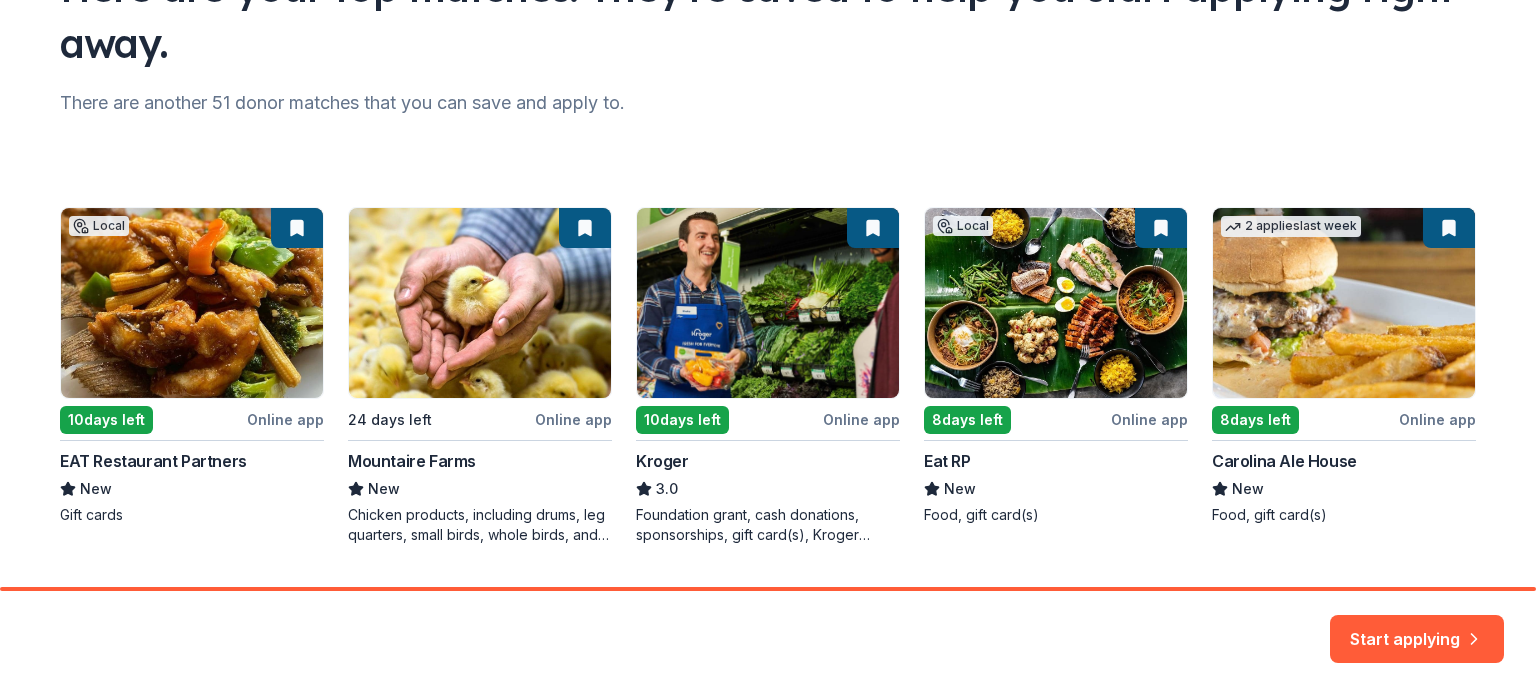 click on "Local 10  days left Online app EAT Restaurant Partners New Gift cards 24 days left Online app Mountaire Farms New Chicken products, including drums, leg quarters, small birds, whole birds, and whole legs 10  days left Online app Kroger 3.0 Foundation grant, cash donations, sponsorships, gift card(s), Kroger products Local 8  days left Online app Eat RP New Food, gift card(s) 2   applies  last week 8  days left Online app Carolina Ale House New Food, gift card(s)" at bounding box center (768, 376) 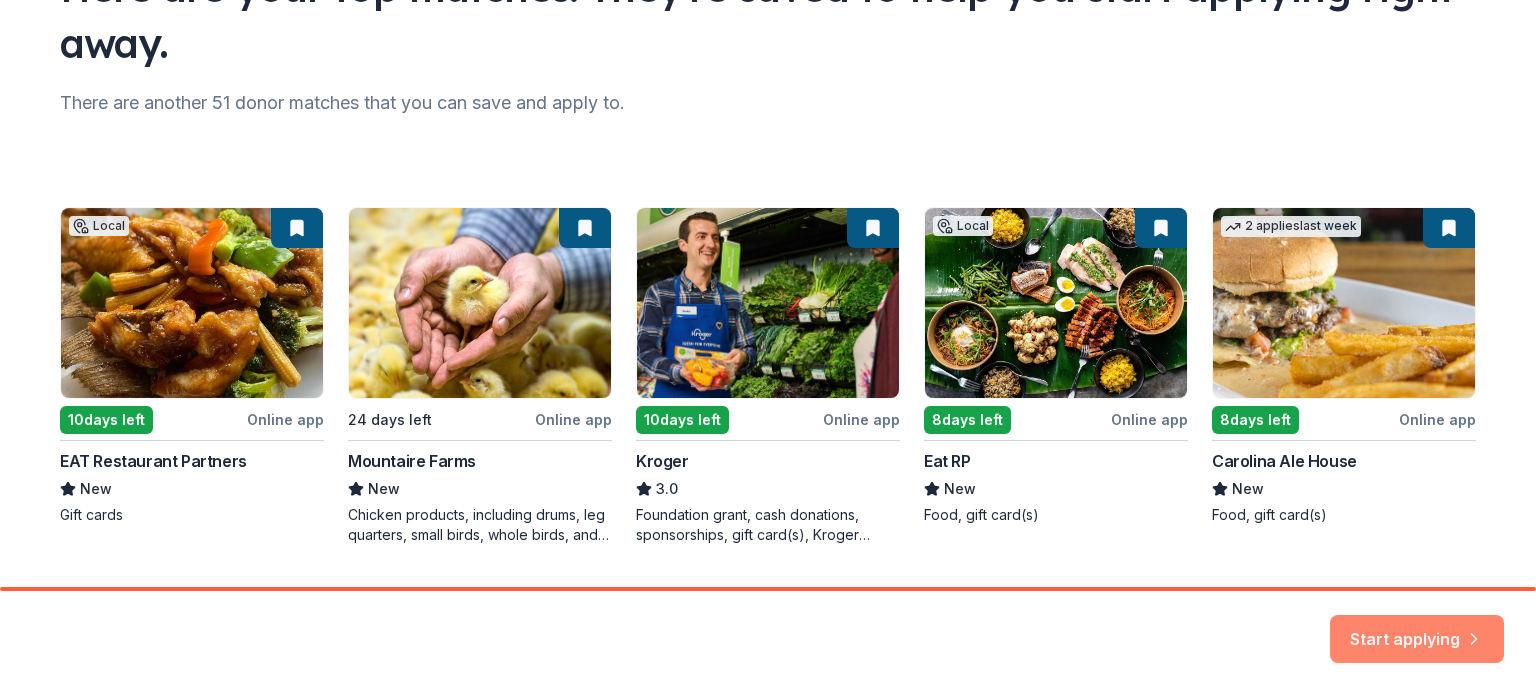 click on "Start applying" at bounding box center (1417, 627) 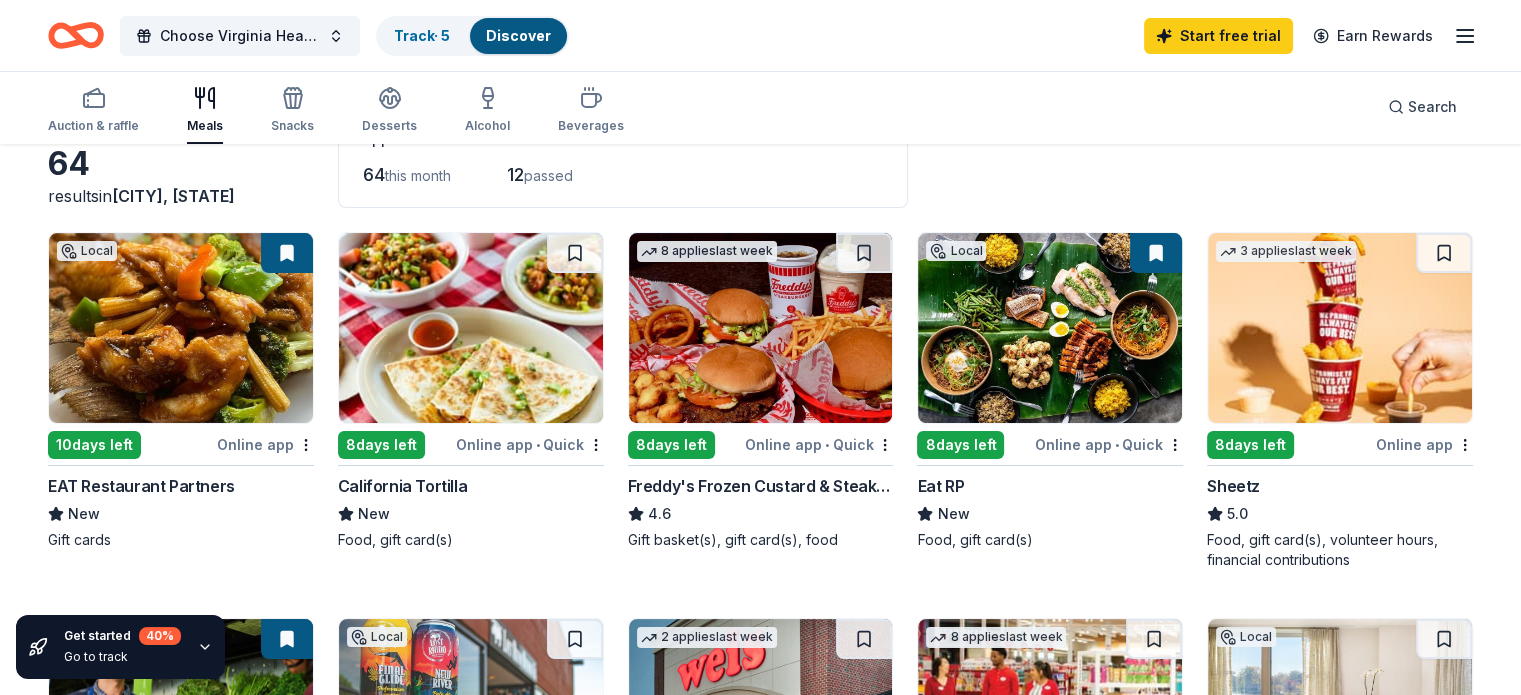 scroll, scrollTop: 200, scrollLeft: 0, axis: vertical 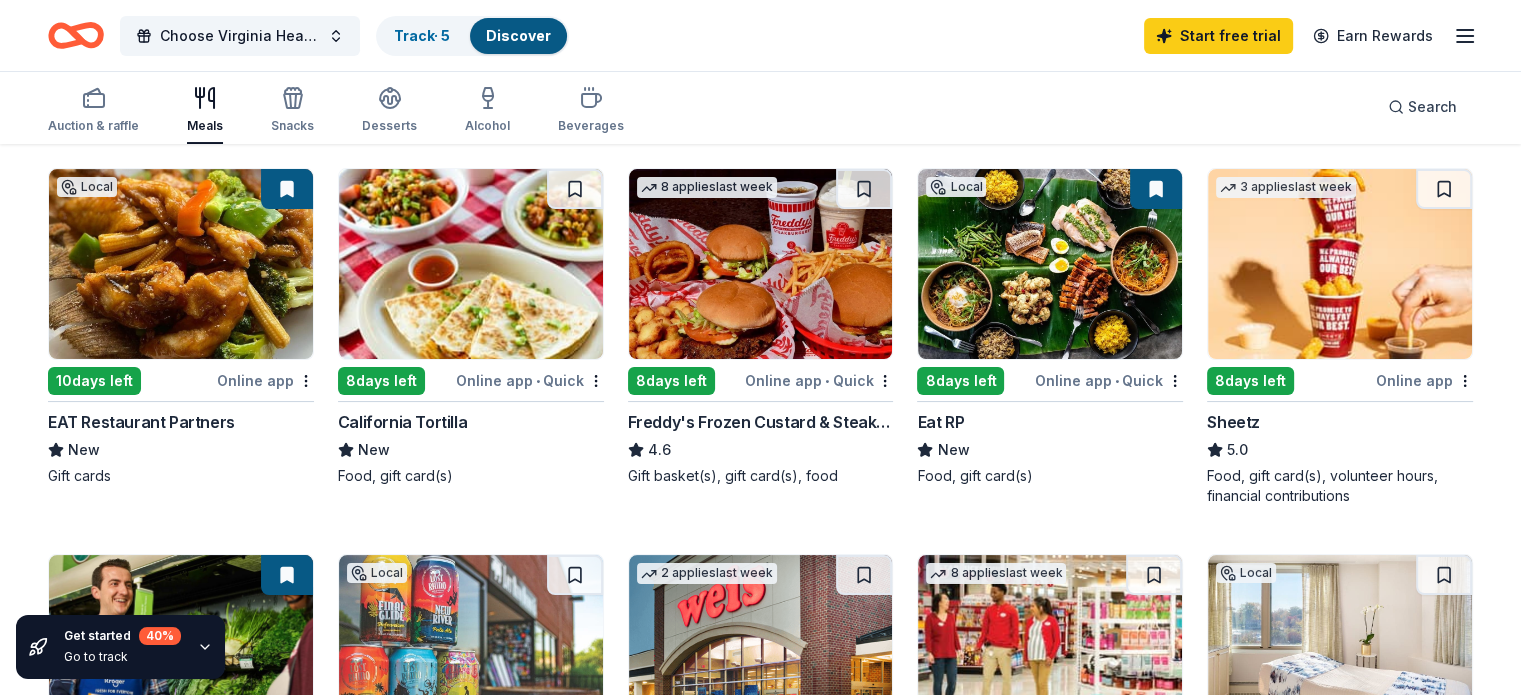 click on "Food, gift card(s), volunteer hours, financial contributions" at bounding box center [1340, 486] 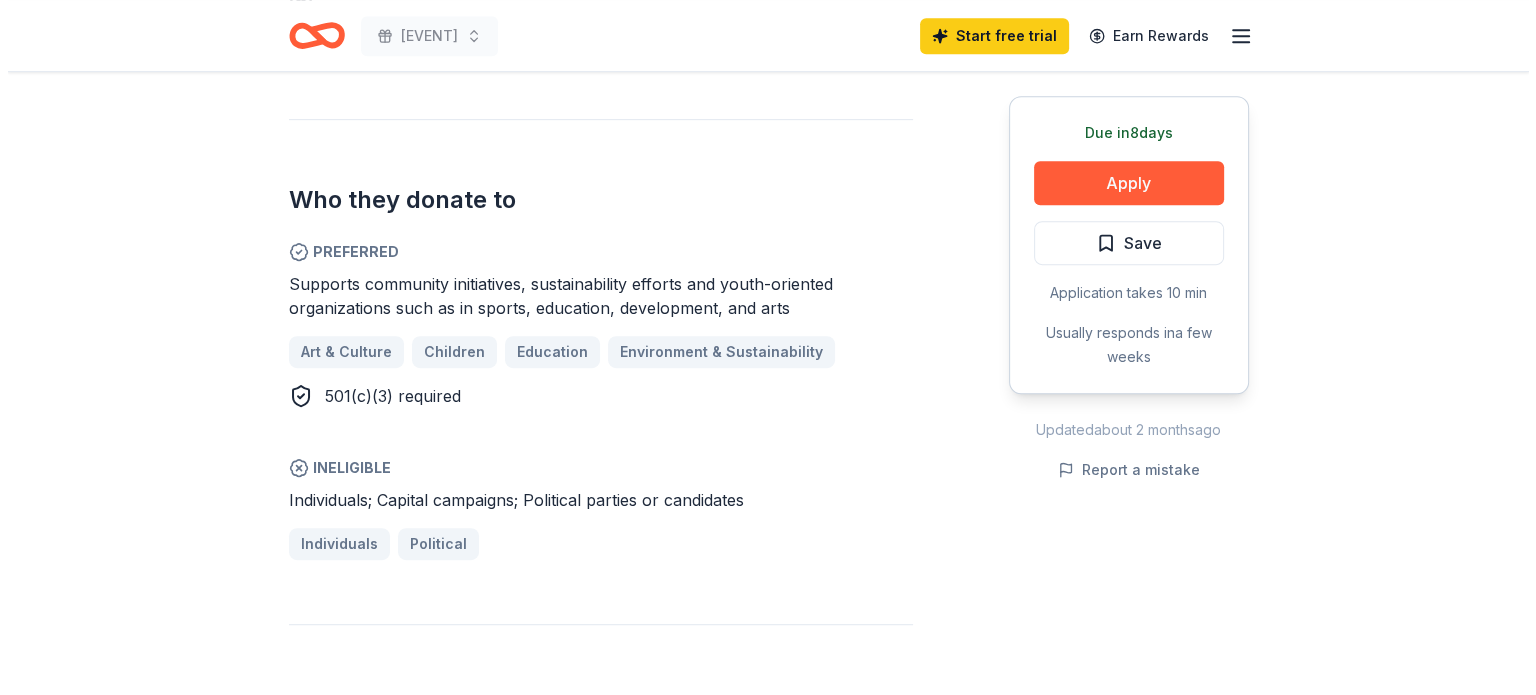 scroll, scrollTop: 1100, scrollLeft: 0, axis: vertical 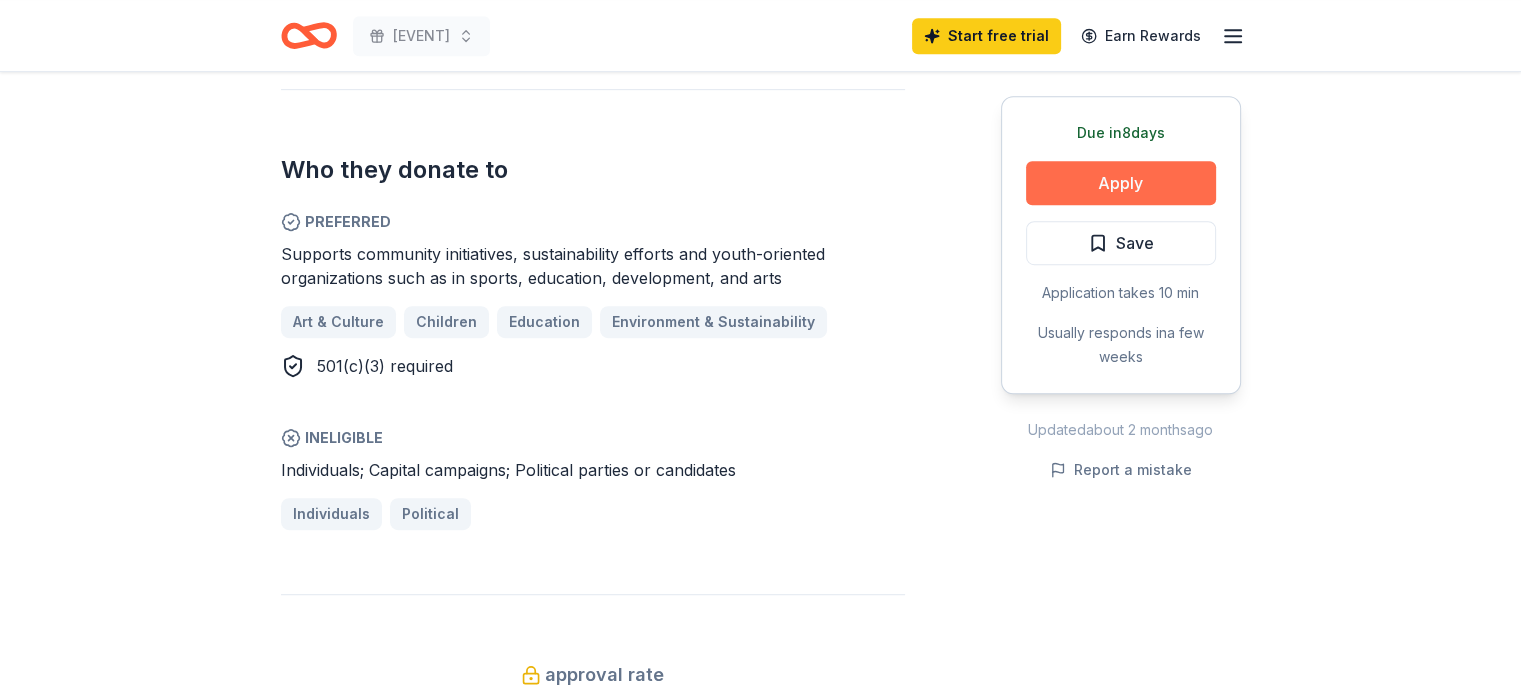 click on "Apply" at bounding box center [1121, 183] 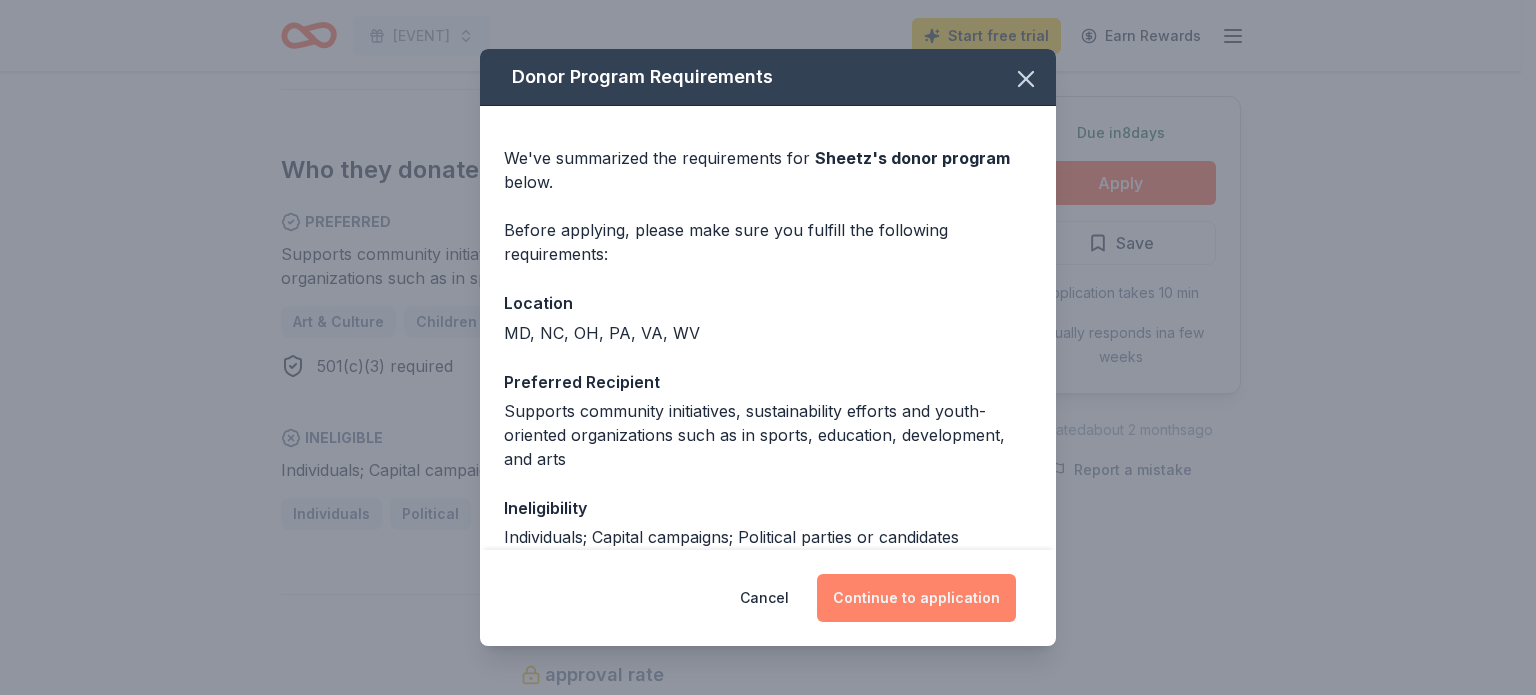 click on "Continue to application" at bounding box center [916, 598] 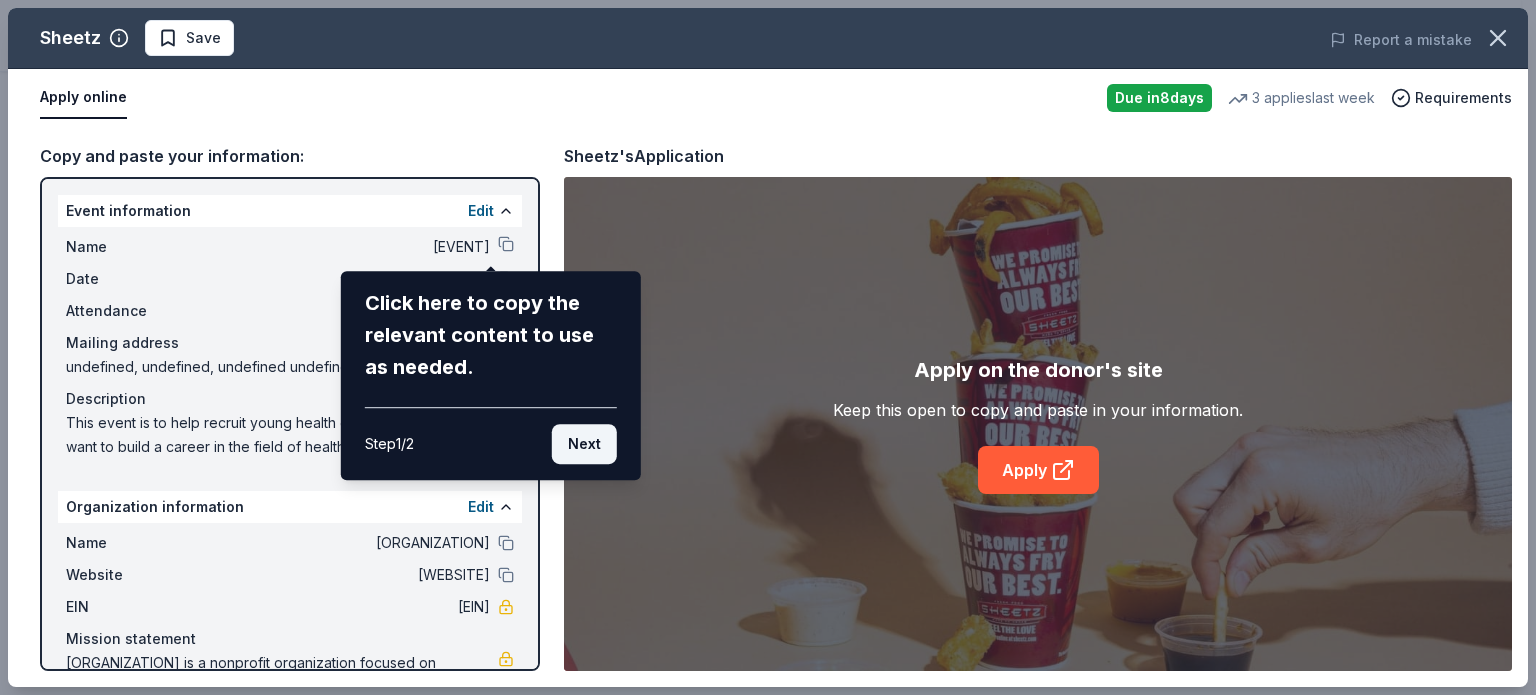 click on "Next" at bounding box center [584, 444] 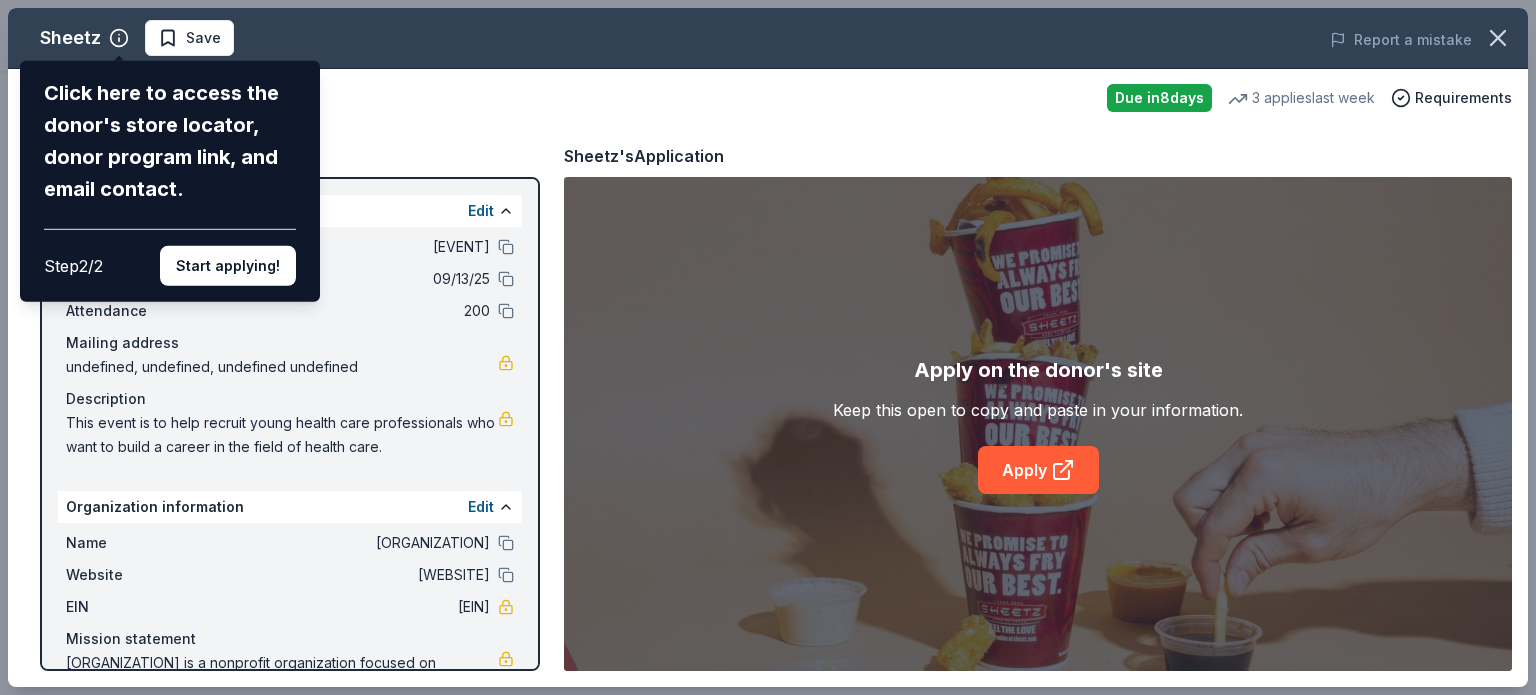 click on "Sheetz Click here to access the donor's store locator, donor program link, and email contact. Step  2 / 2 Start applying! Save Report a mistake Apply online Due in  8  days 3   applies  last week Requirements Copy and paste your information: Event information Edit Name Choose Virginia Health Careers & Workforce Recruitment Fair  Date 09/13/25 Attendance 200 Mailing address undefined, undefined, undefined undefined Description This event is to help recruit young health care professionals who want to build a career in the field of health care. Organization information Edit Name Vernon J Harris East End Community Health Center Website cahealthnet.org EIN 54-1884190 Mission statement Vernon J Harris East End Community Health Center is a nonprofit organization focused on healthcare. It is based in Richmond, VA. It received its nonprofit status in 1998. Sheetz's  Application Apply on the donor's site Keep this open to copy and paste in your information. Apply" at bounding box center [768, 347] 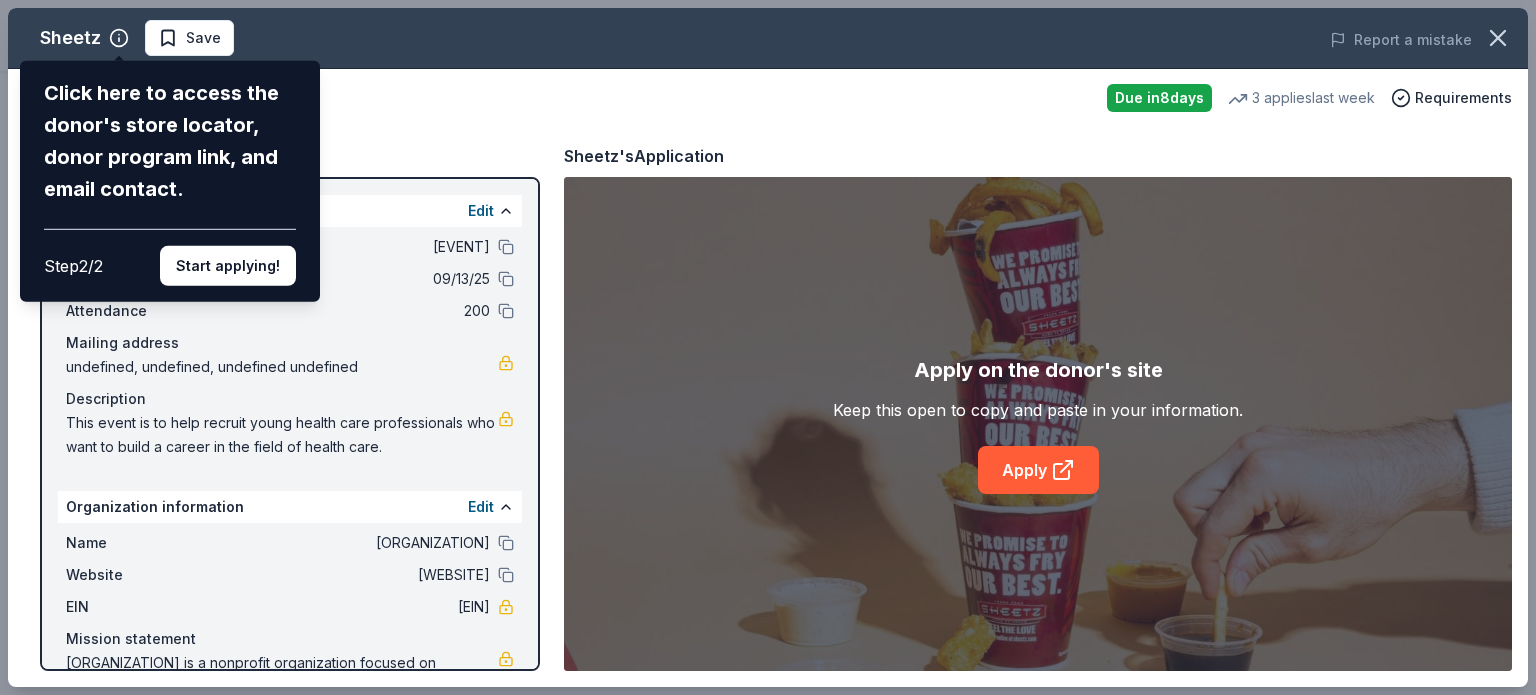 click on "Start applying!" at bounding box center [228, 266] 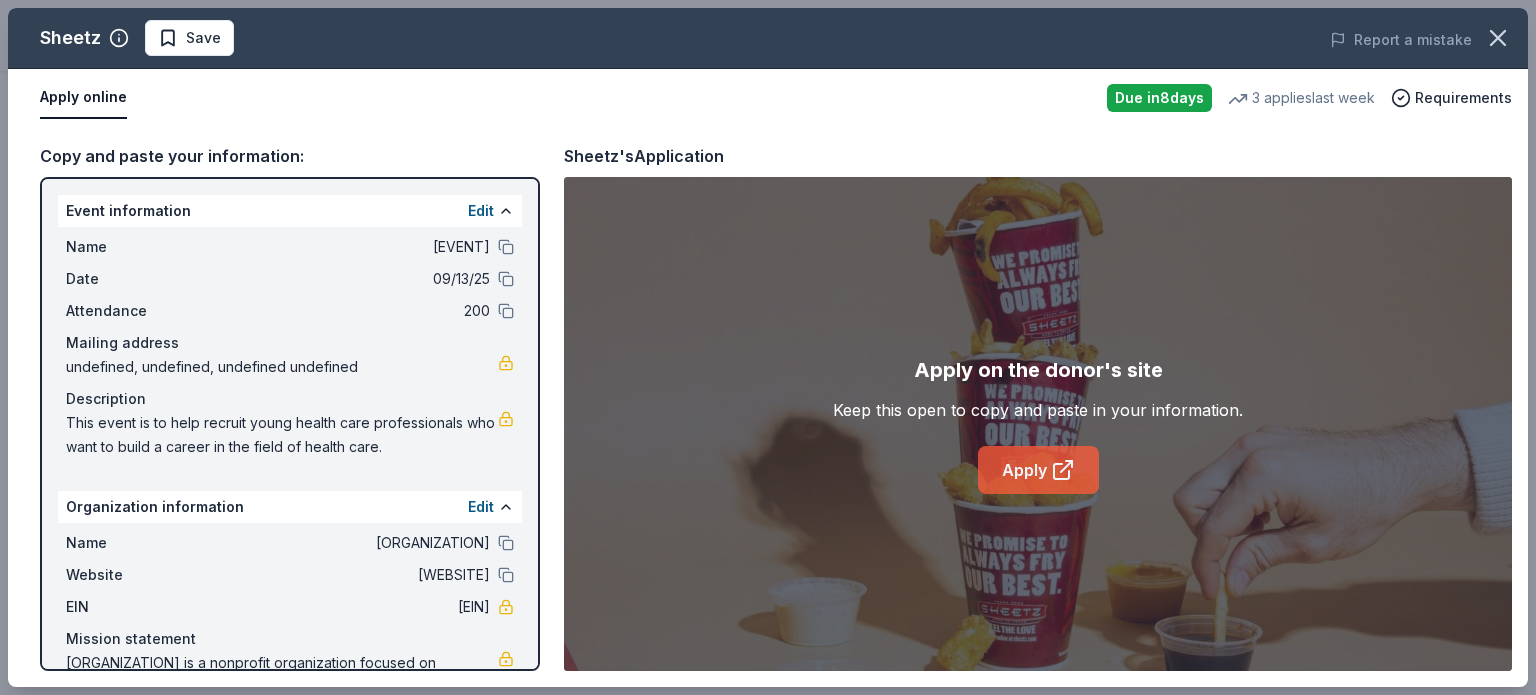 click 